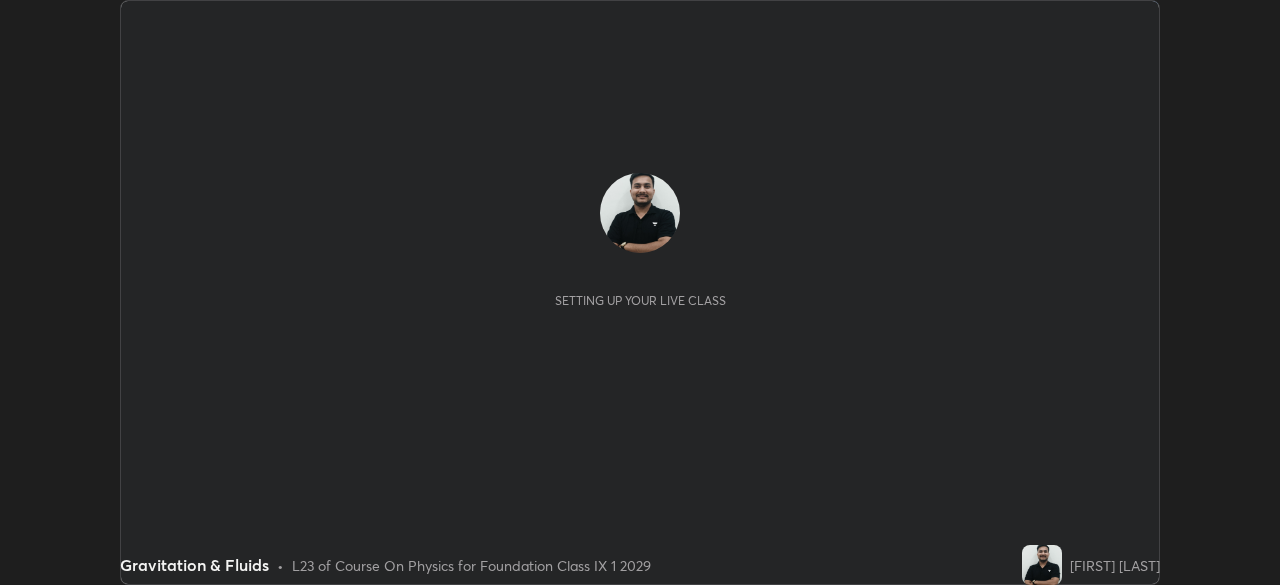 scroll, scrollTop: 0, scrollLeft: 0, axis: both 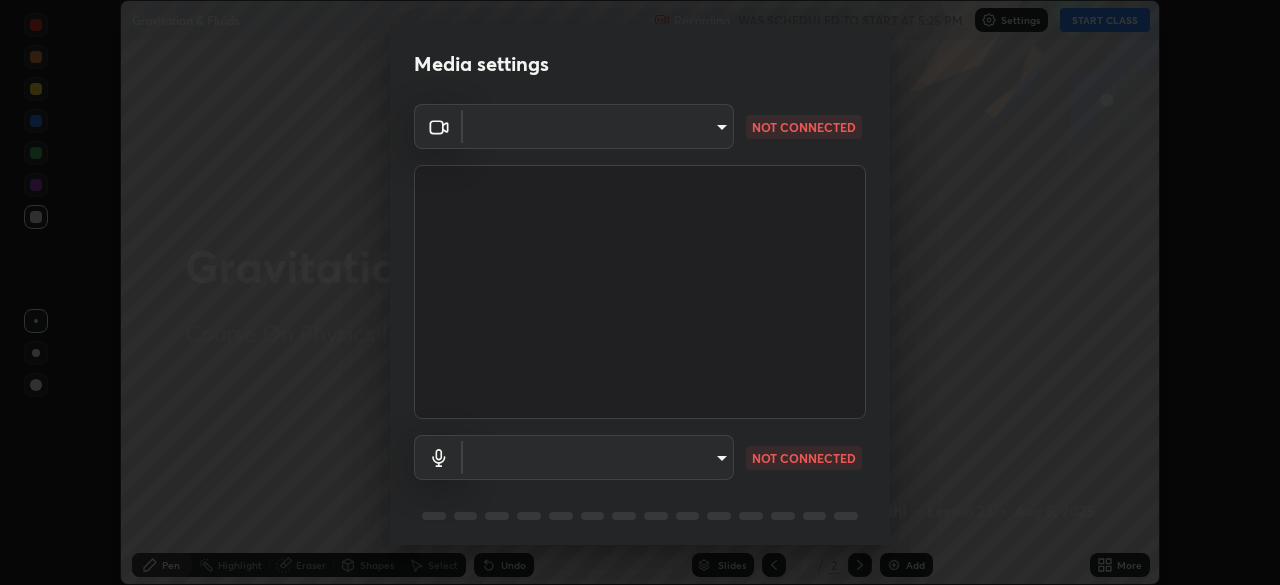 type on "443a52c1fcb7883315f8fd5a1b2310fe1caf799e36d708bb439fd655faabec6d" 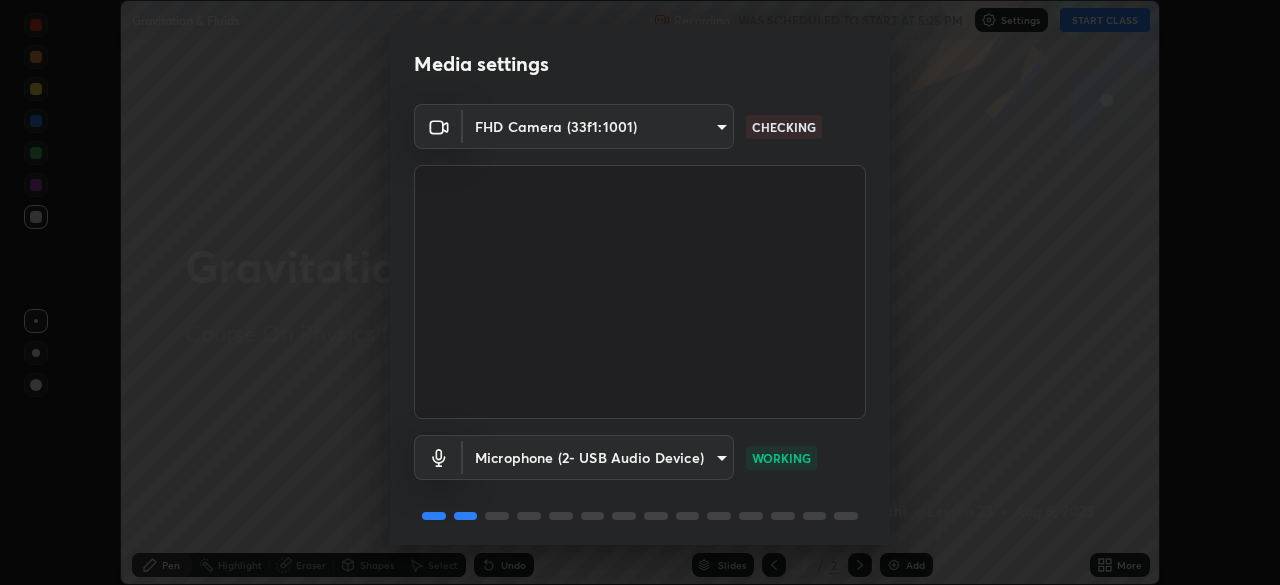 scroll, scrollTop: 71, scrollLeft: 0, axis: vertical 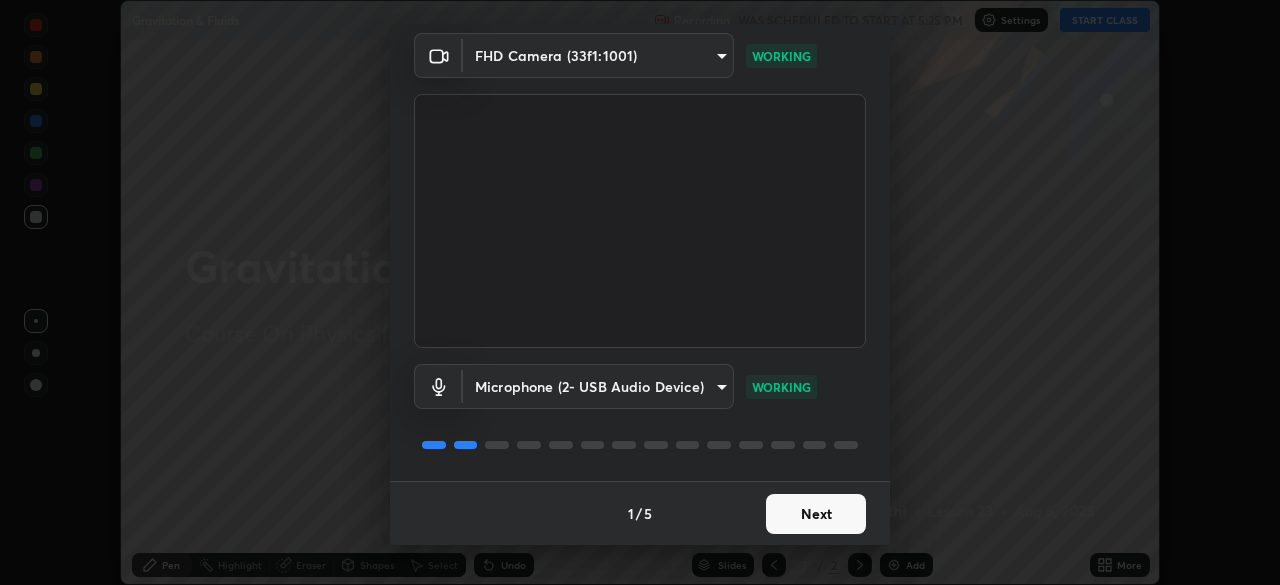 click on "Next" at bounding box center [816, 514] 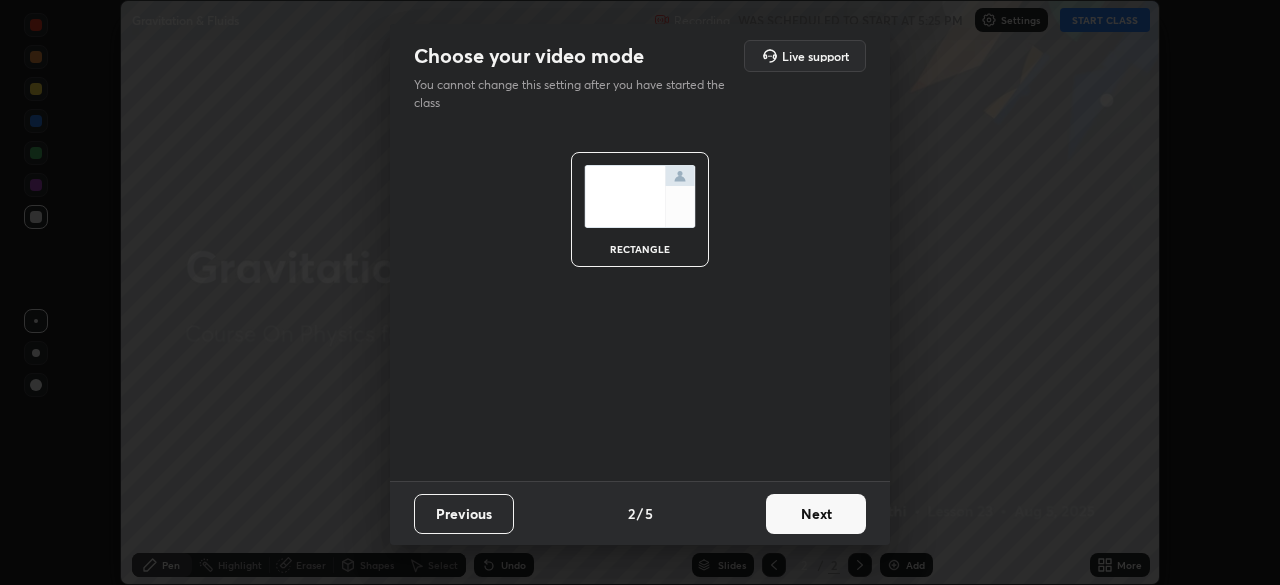 scroll, scrollTop: 0, scrollLeft: 0, axis: both 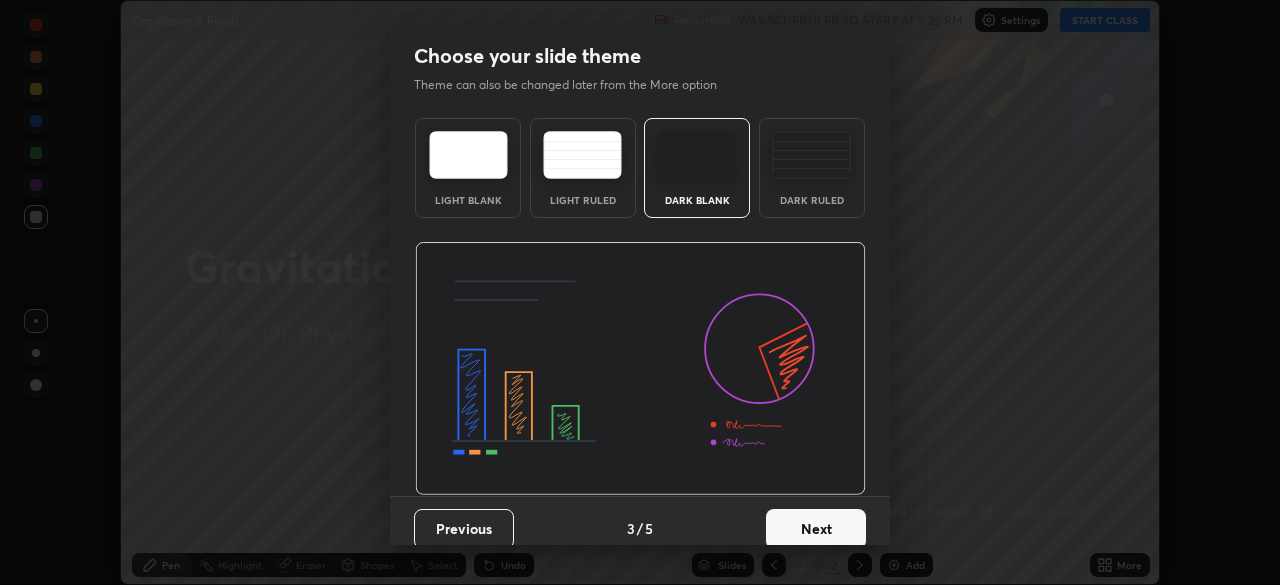 click on "Next" at bounding box center [816, 529] 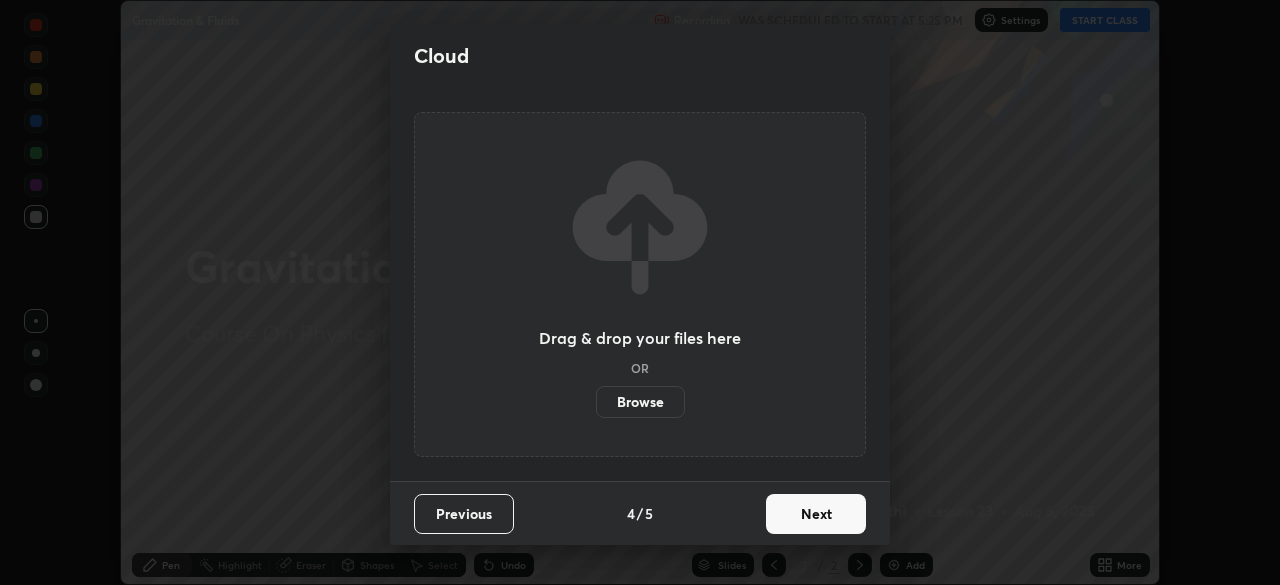 click on "Next" at bounding box center (816, 514) 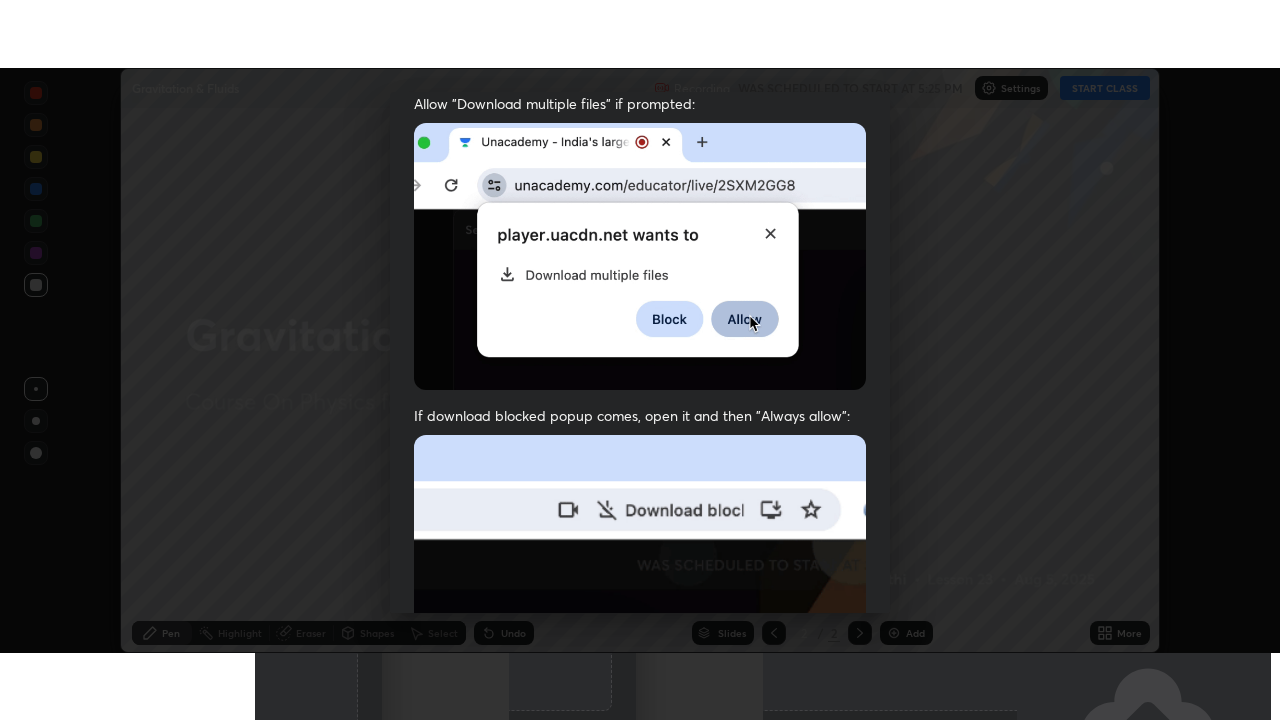 scroll, scrollTop: 479, scrollLeft: 0, axis: vertical 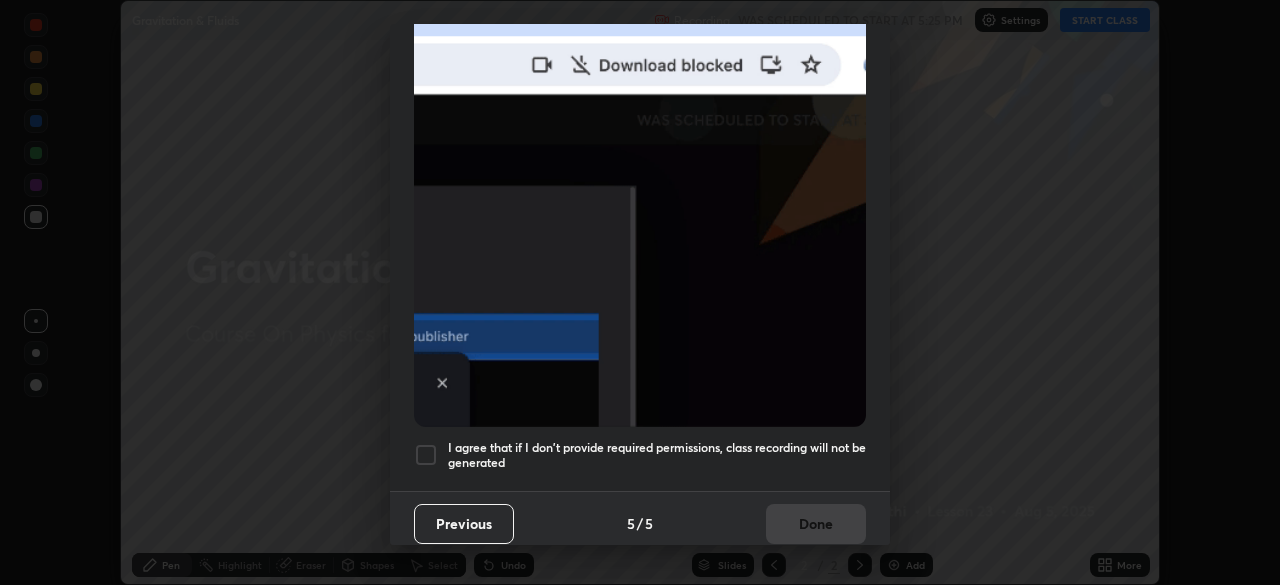 click at bounding box center [426, 455] 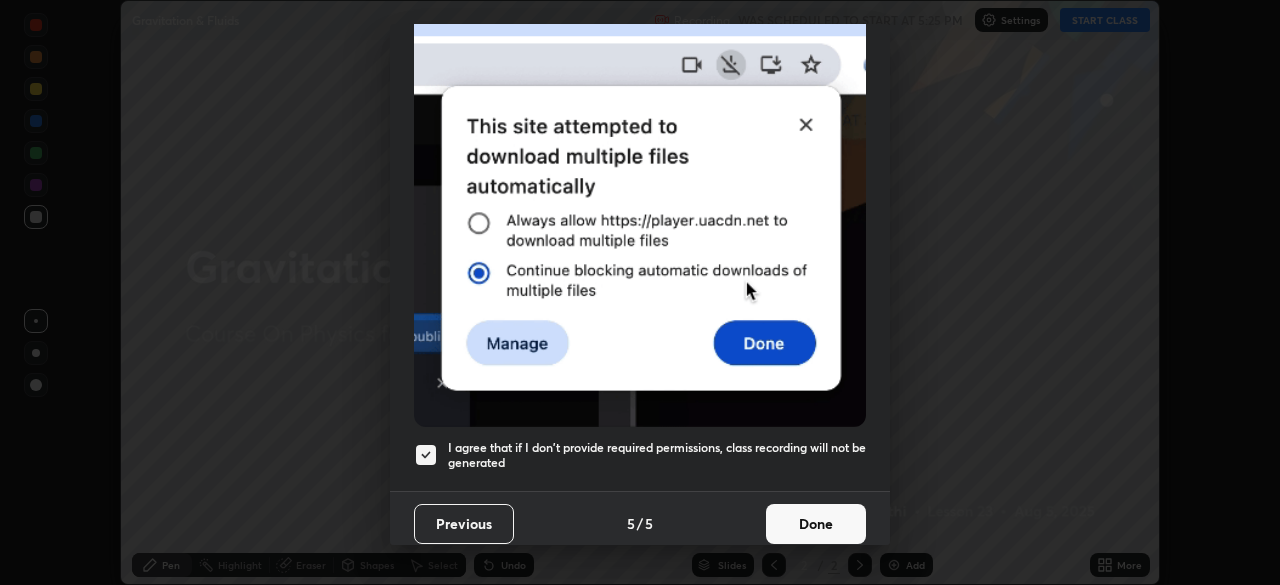 click on "Done" at bounding box center [816, 524] 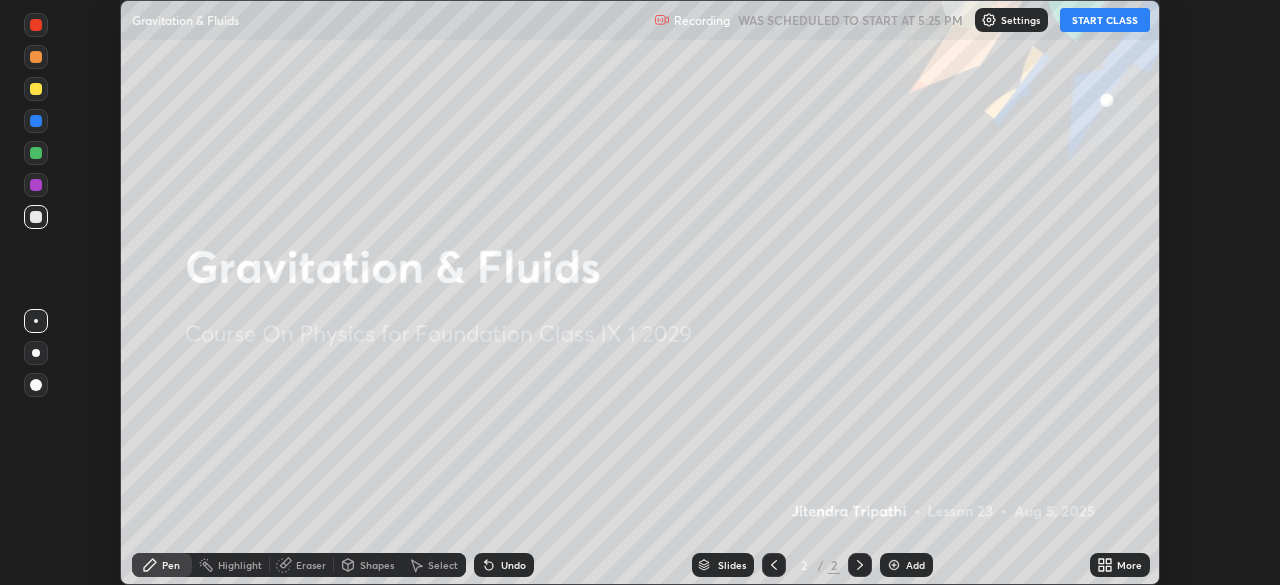 click on "START CLASS" at bounding box center [1105, 20] 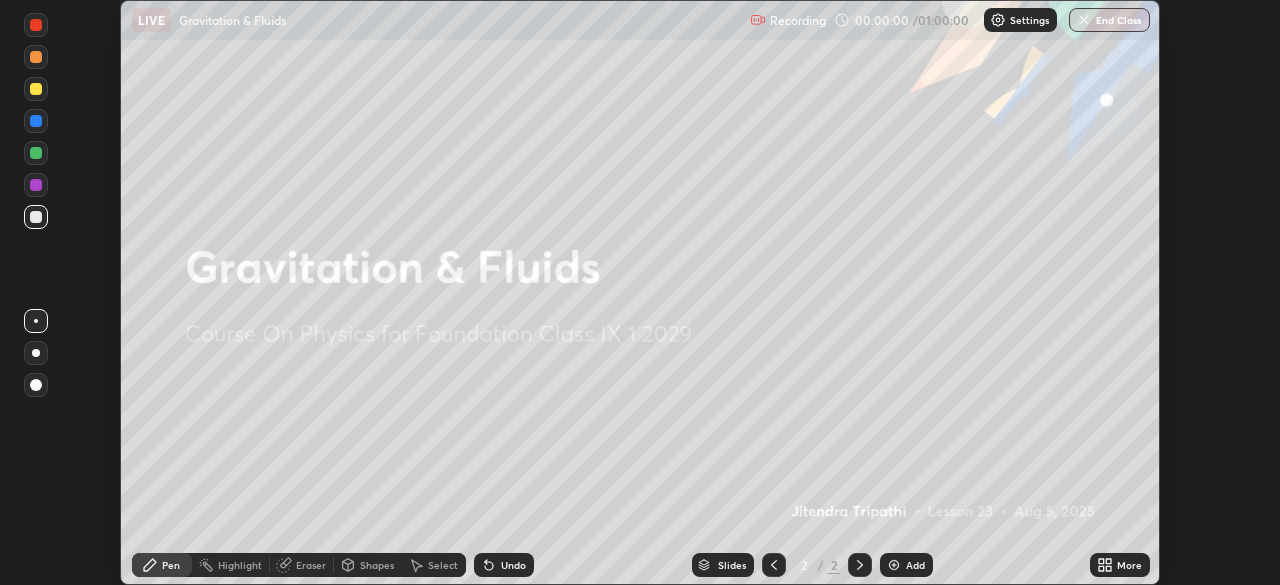 click 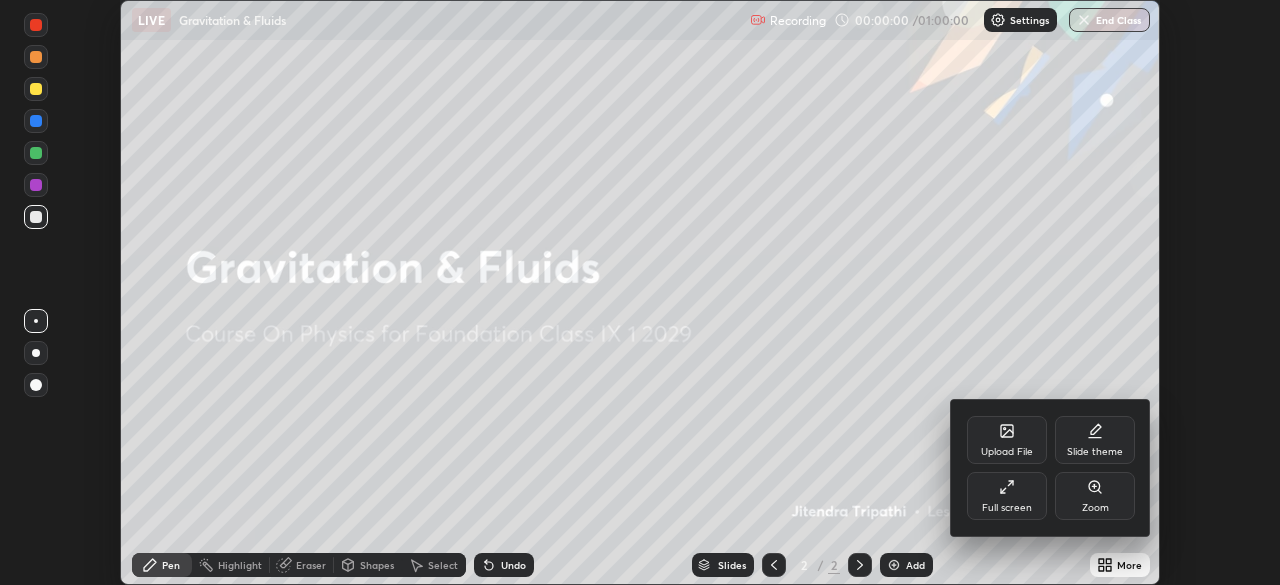 click on "Full screen" at bounding box center [1007, 496] 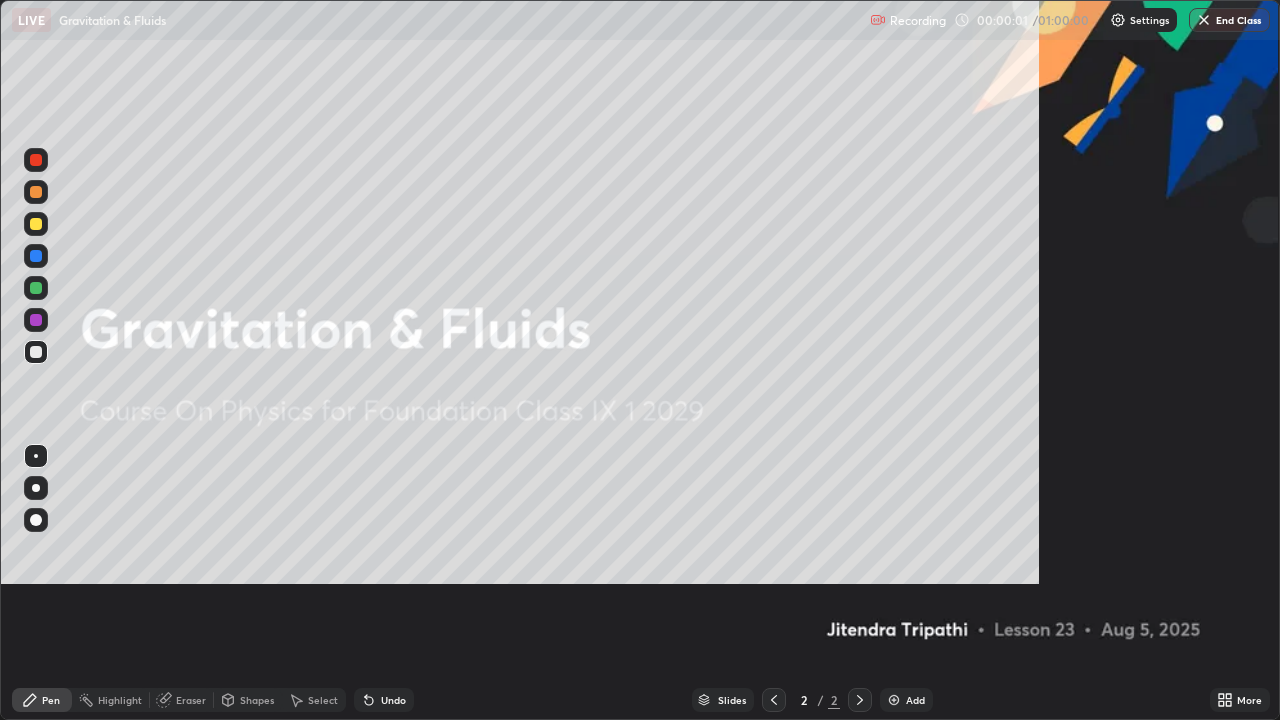 scroll, scrollTop: 99280, scrollLeft: 98720, axis: both 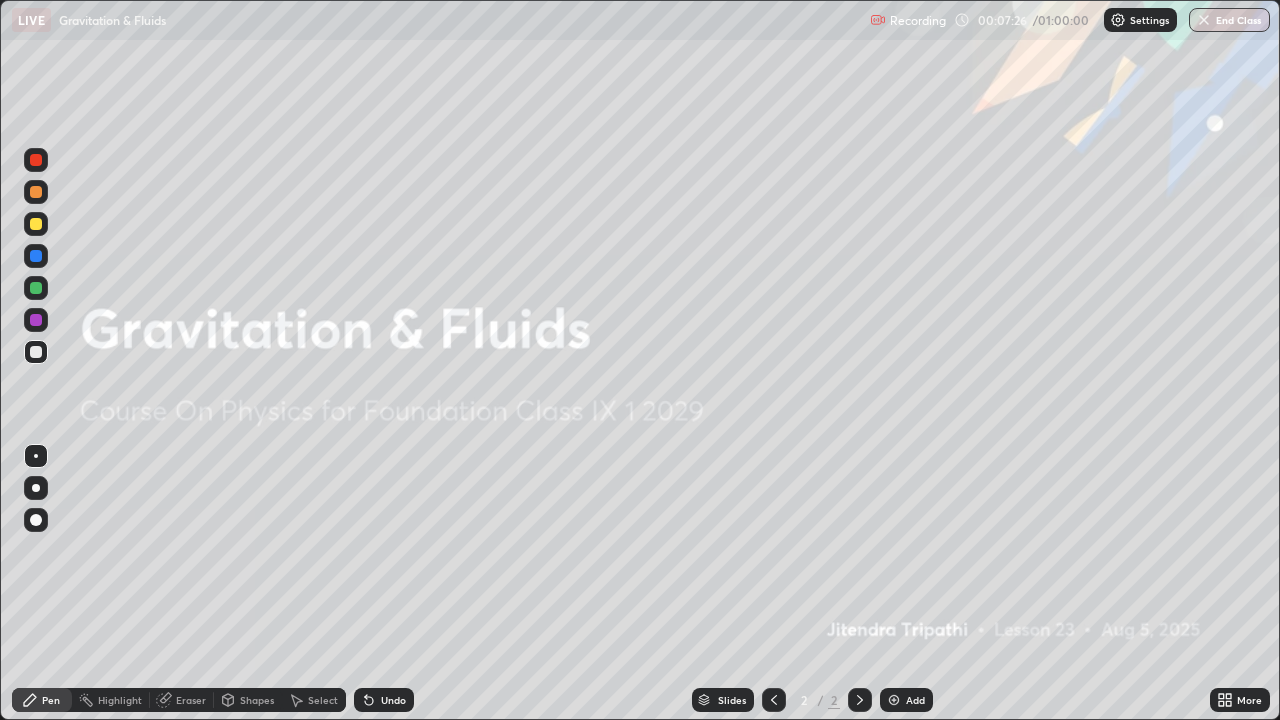 click at bounding box center (894, 700) 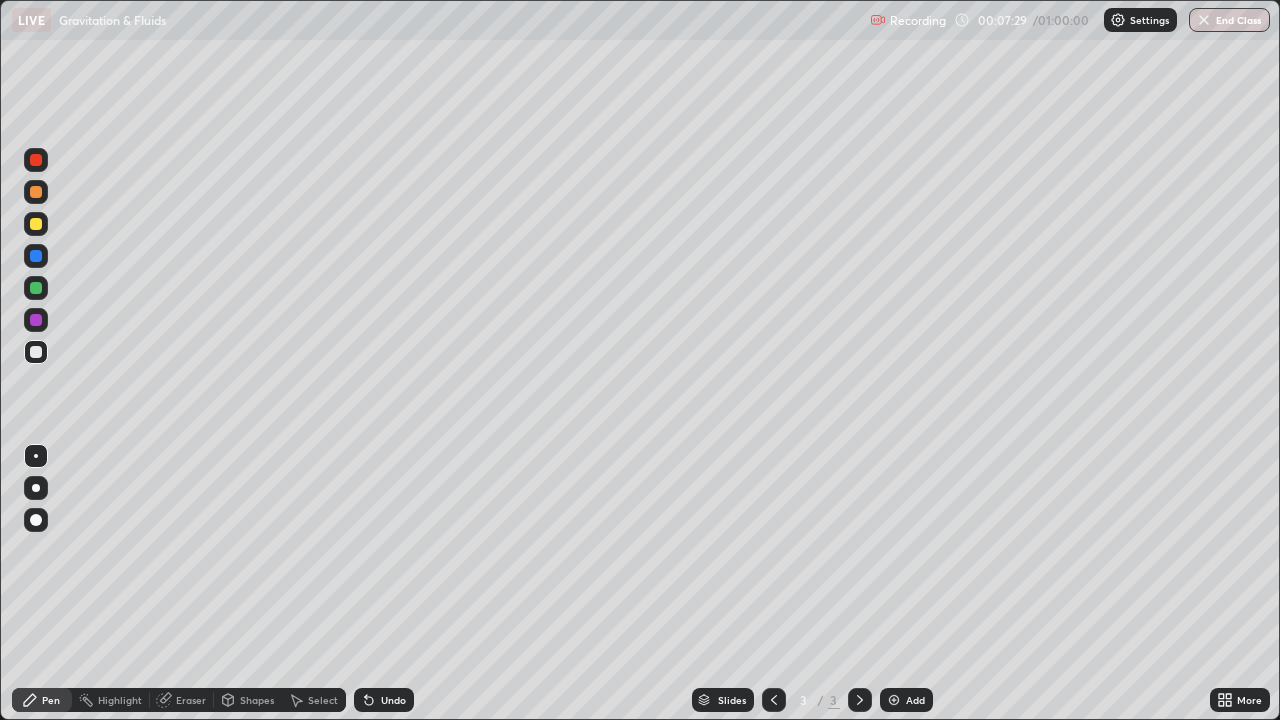 click at bounding box center [36, 192] 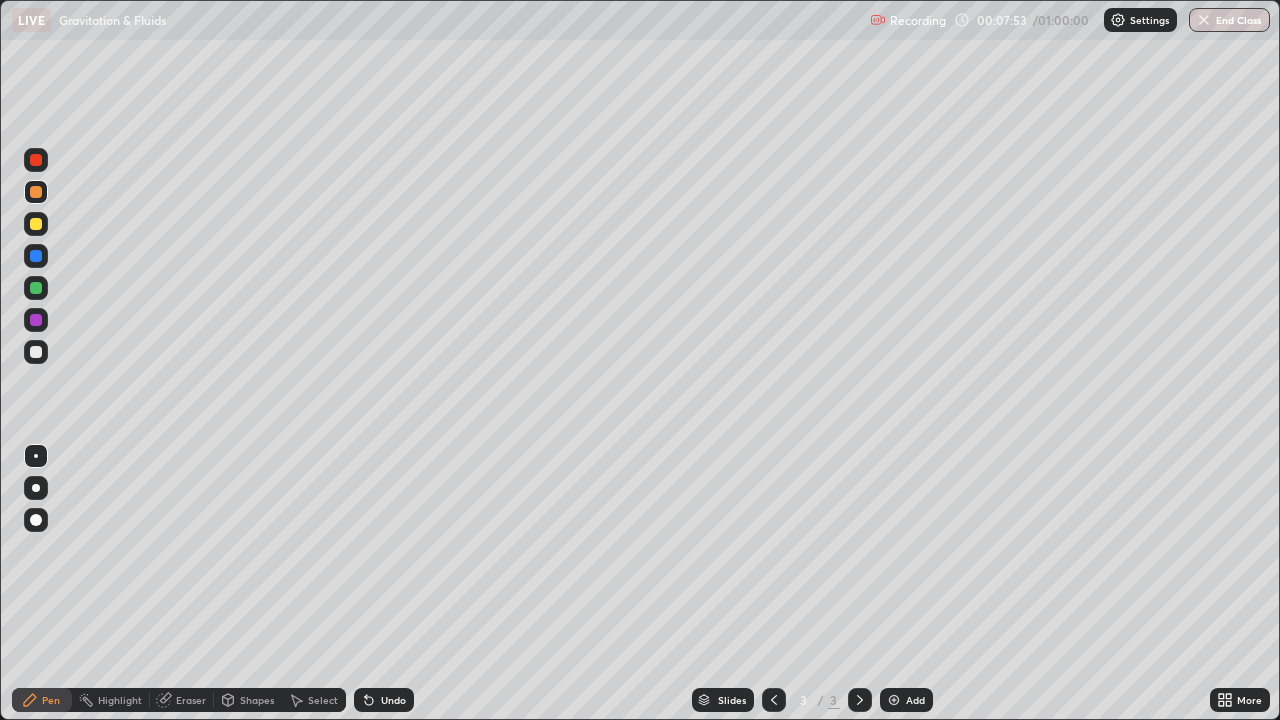 click at bounding box center (36, 224) 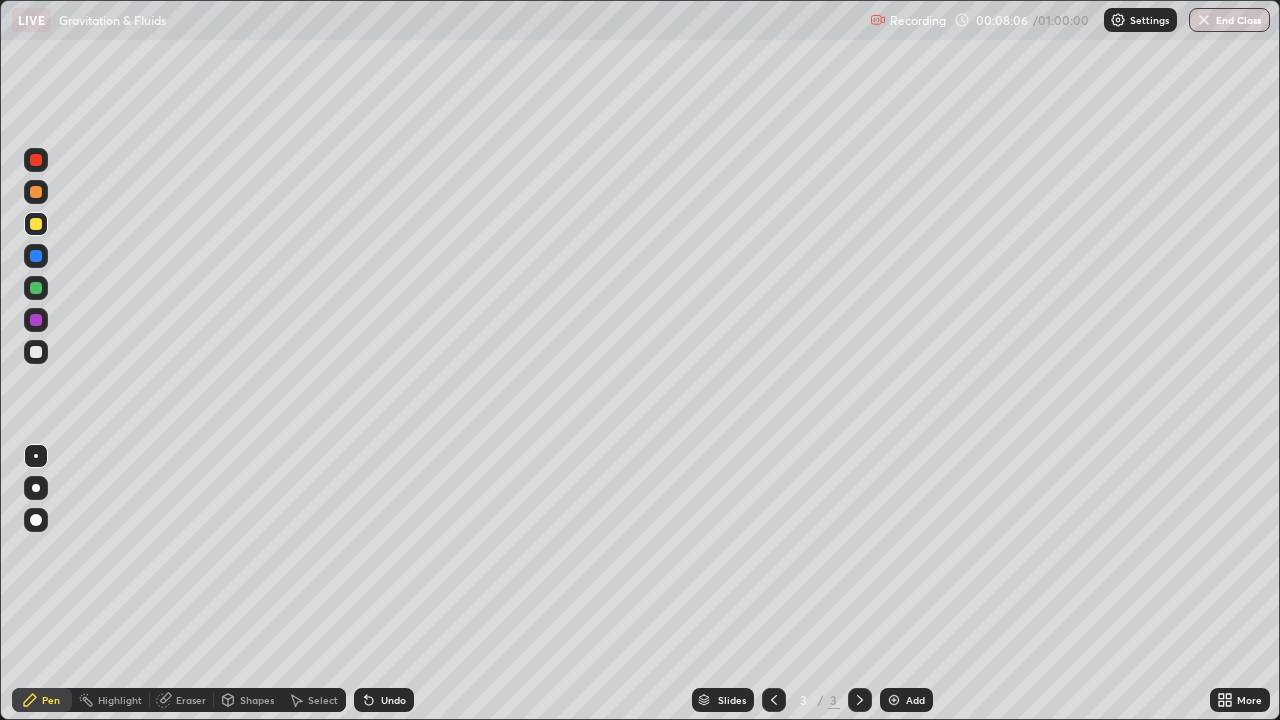 click at bounding box center [36, 160] 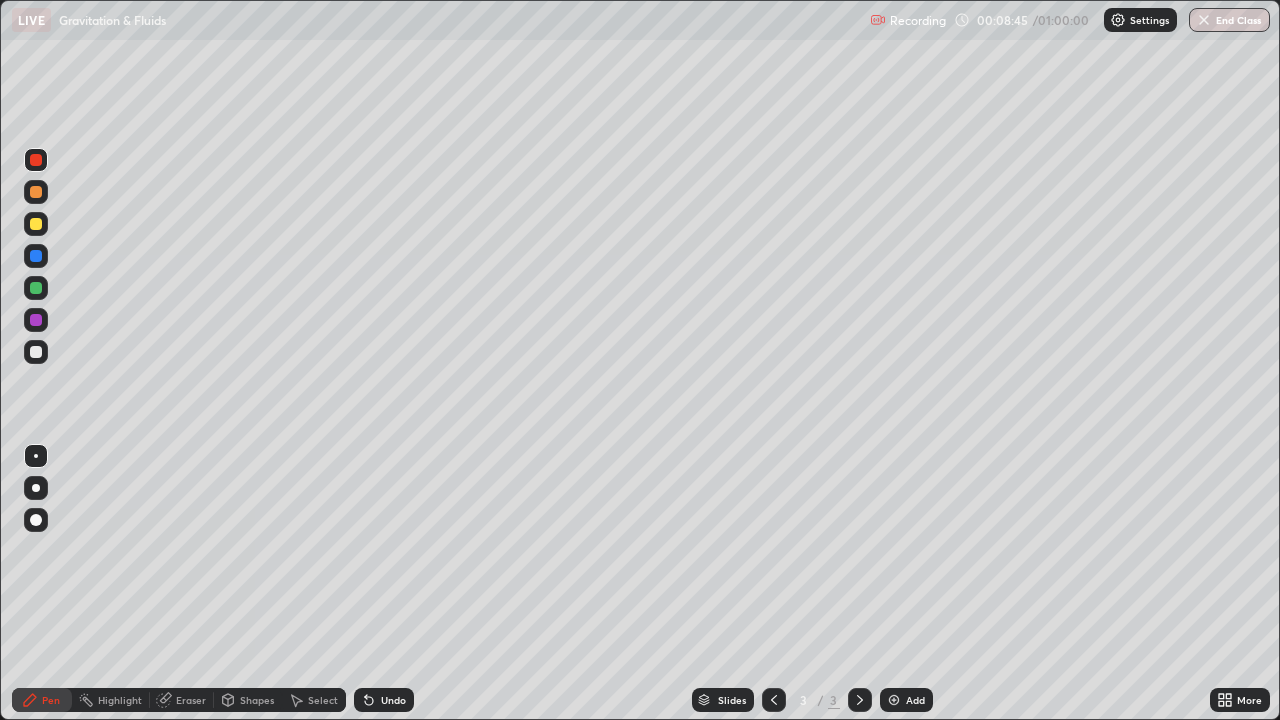 click at bounding box center [36, 256] 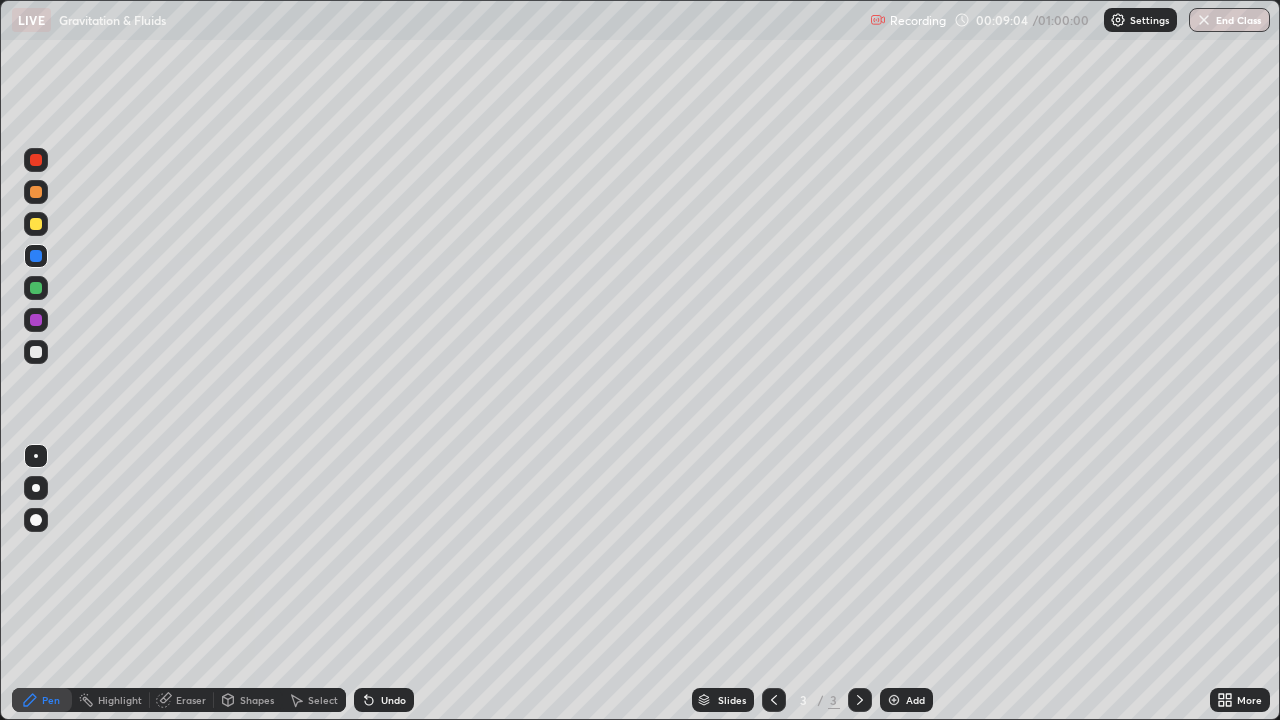 click at bounding box center (36, 224) 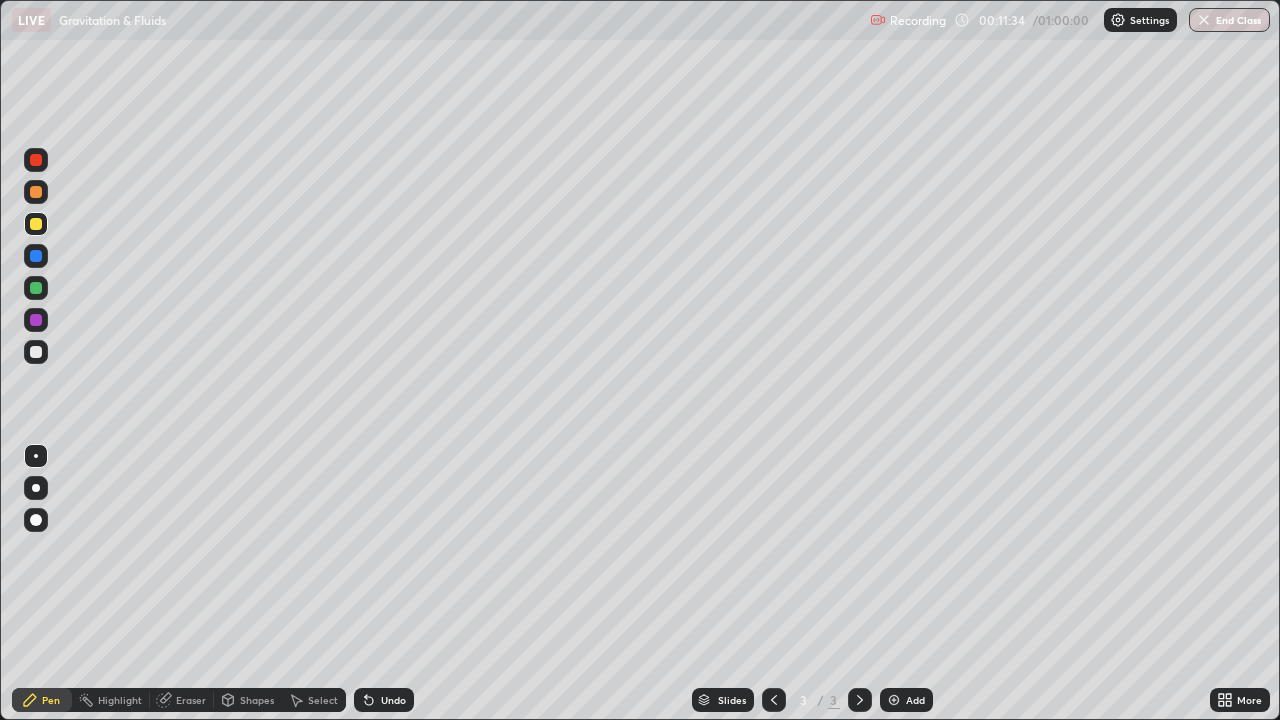 click at bounding box center (36, 256) 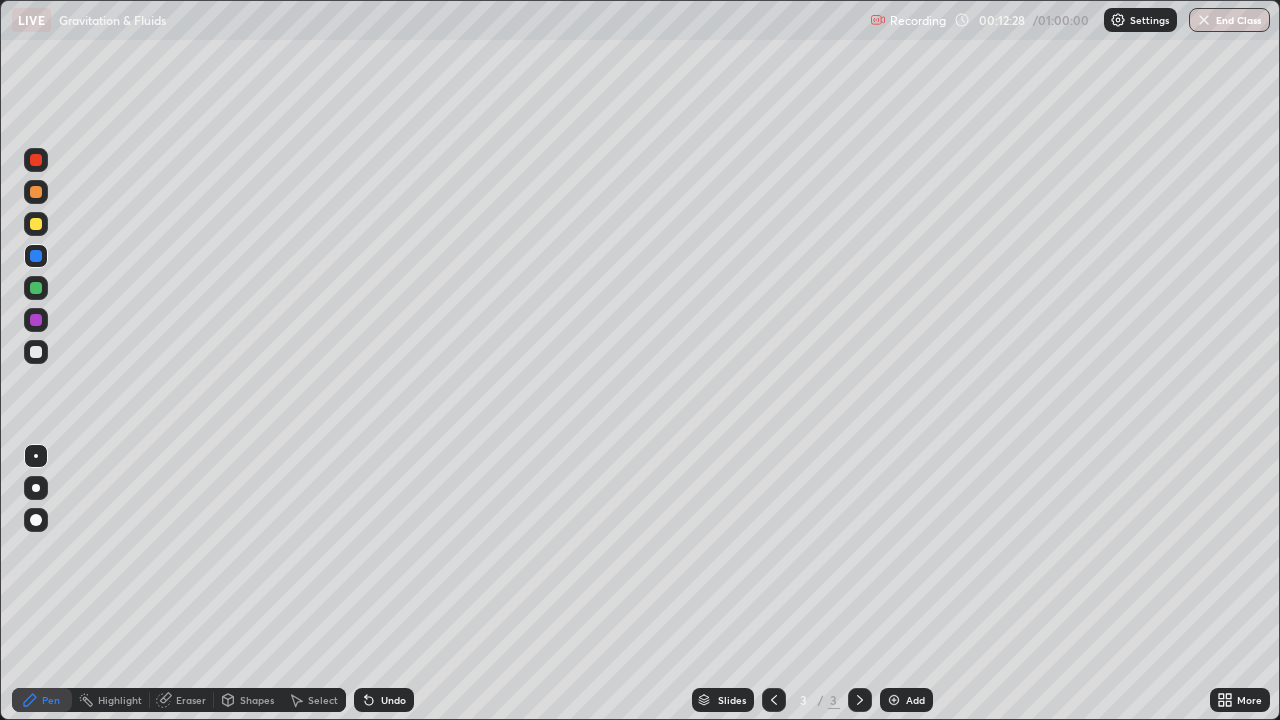 click at bounding box center [36, 288] 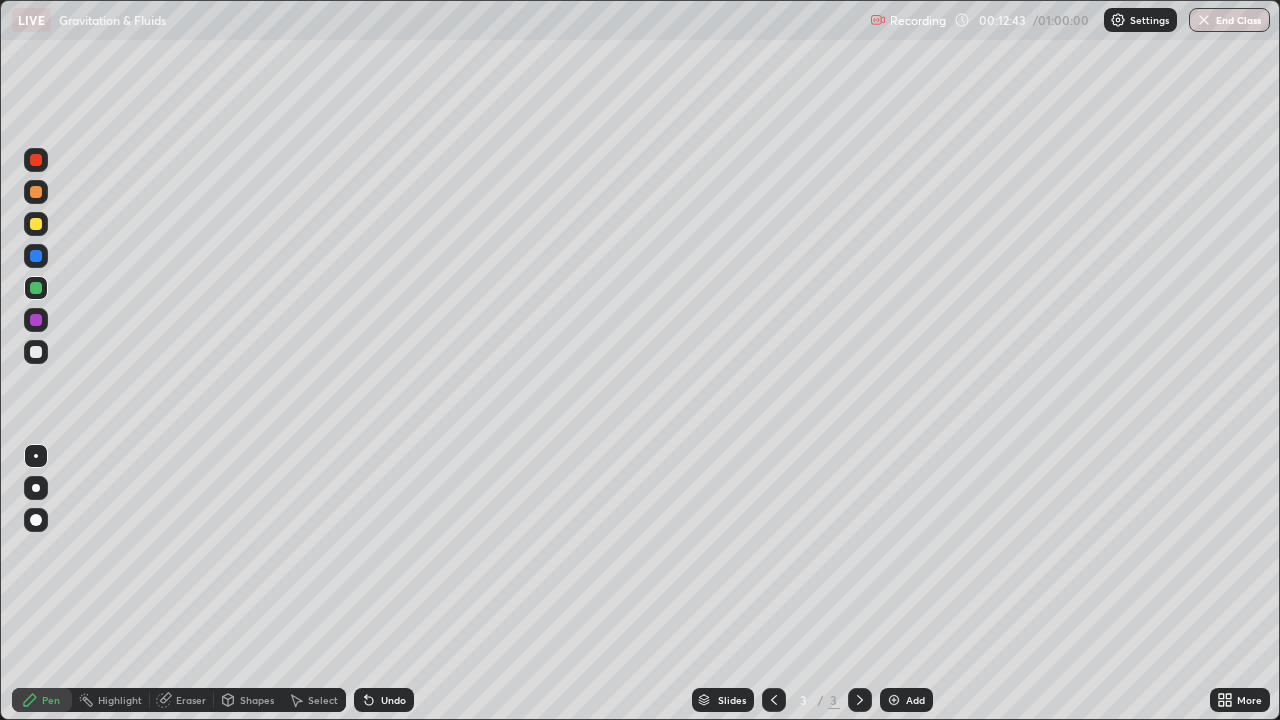 click on "Add" at bounding box center [906, 700] 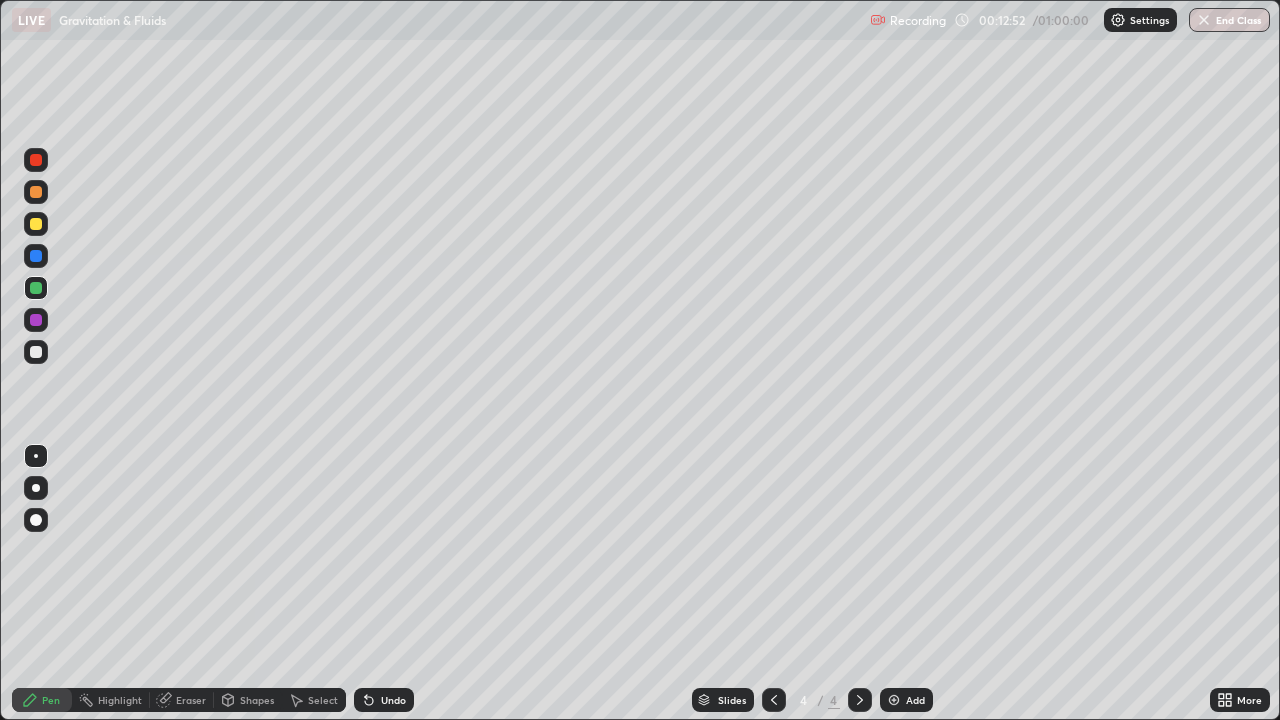click 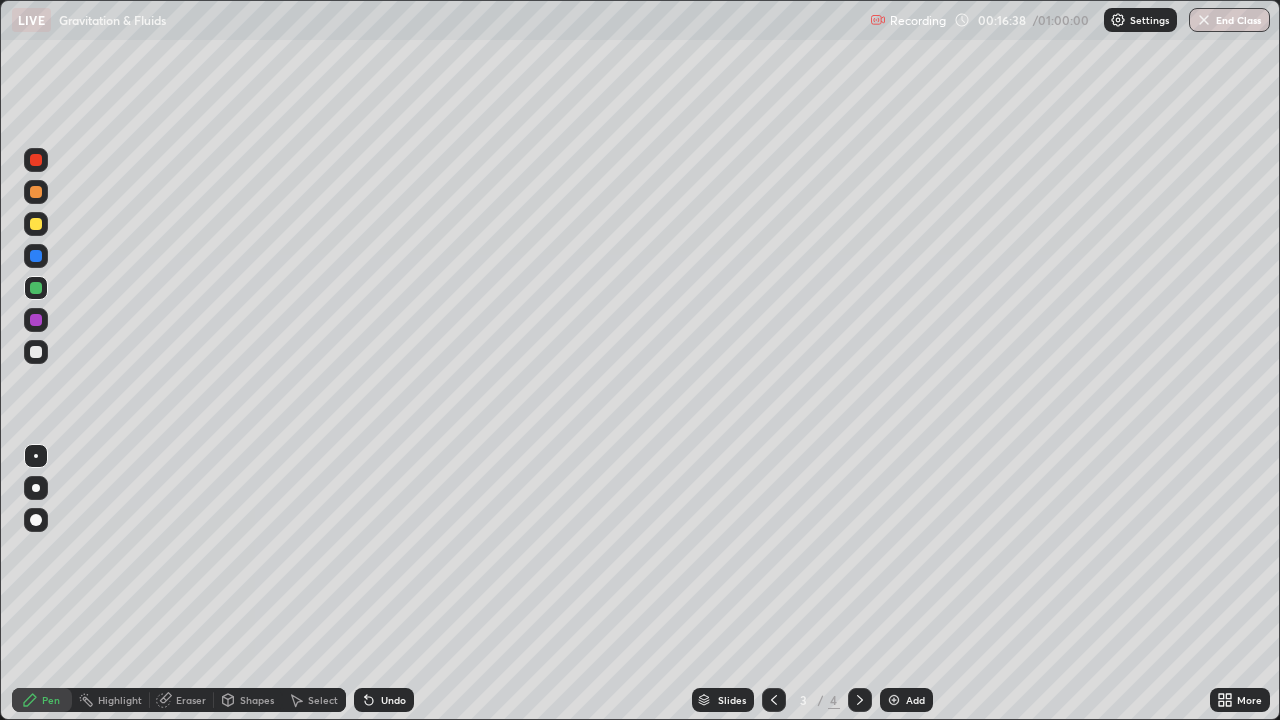 click on "Add" at bounding box center [915, 700] 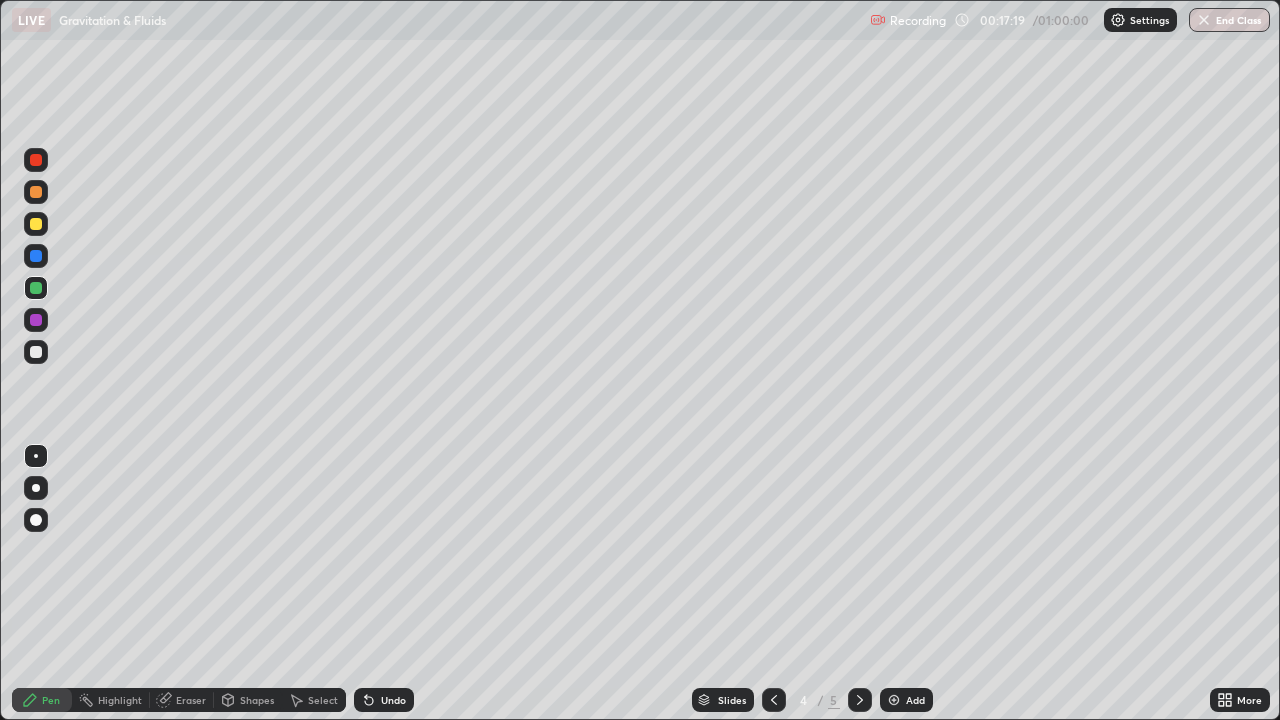 click at bounding box center [774, 700] 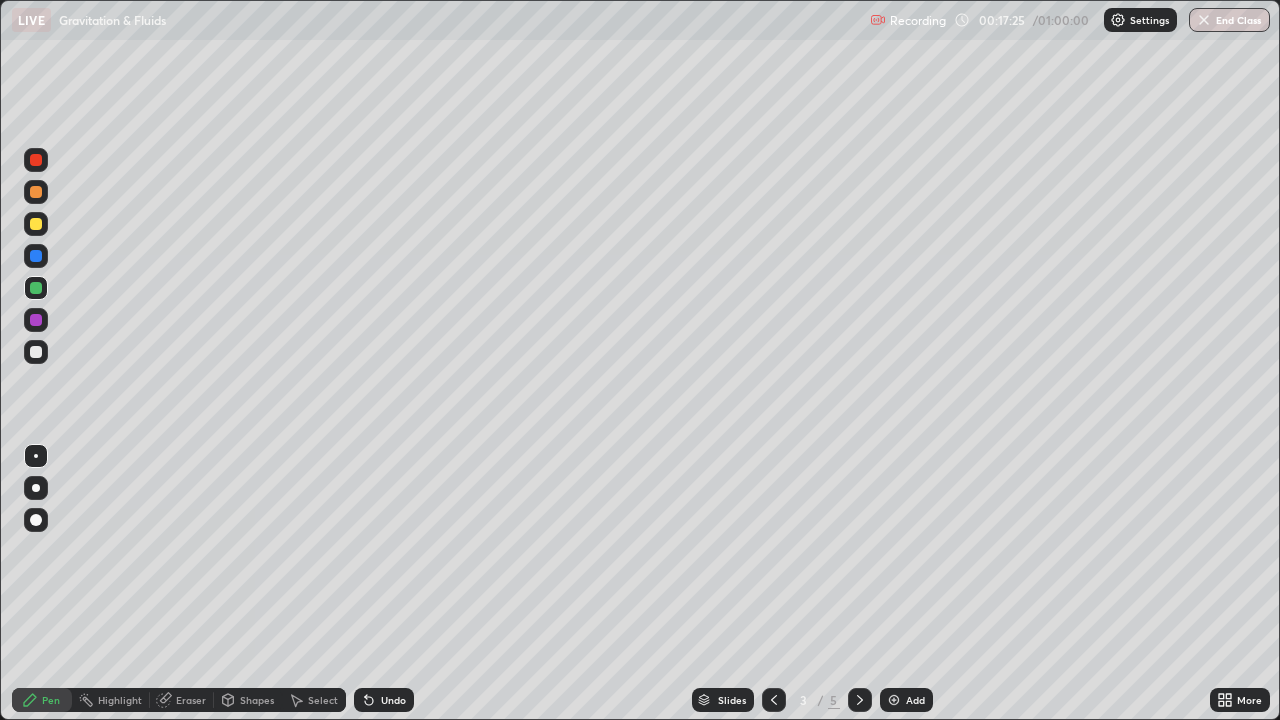 click 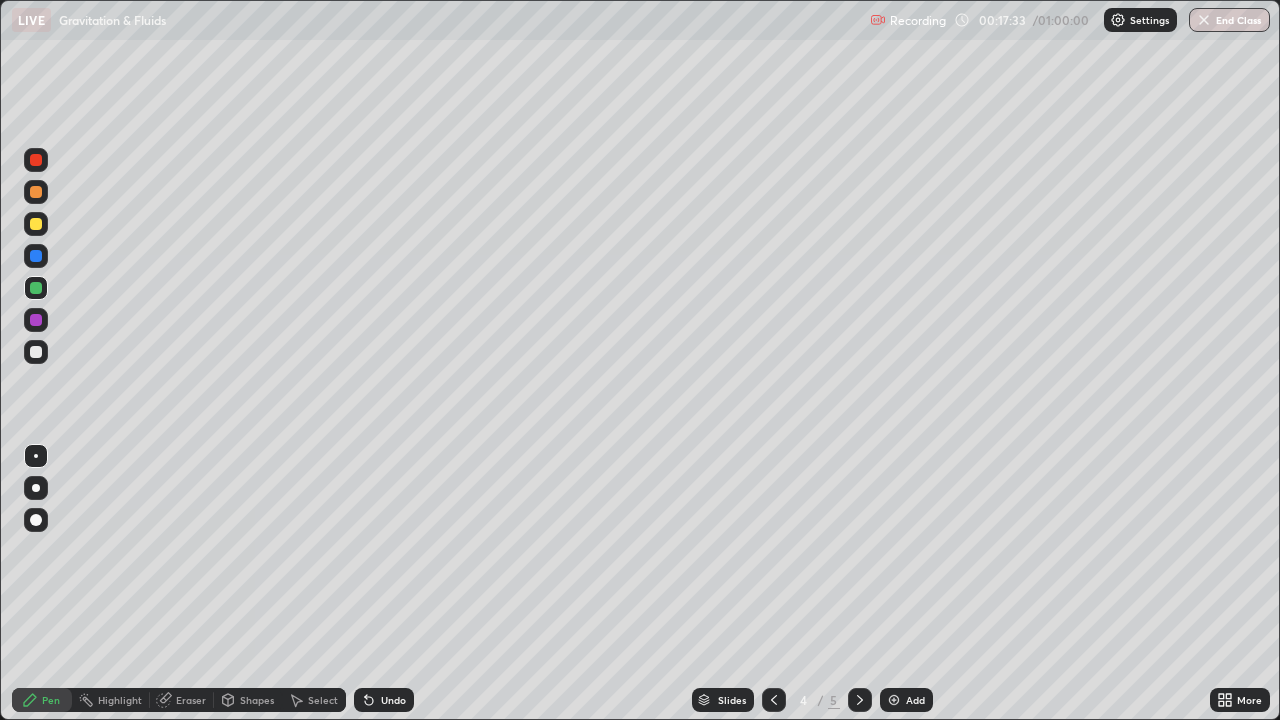 click at bounding box center (36, 224) 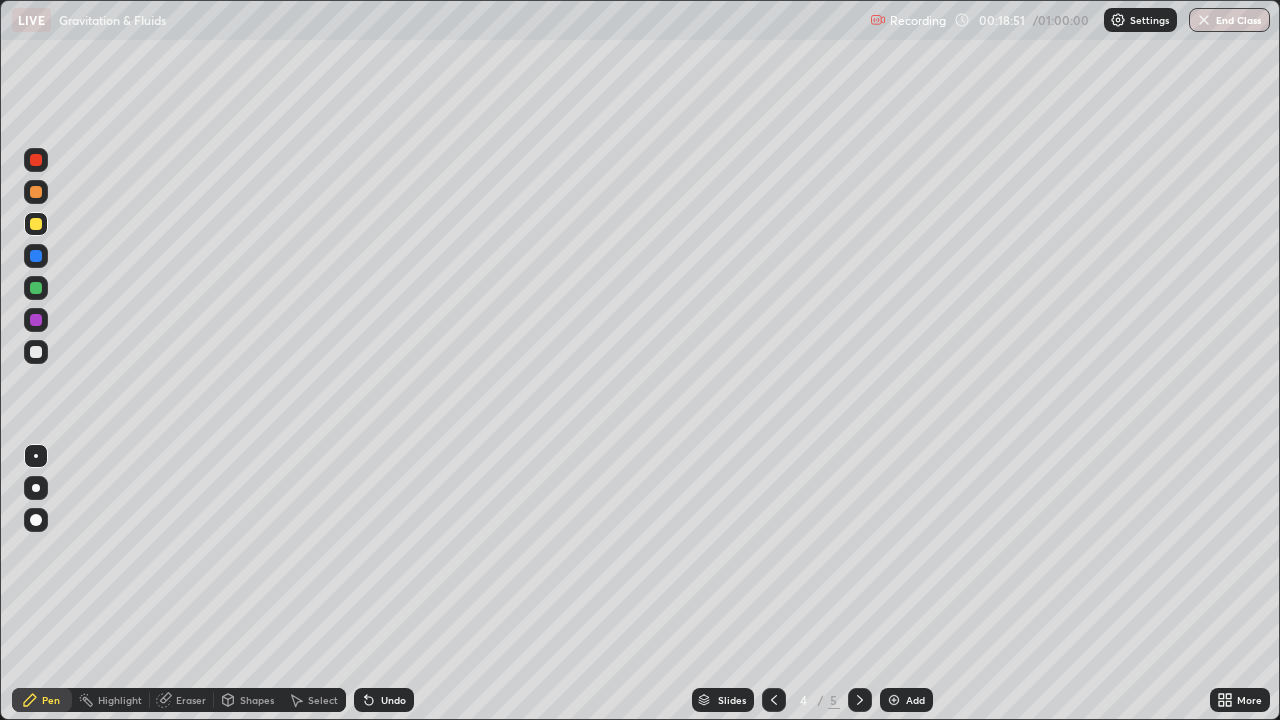 click on "Add" at bounding box center (915, 700) 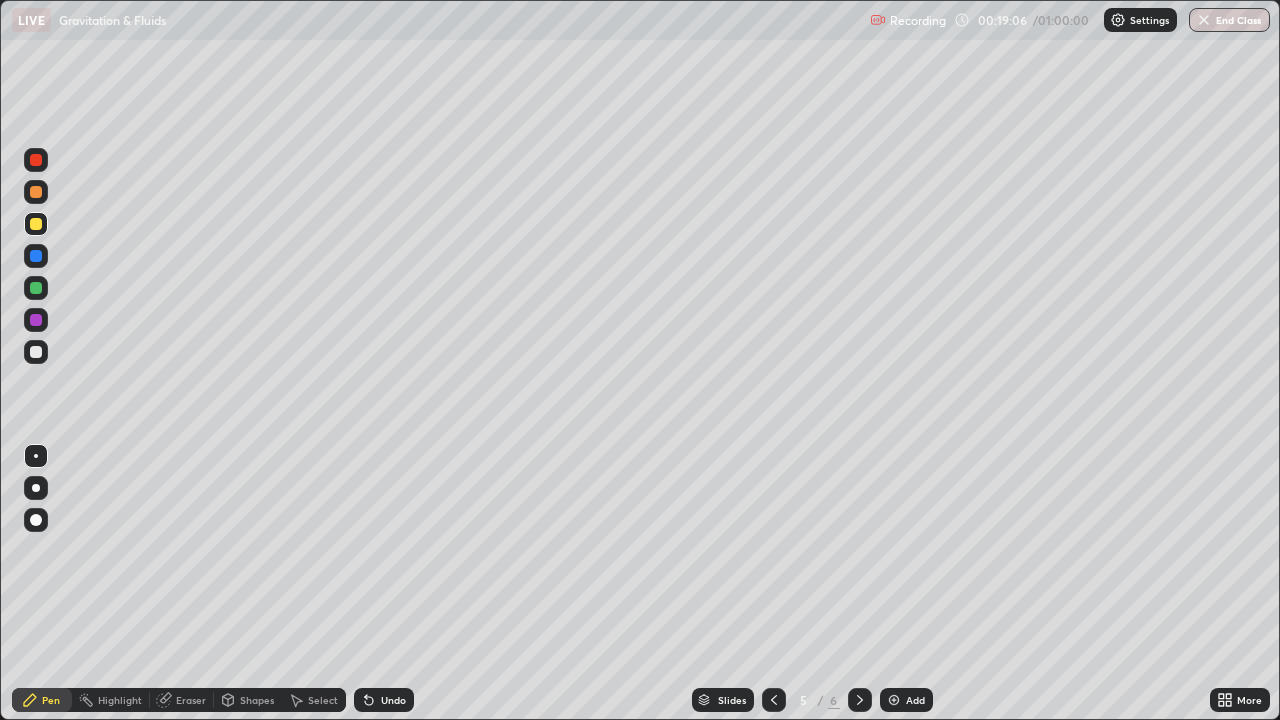 click at bounding box center [36, 192] 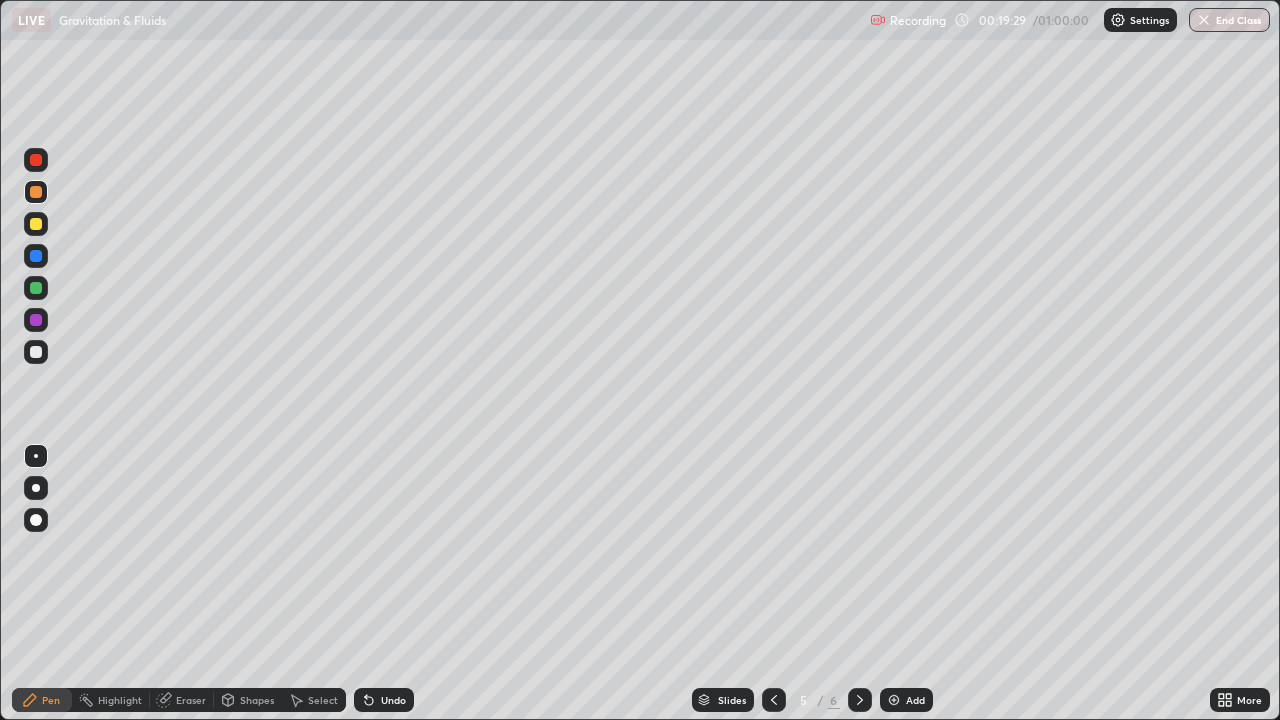 click at bounding box center [36, 256] 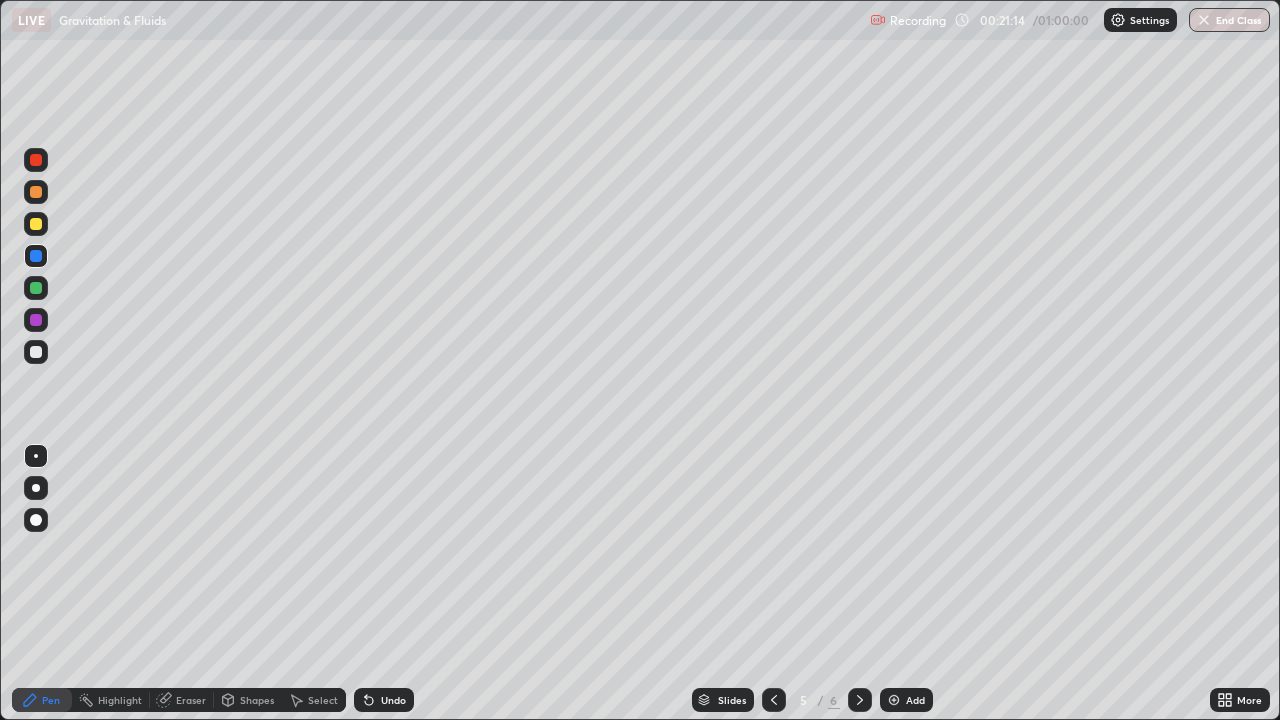 click at bounding box center (36, 160) 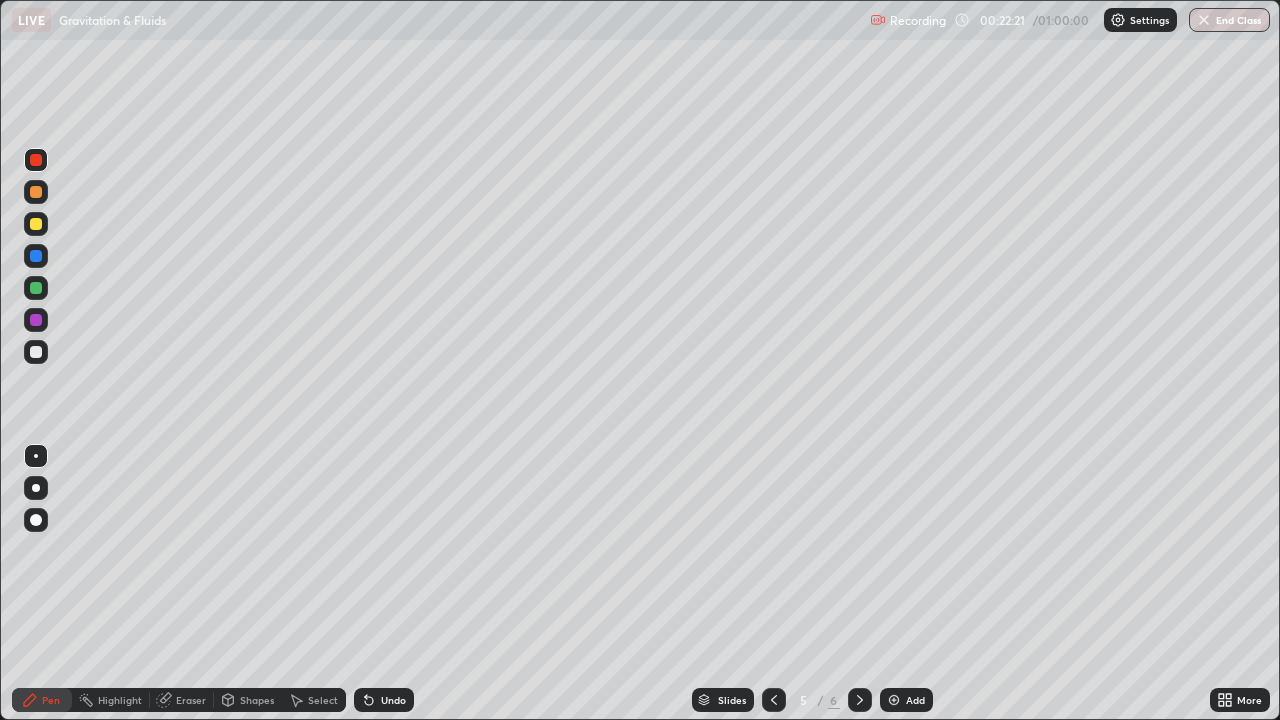 click at bounding box center [36, 192] 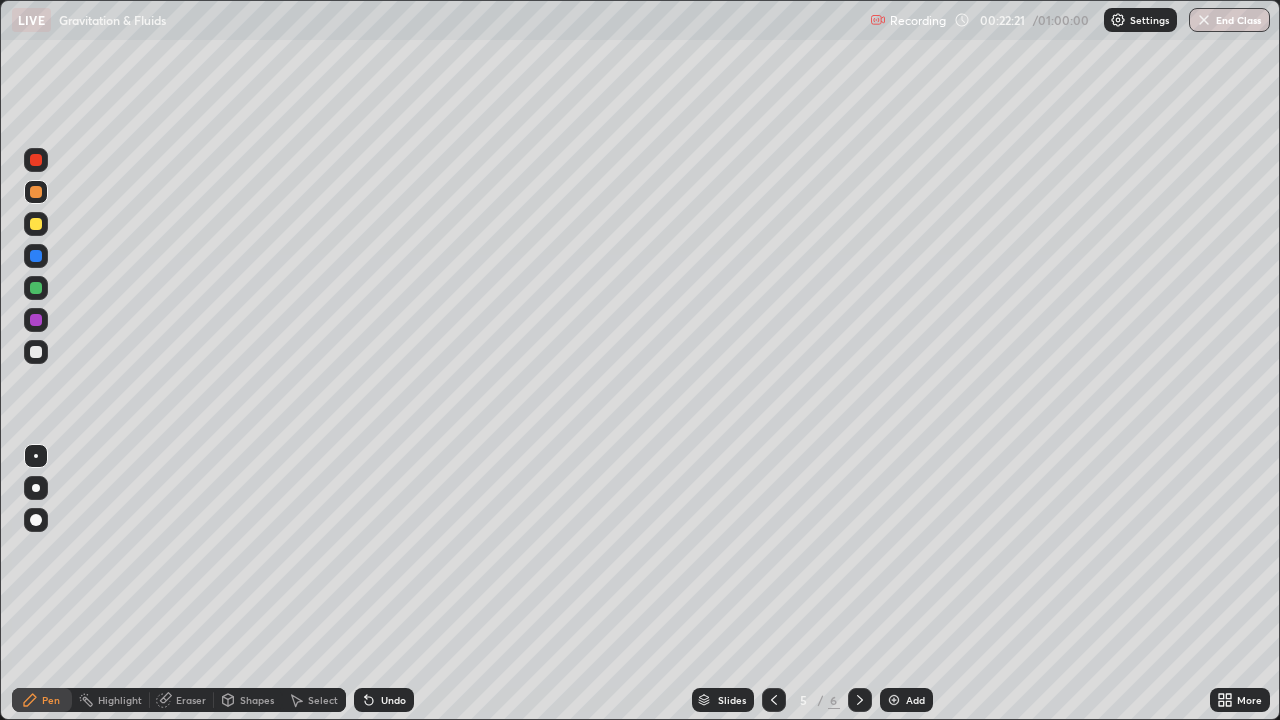 click at bounding box center (36, 224) 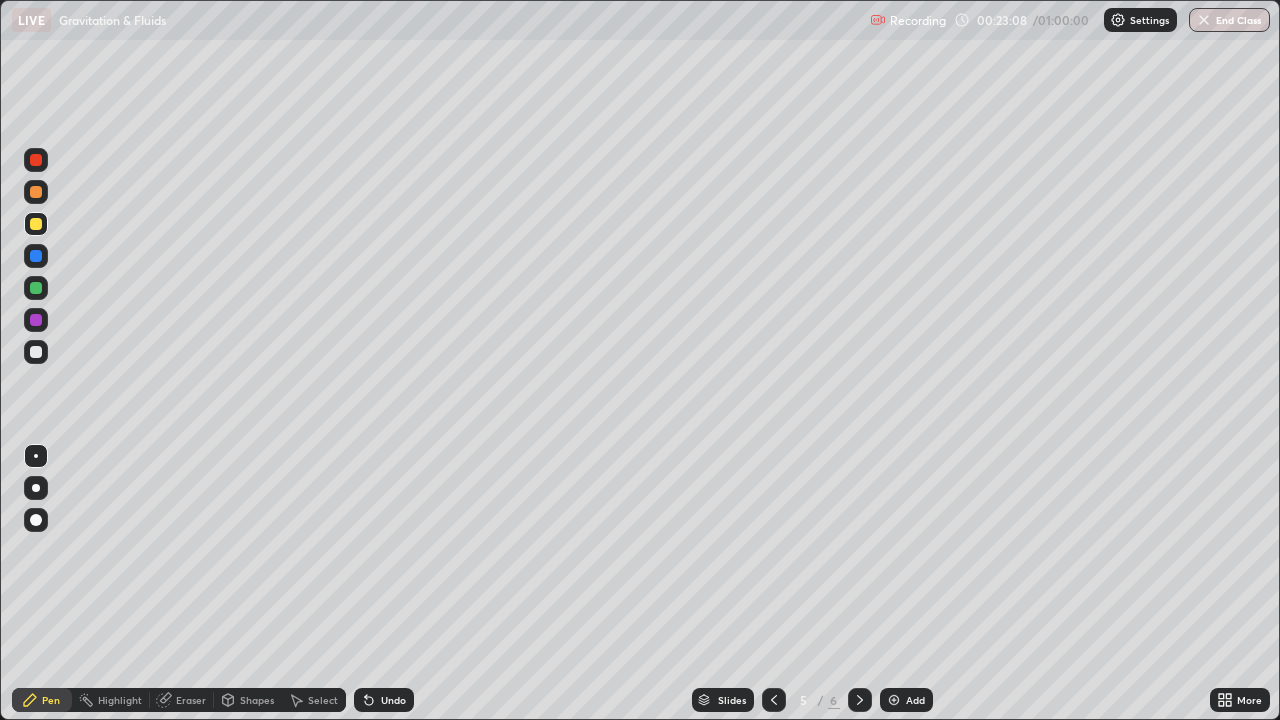 click 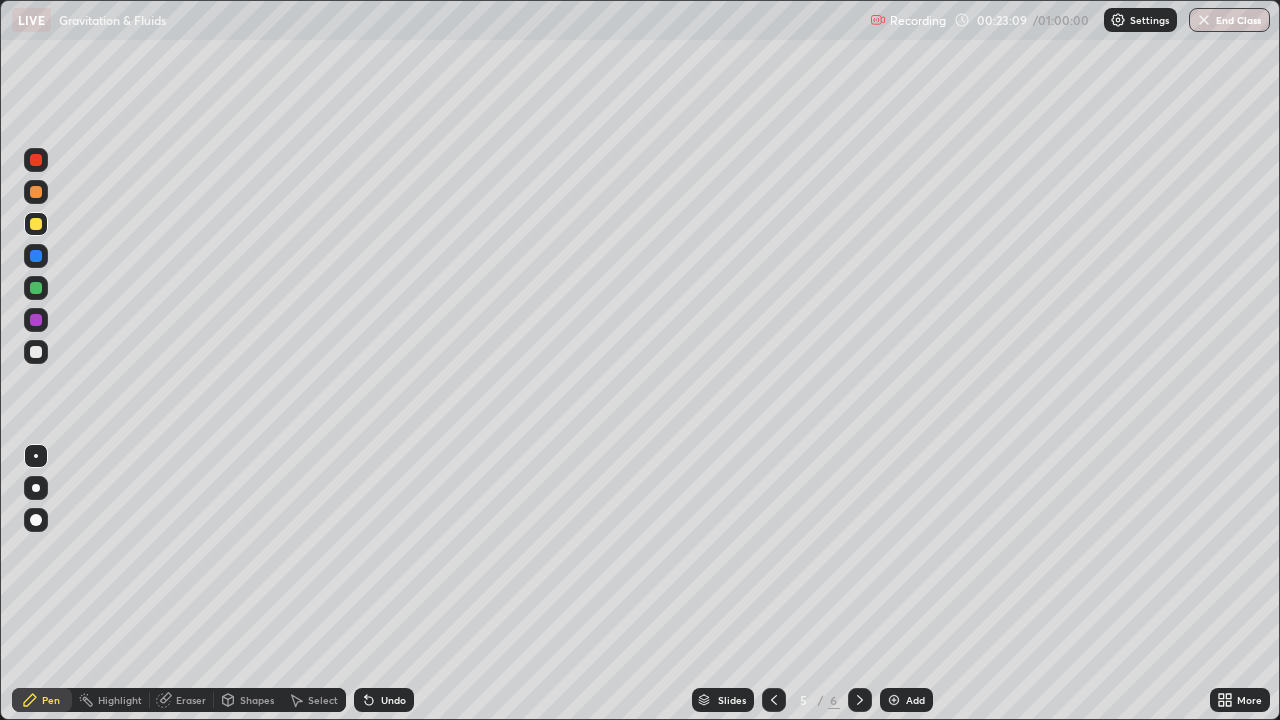 click on "Undo" at bounding box center [393, 700] 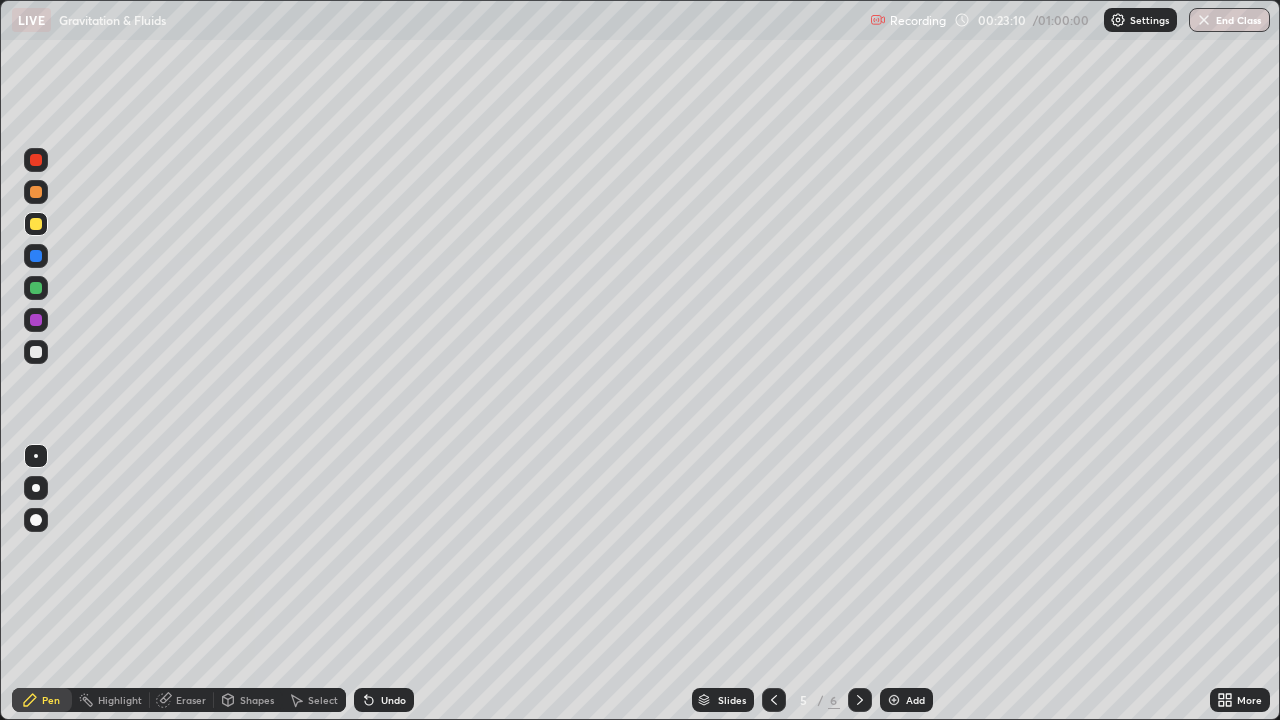 click on "Undo" at bounding box center [393, 700] 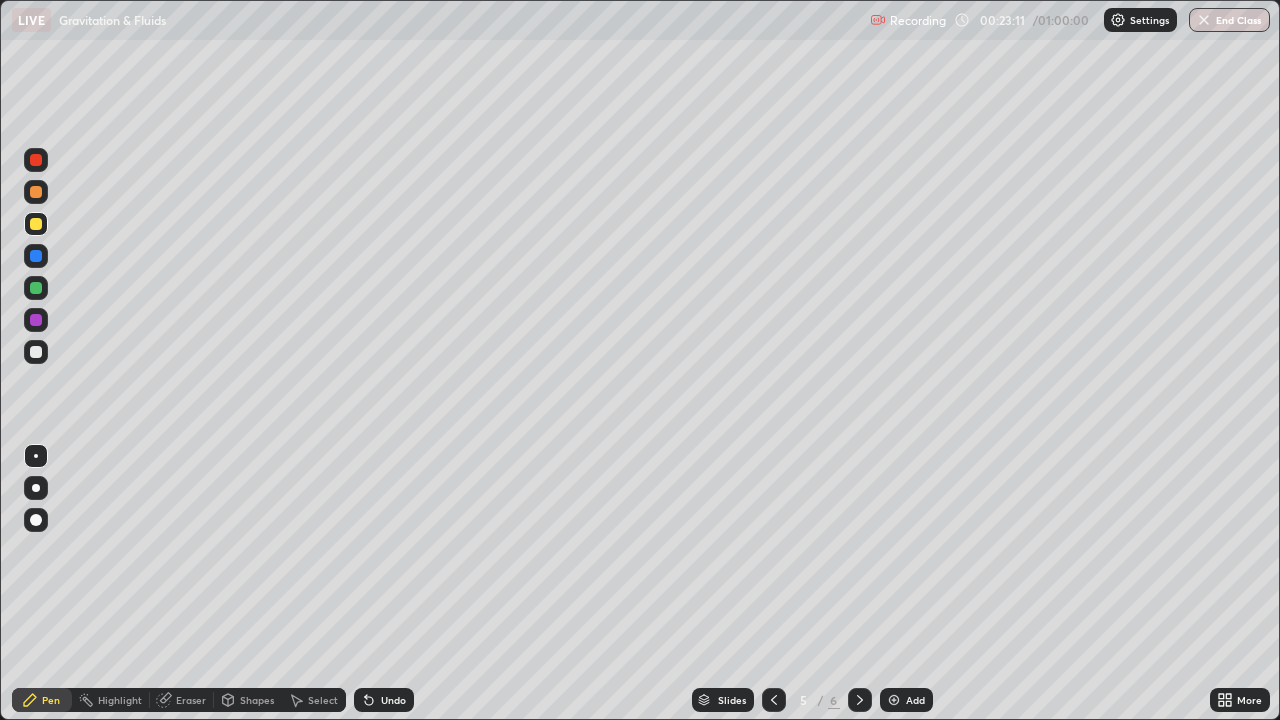 click on "Eraser" at bounding box center [191, 700] 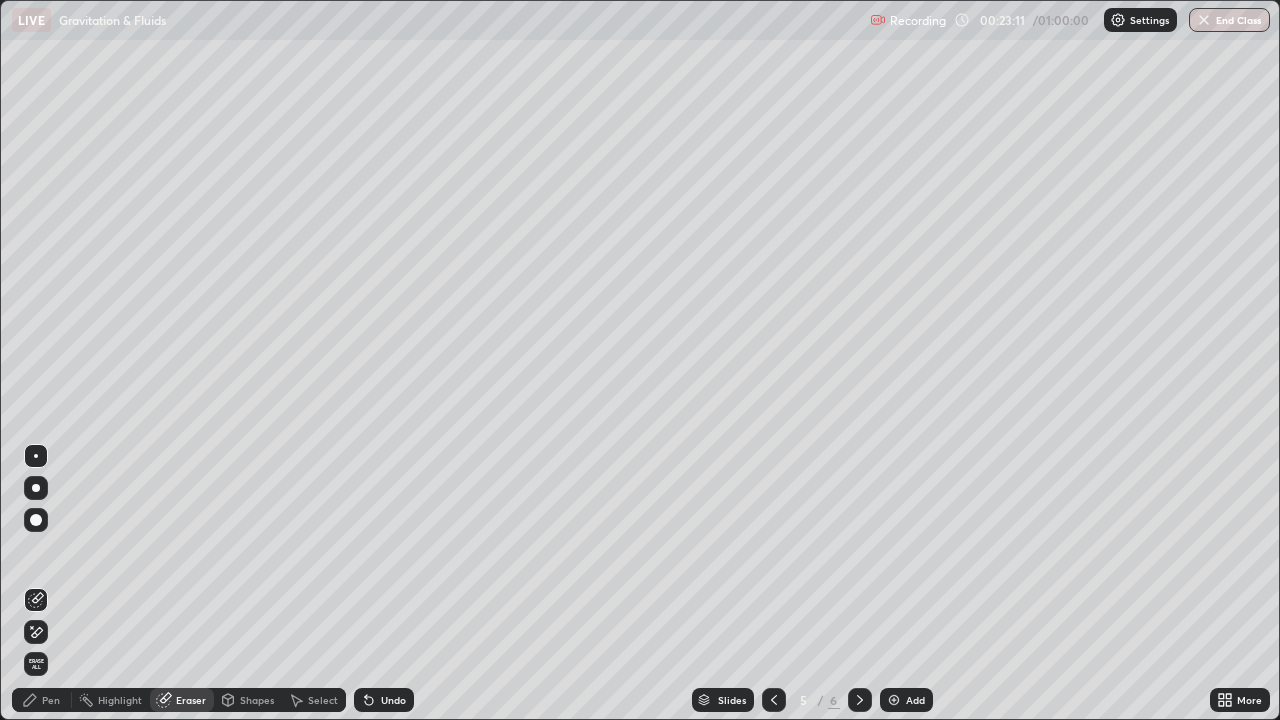click 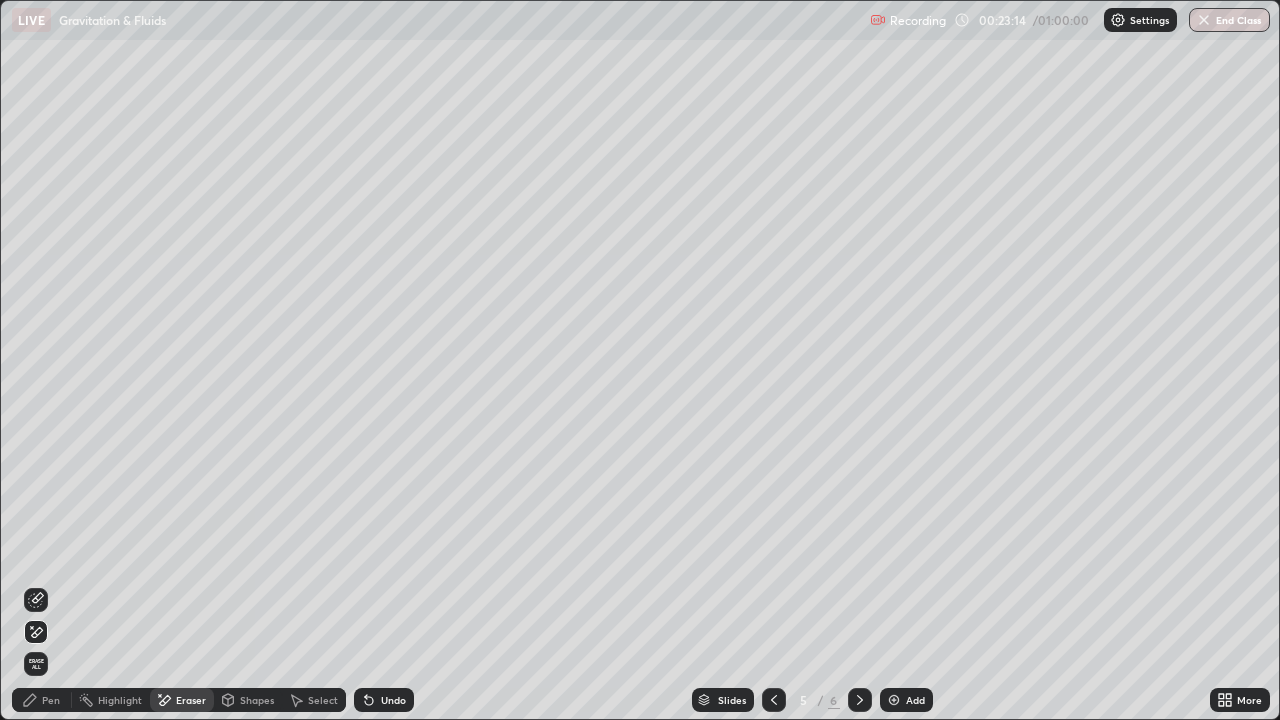 click on "Pen" at bounding box center [42, 700] 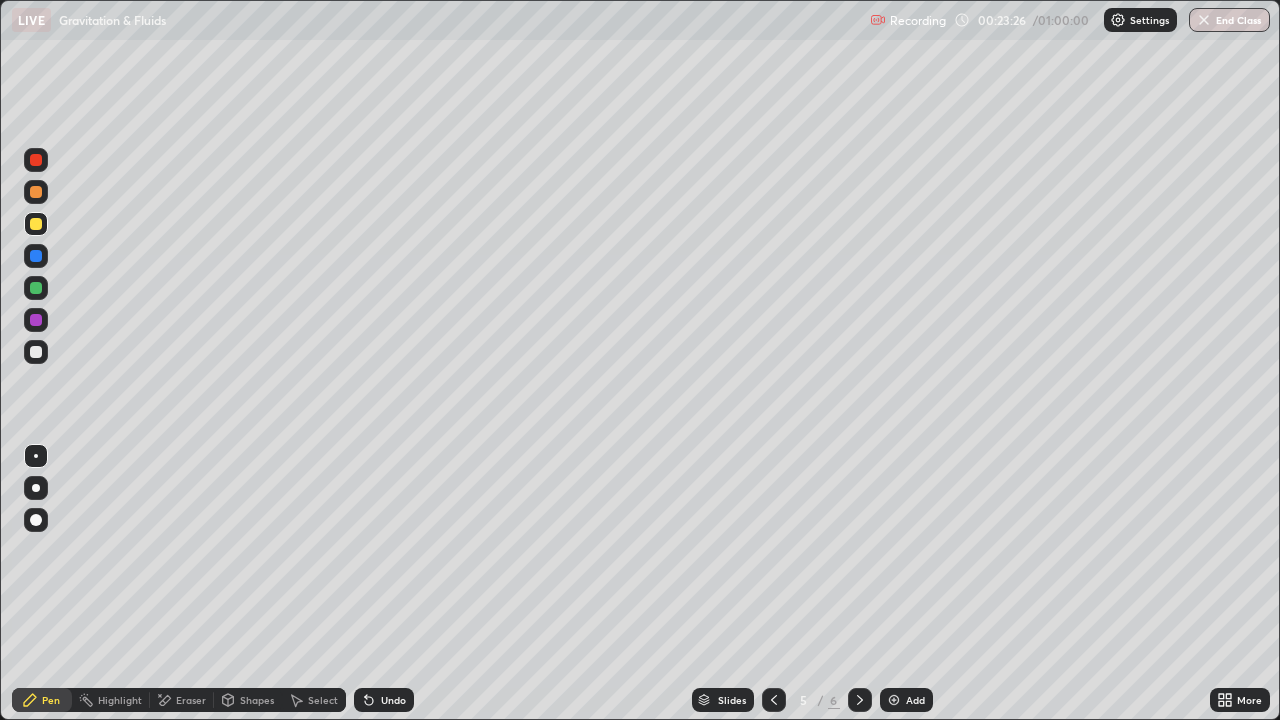 click at bounding box center (36, 288) 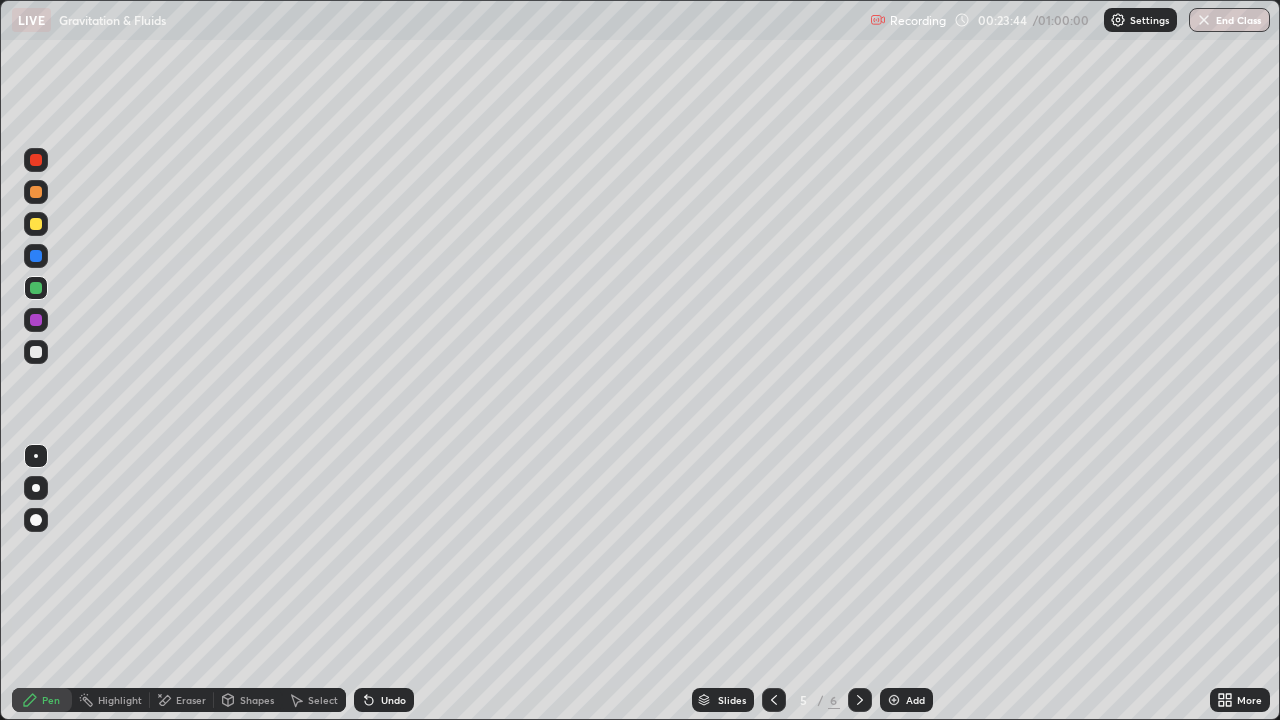 click at bounding box center [894, 700] 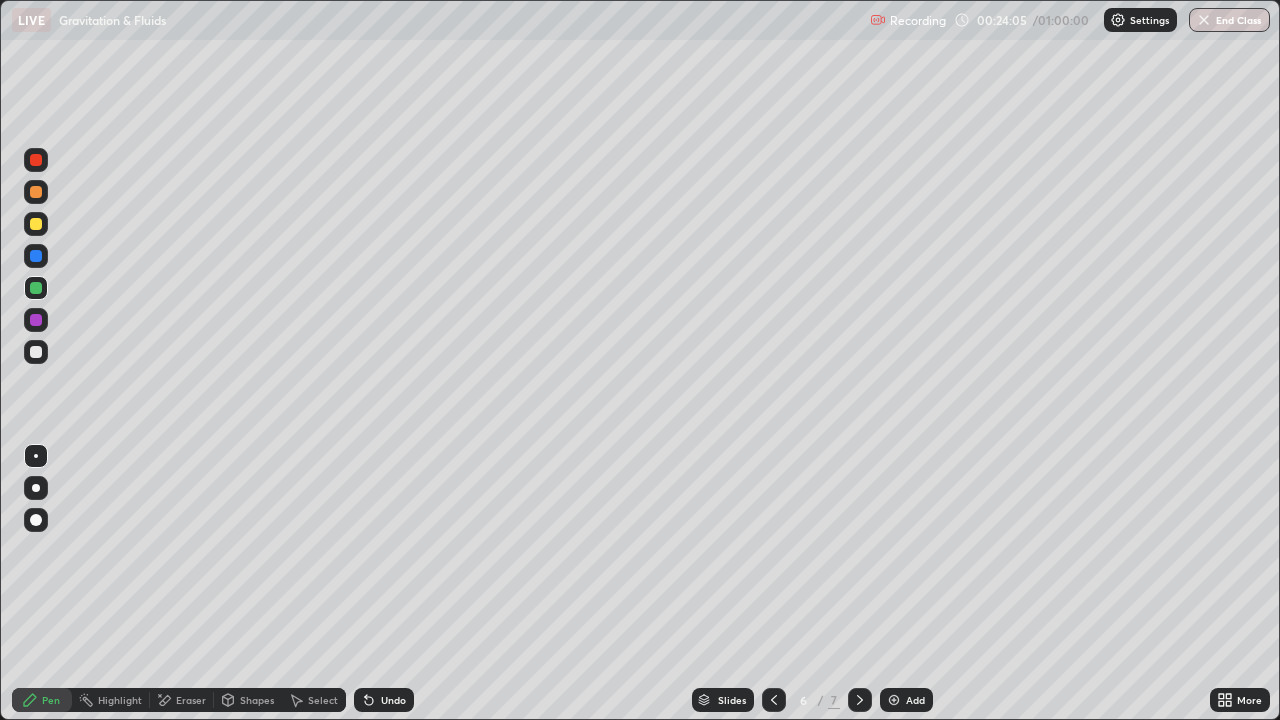click 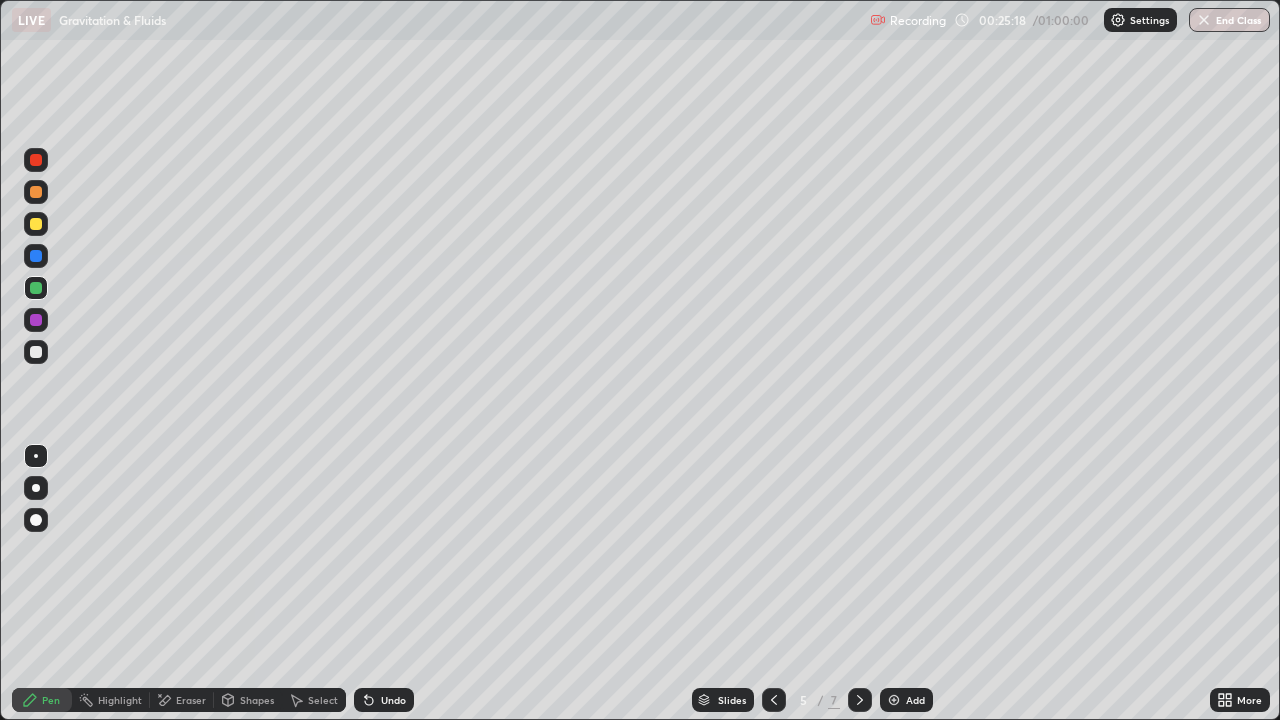 click on "Select" at bounding box center [323, 700] 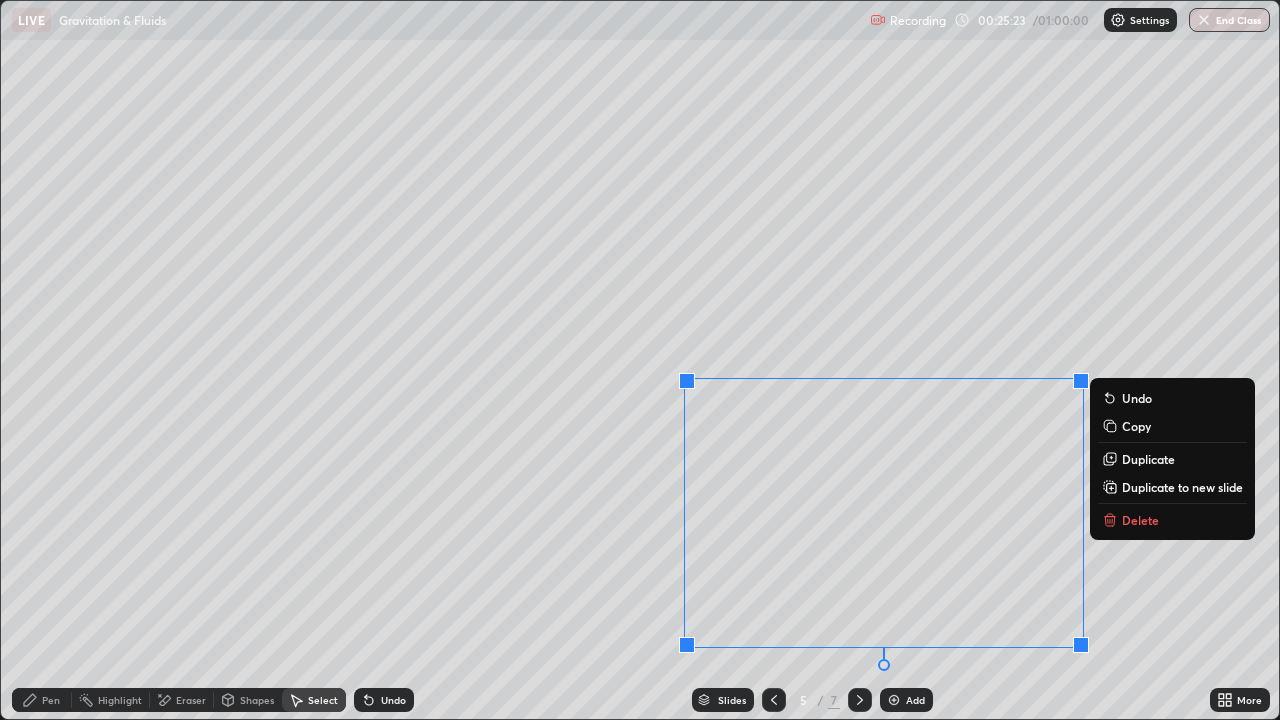 click on "Add" at bounding box center [915, 700] 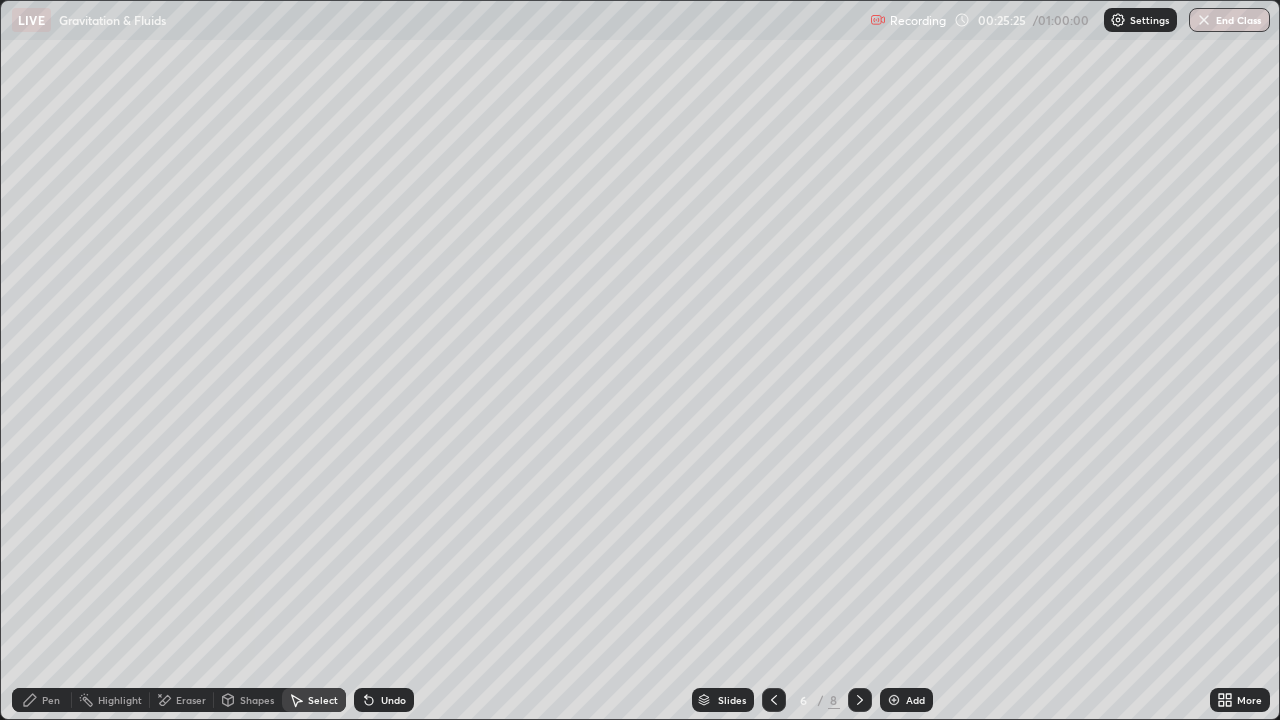 click 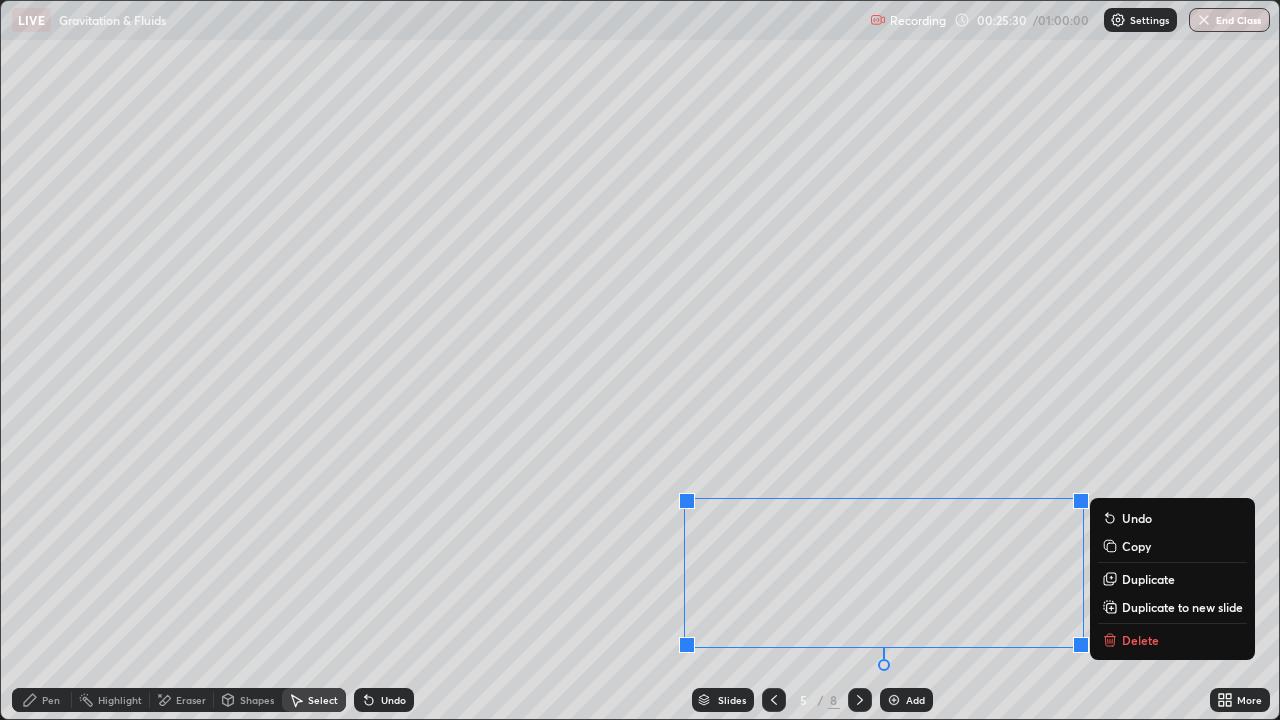 click on "Duplicate to new slide" at bounding box center [1182, 607] 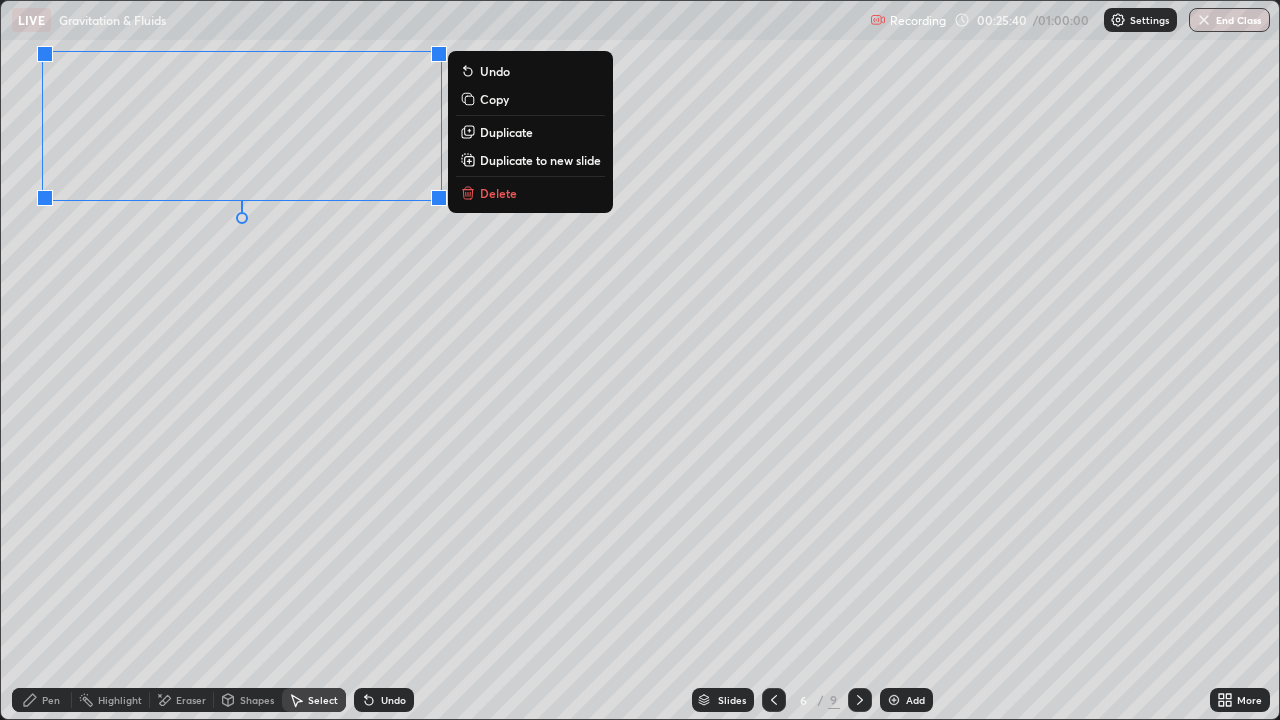 click on "Pen" at bounding box center (51, 700) 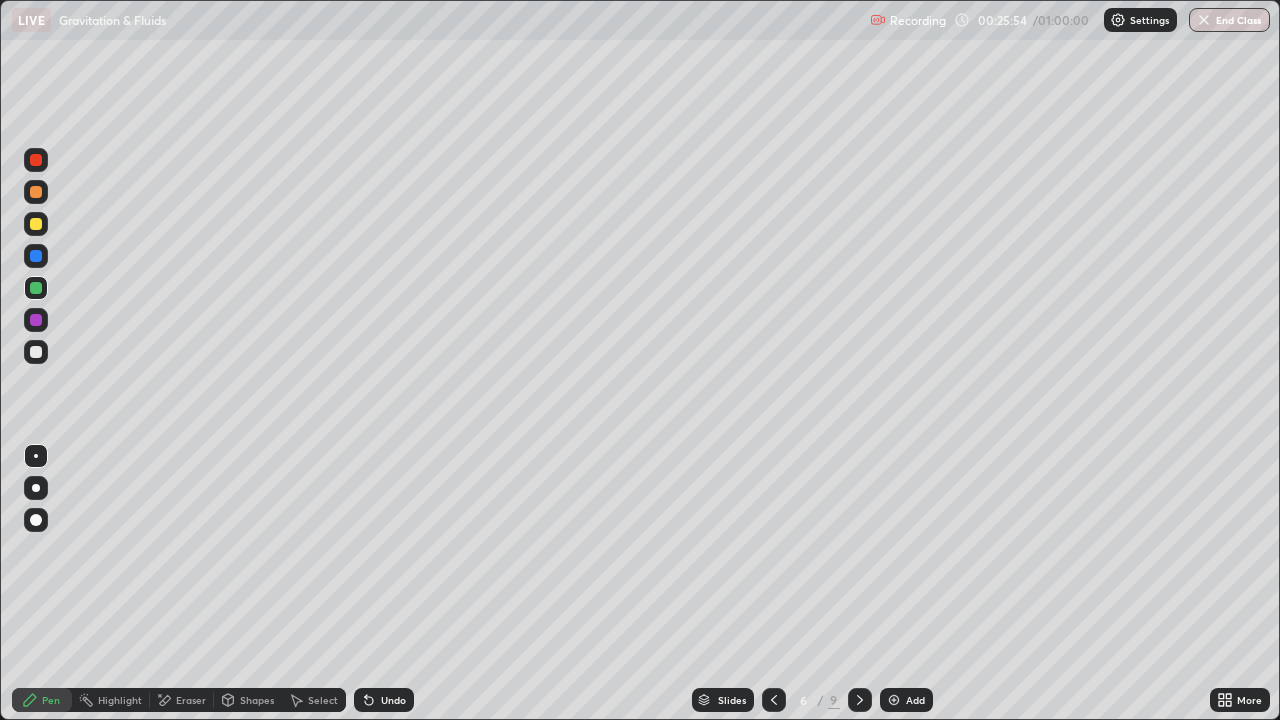click at bounding box center [36, 224] 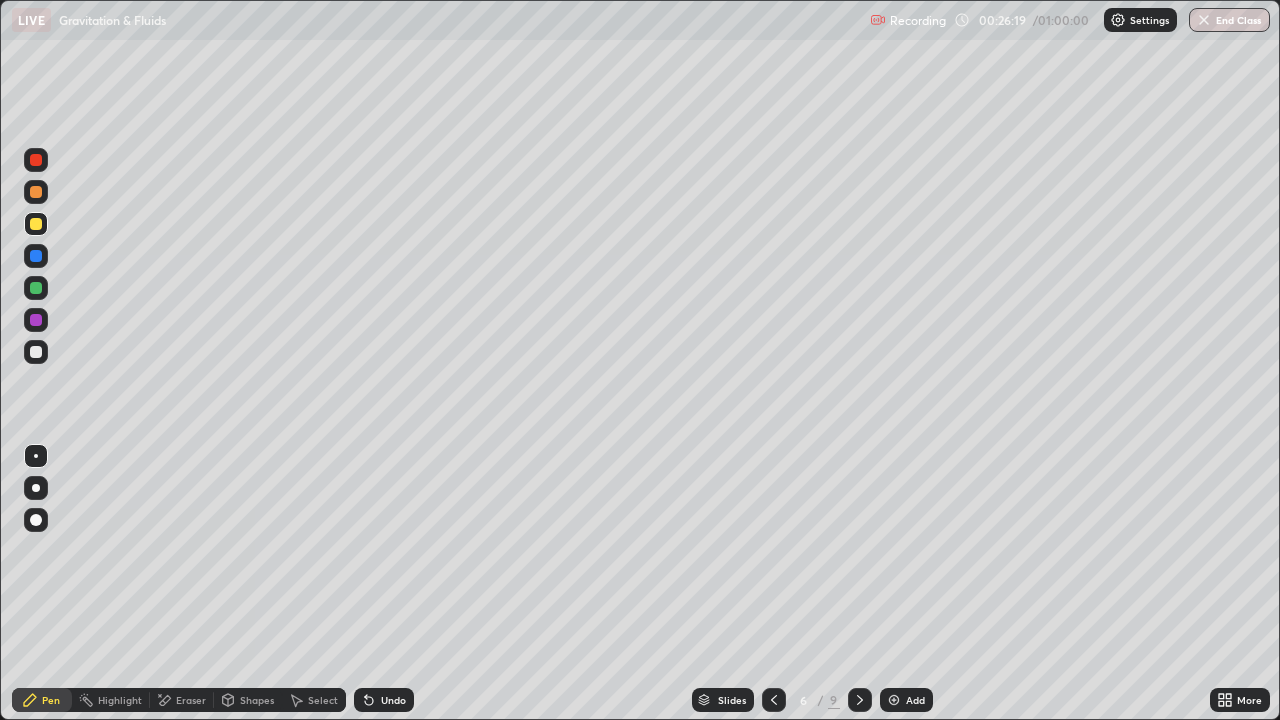 click at bounding box center (36, 160) 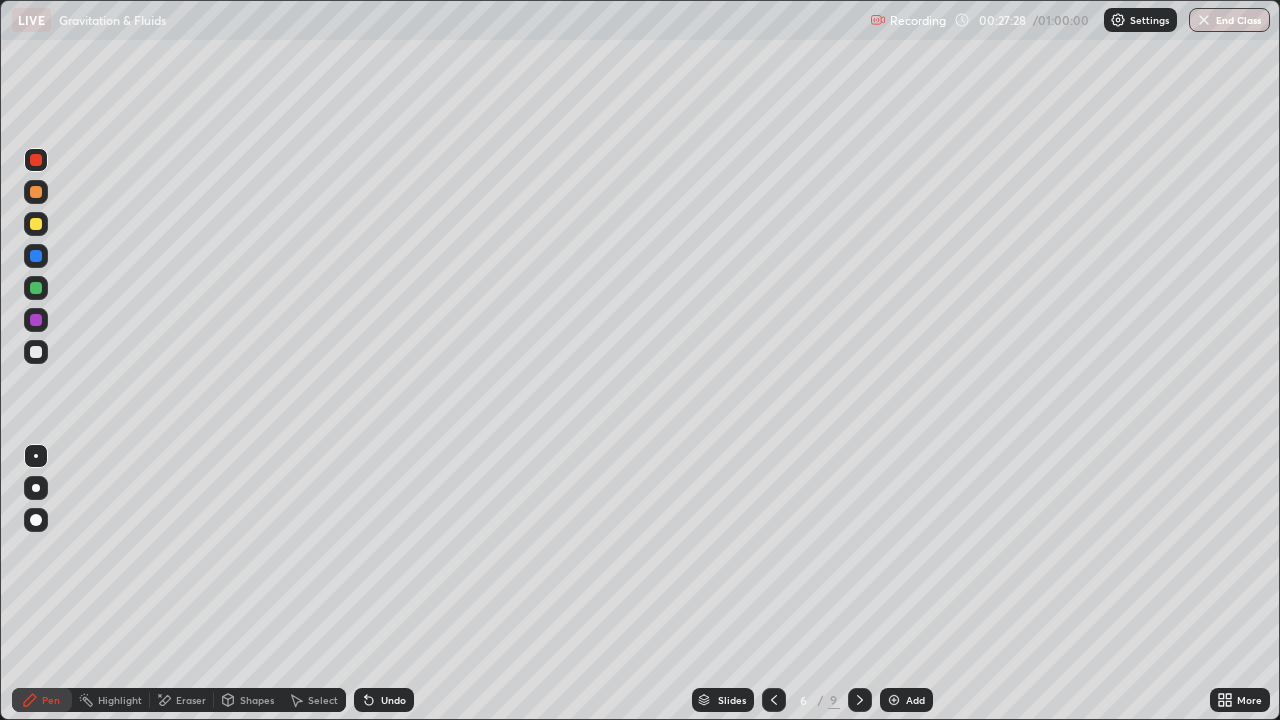 click at bounding box center (36, 320) 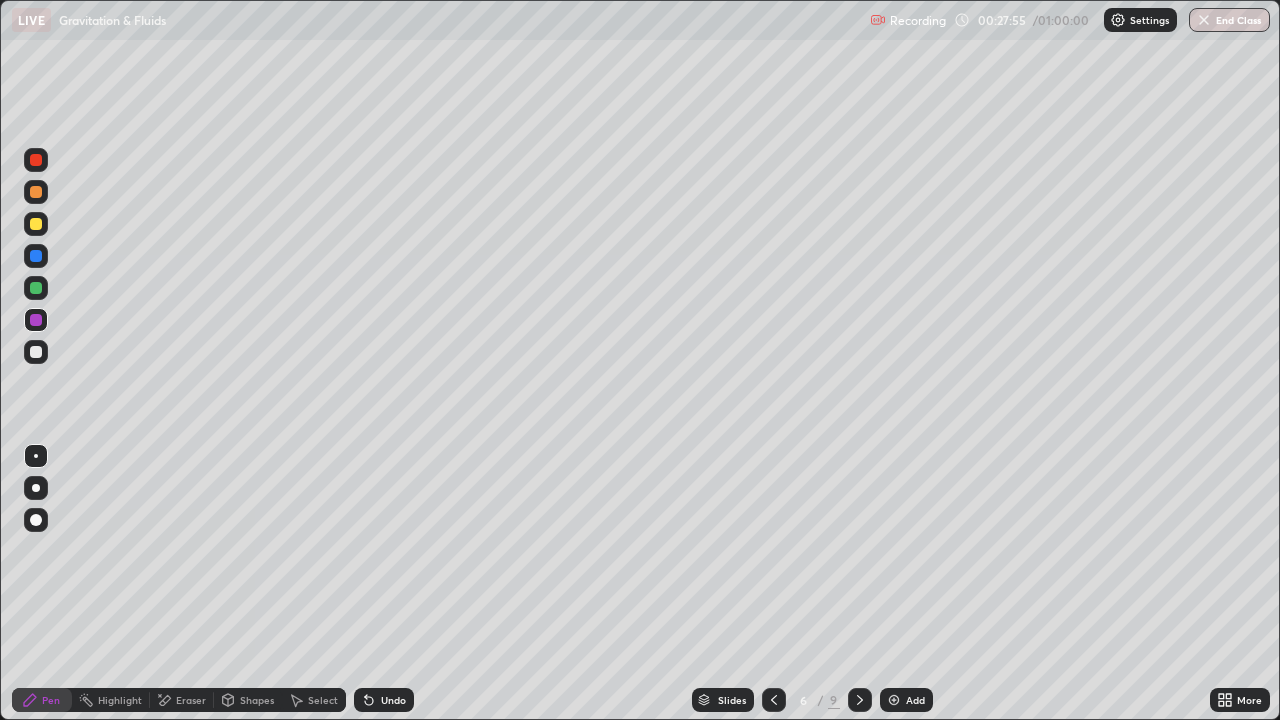 click on "Eraser" at bounding box center [191, 700] 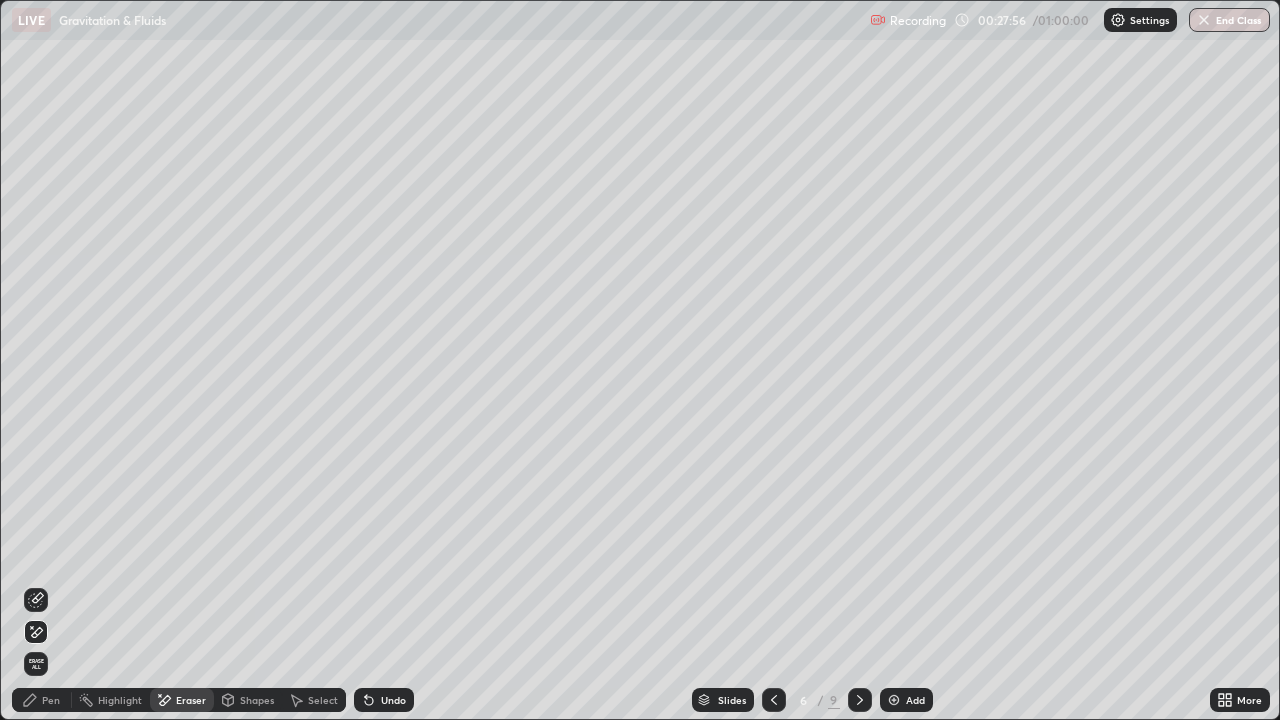 click 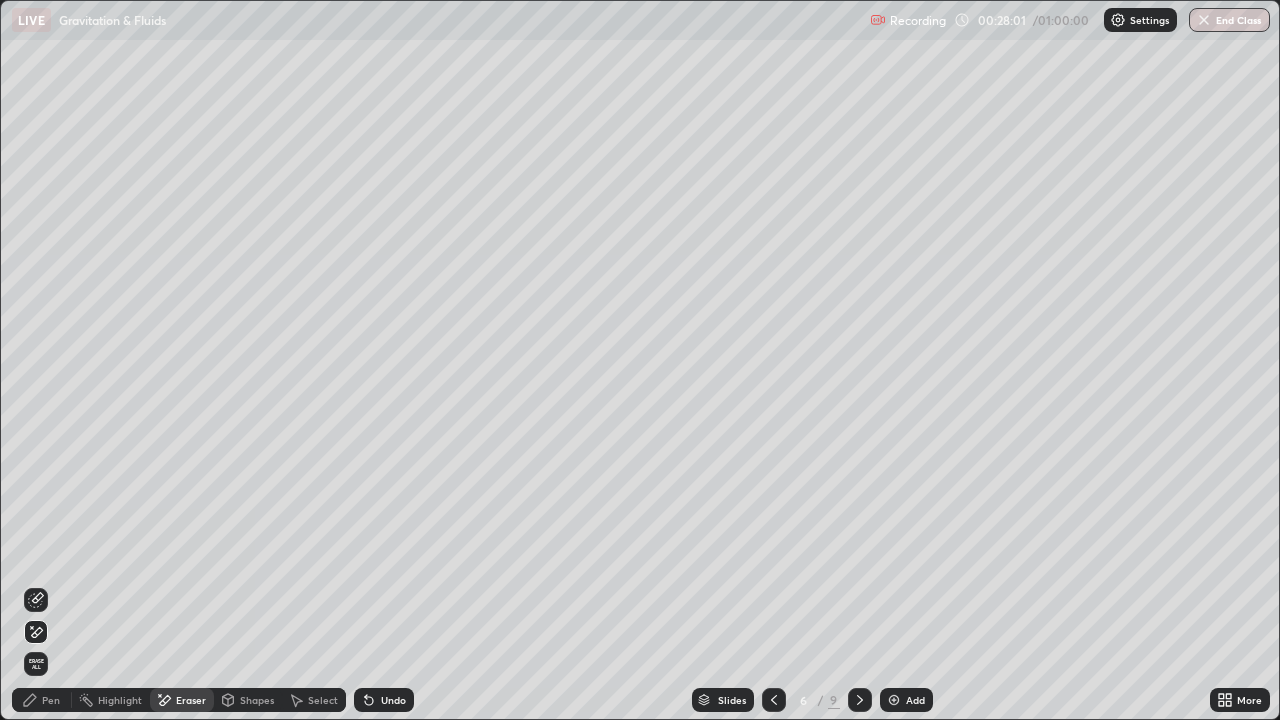 click on "Pen" at bounding box center [42, 700] 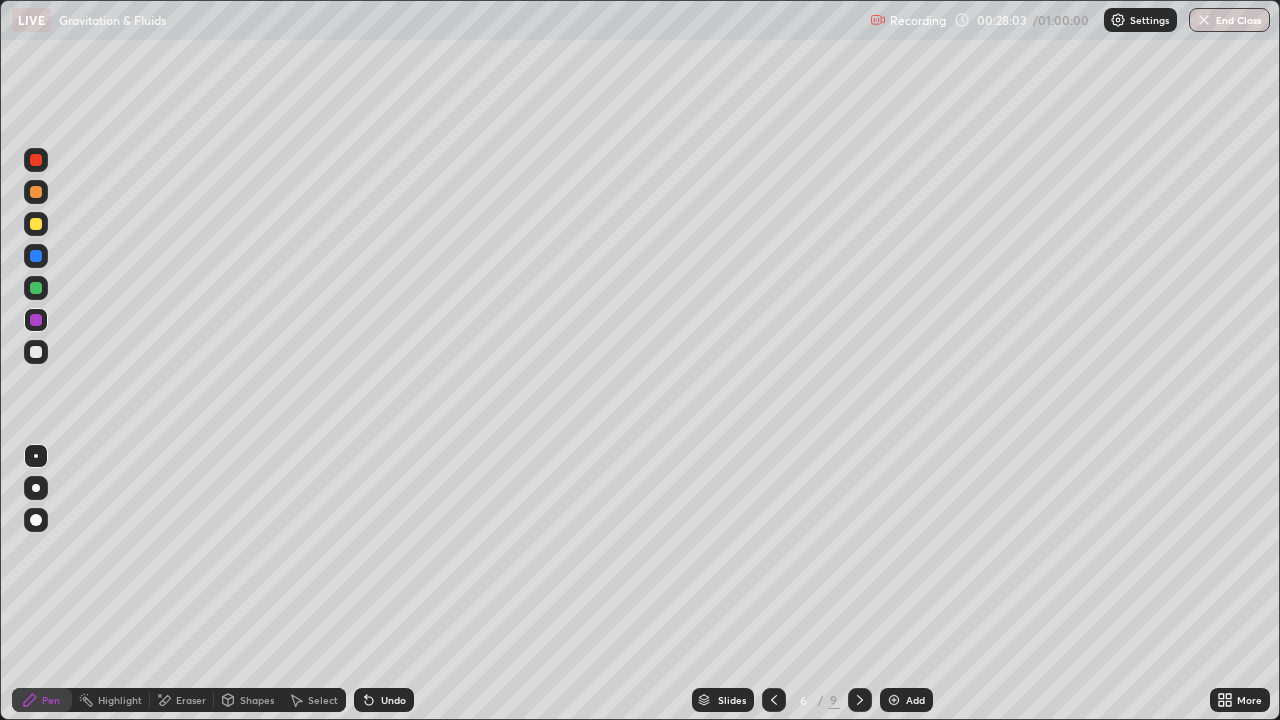click at bounding box center [36, 224] 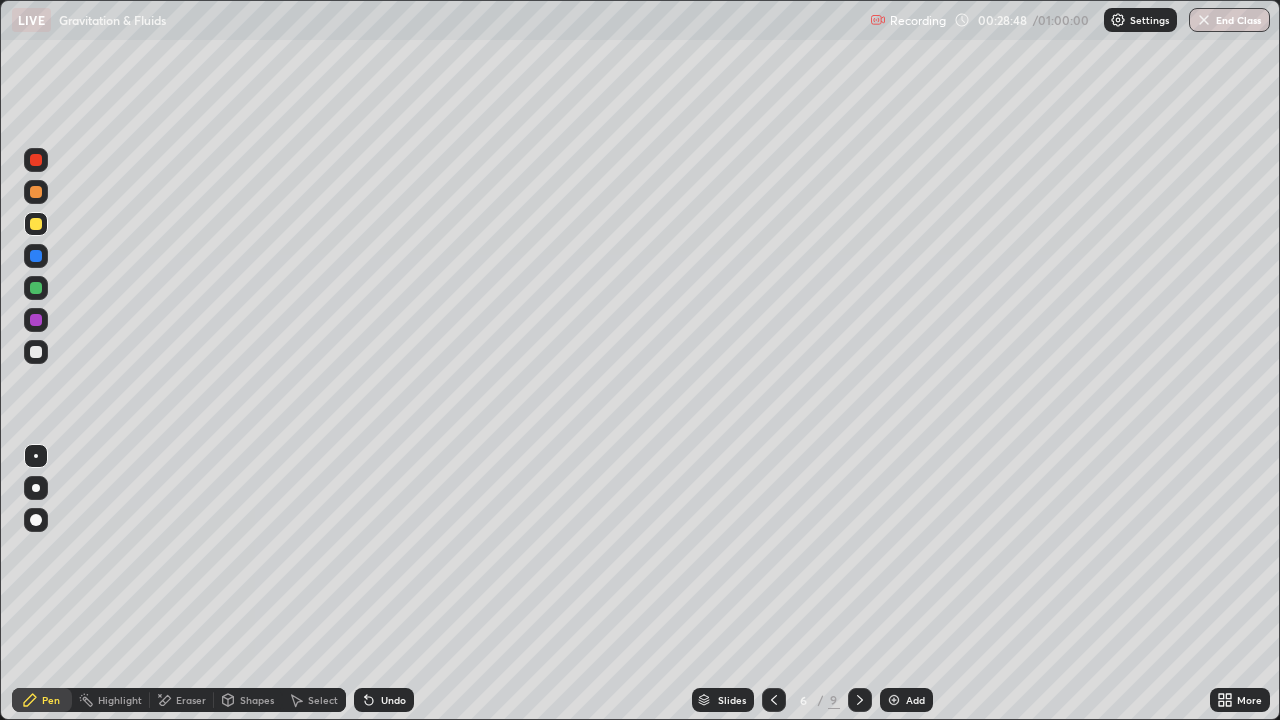 click at bounding box center (36, 320) 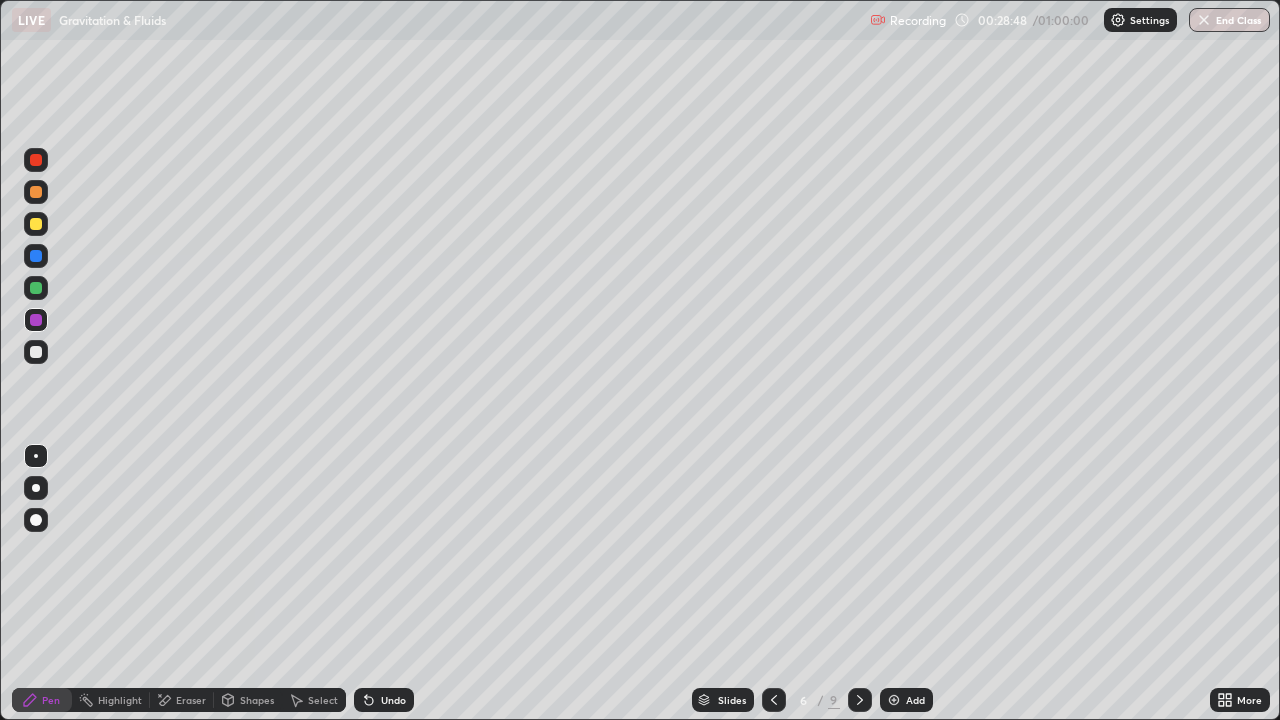 click at bounding box center (36, 352) 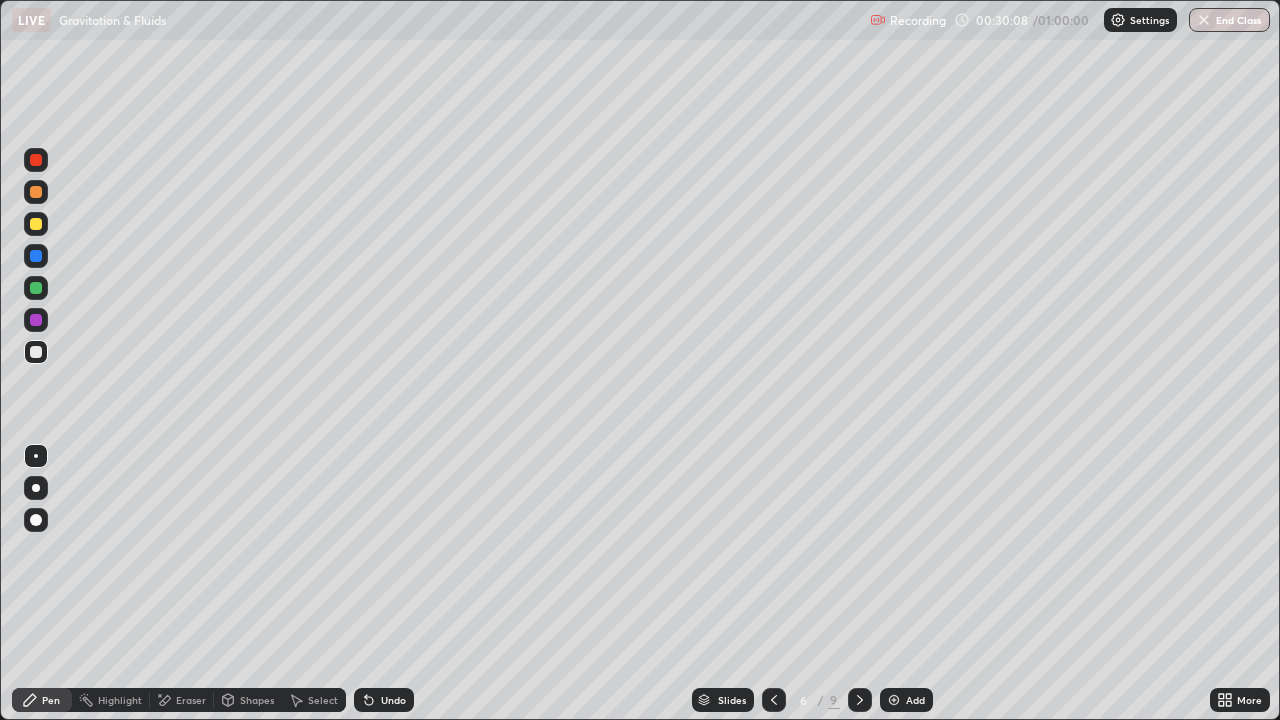 click on "Undo" at bounding box center (384, 700) 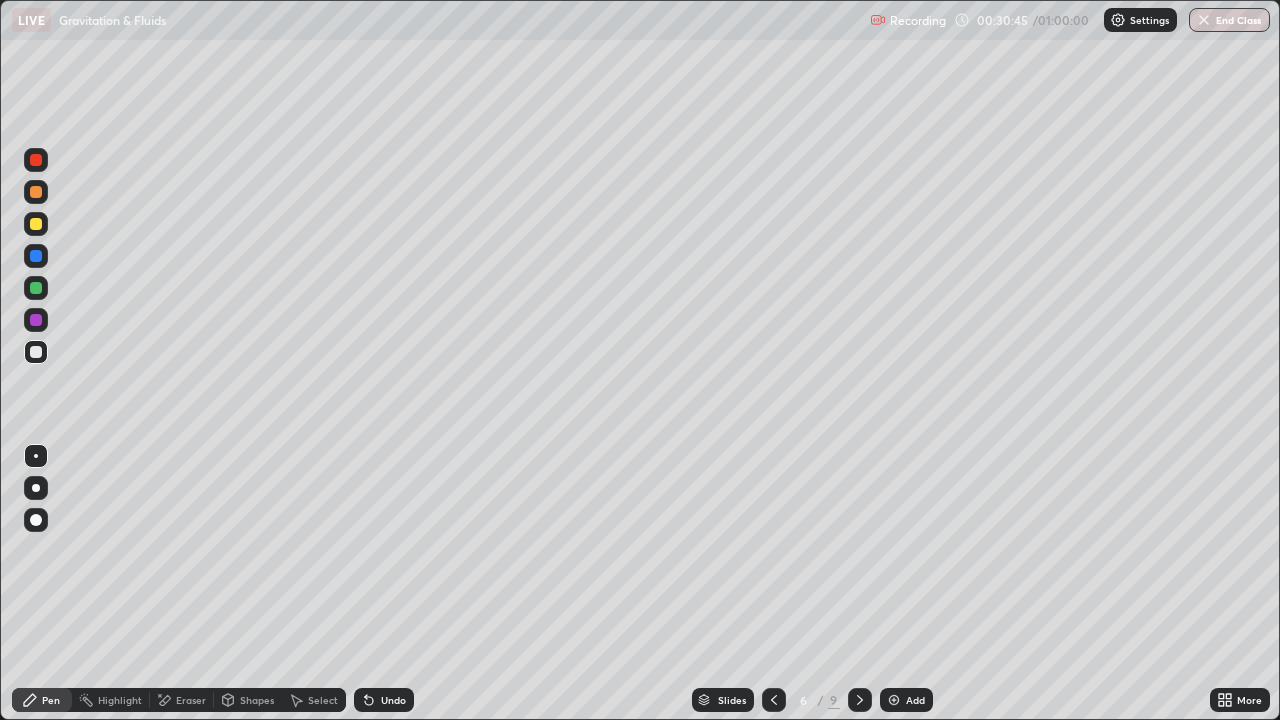click at bounding box center [36, 288] 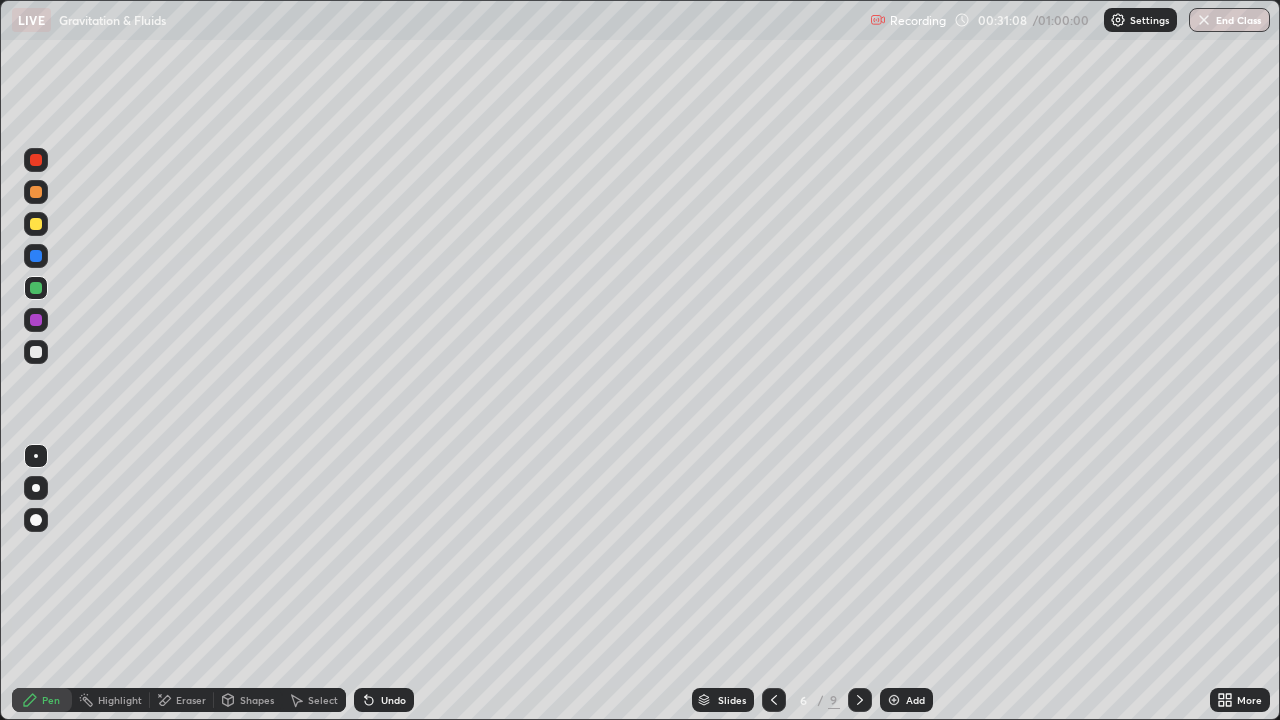 click at bounding box center [774, 700] 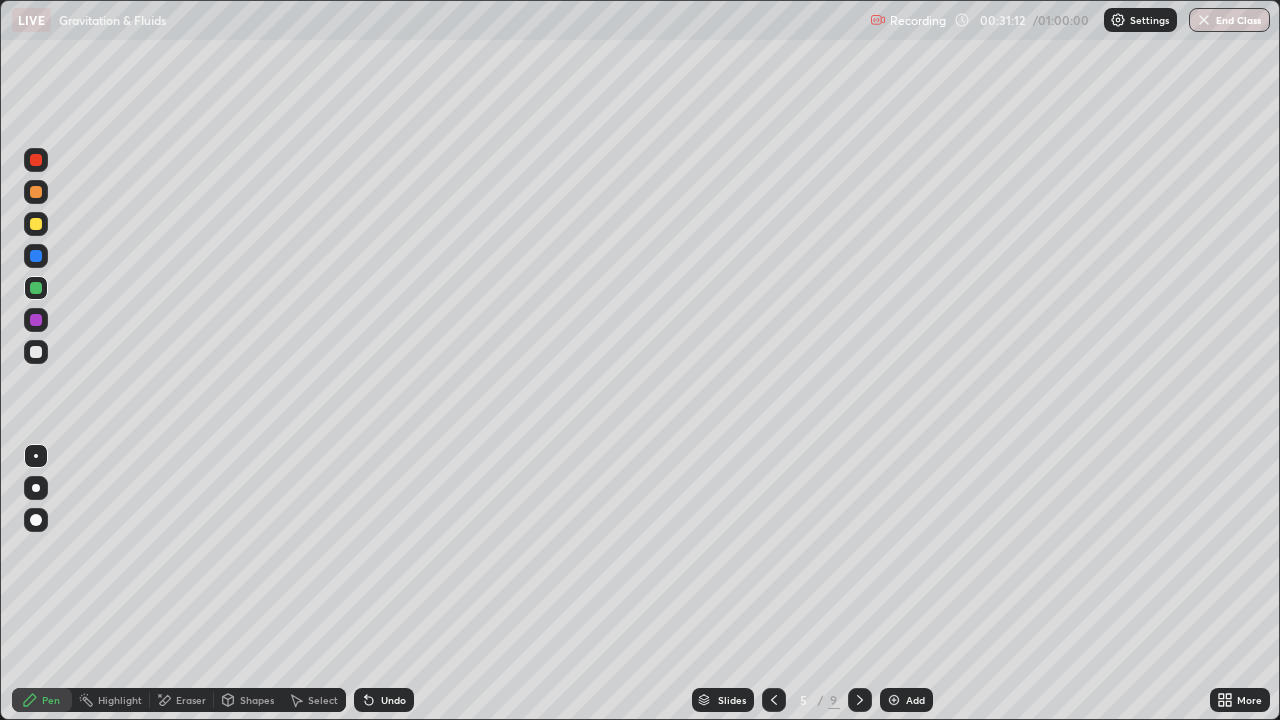 click 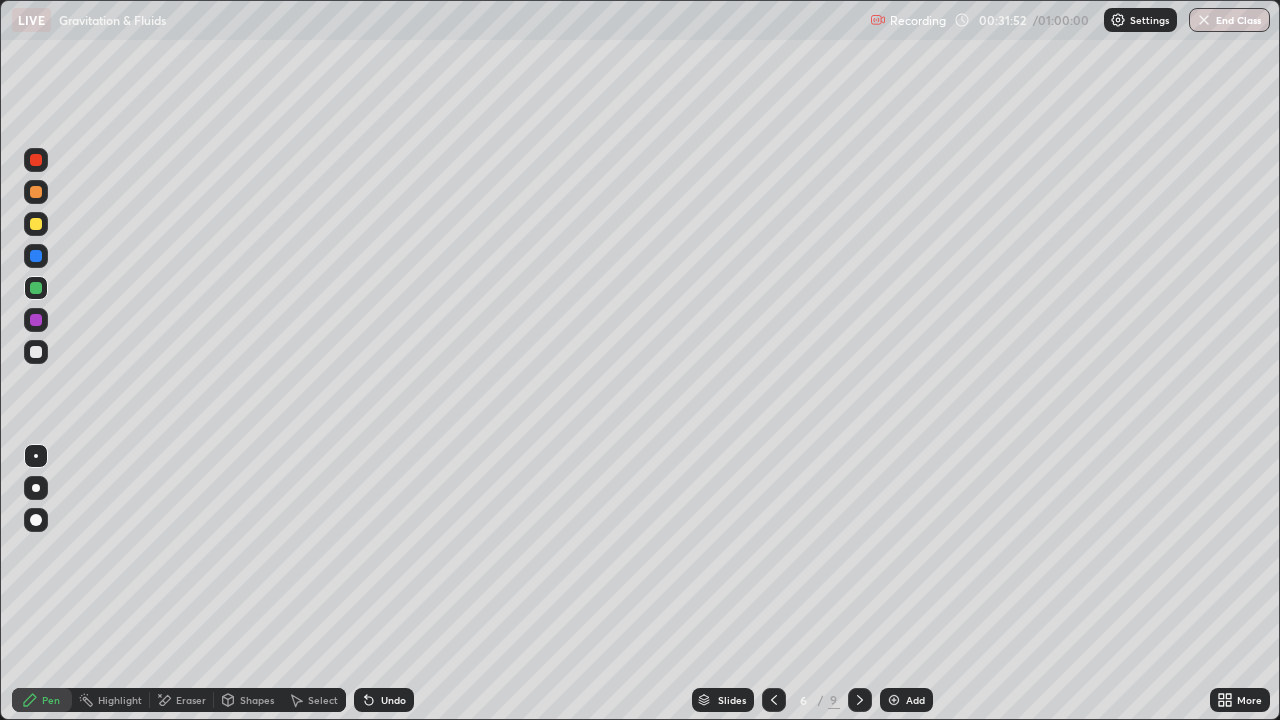 click on "Add" at bounding box center (906, 700) 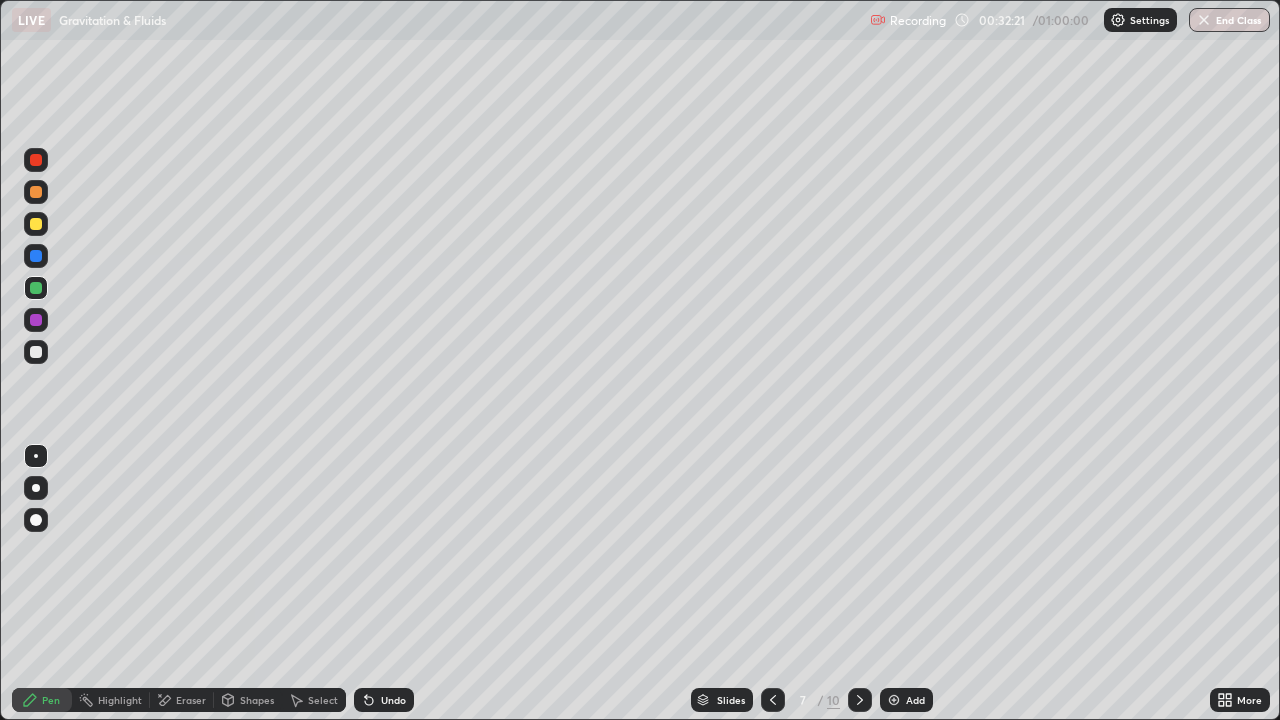 click at bounding box center [36, 320] 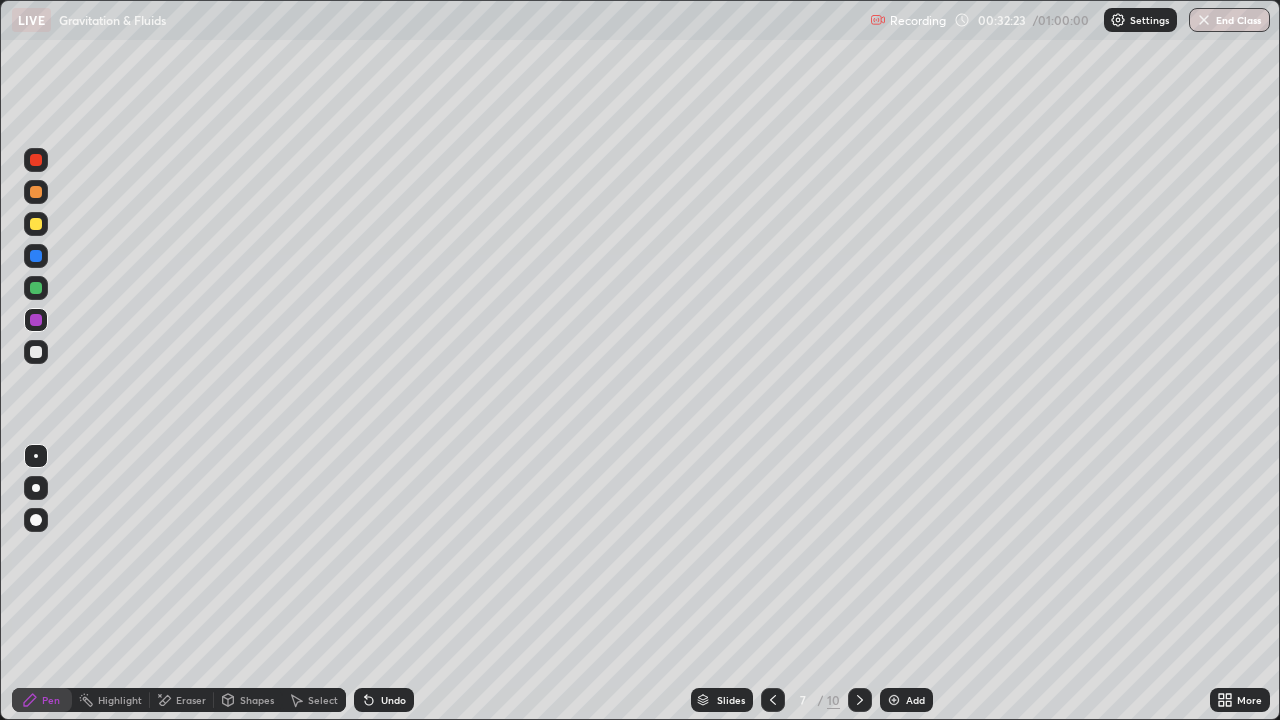 click 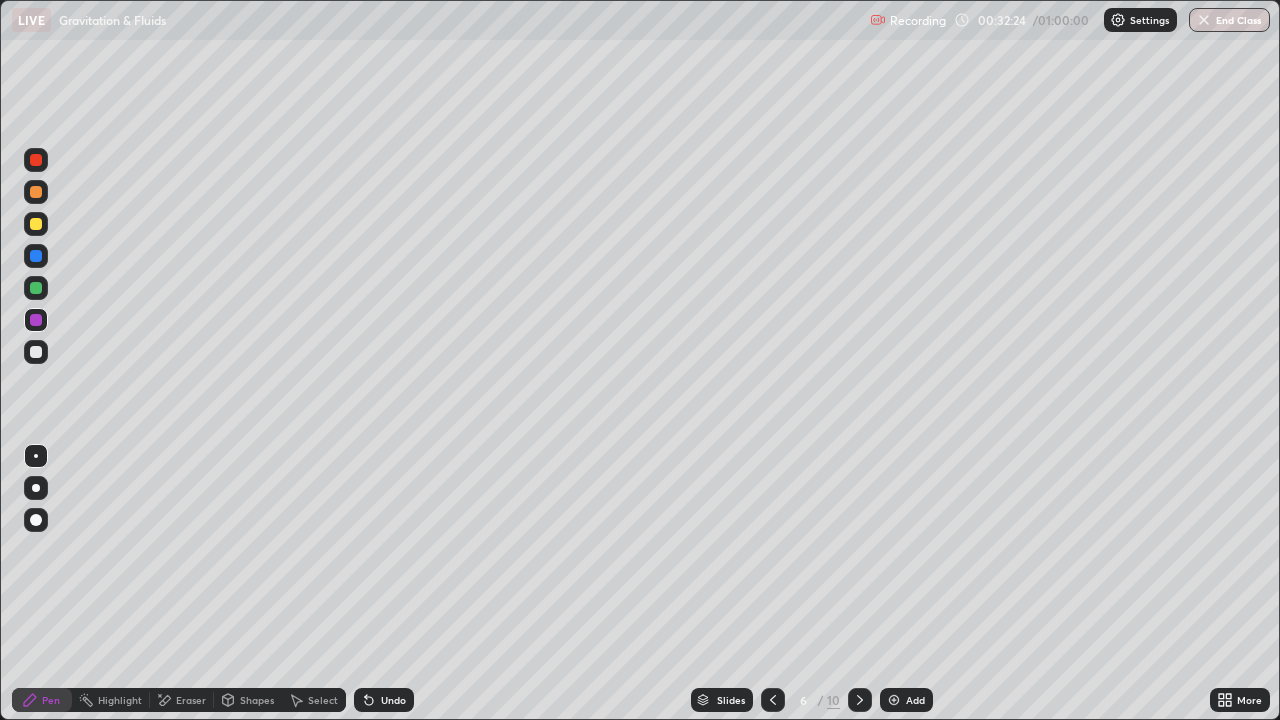 click 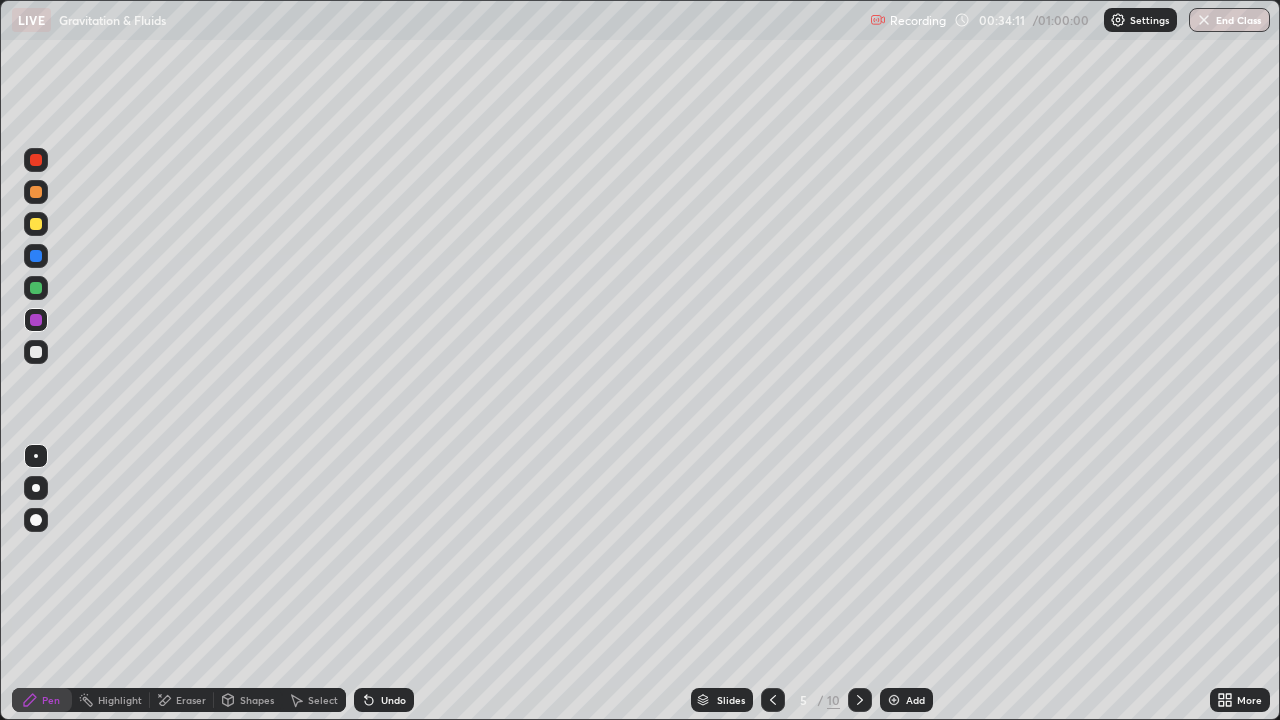 click 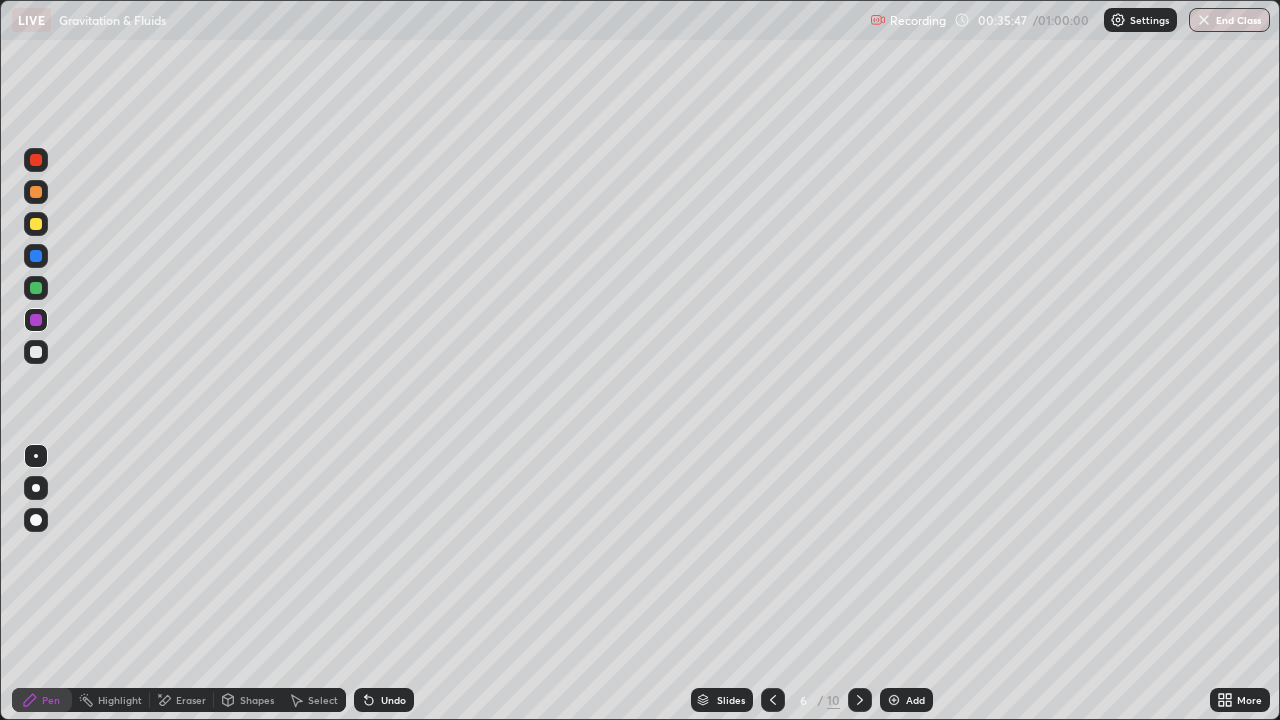 click 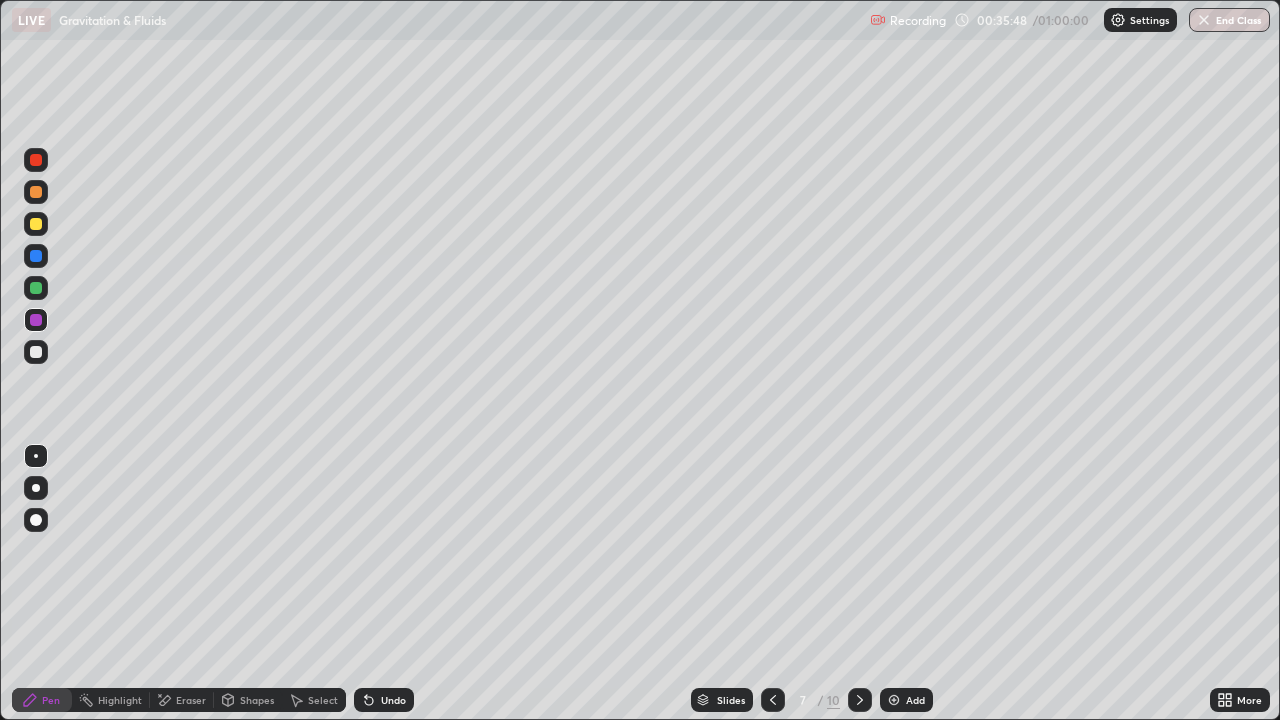 click at bounding box center (773, 700) 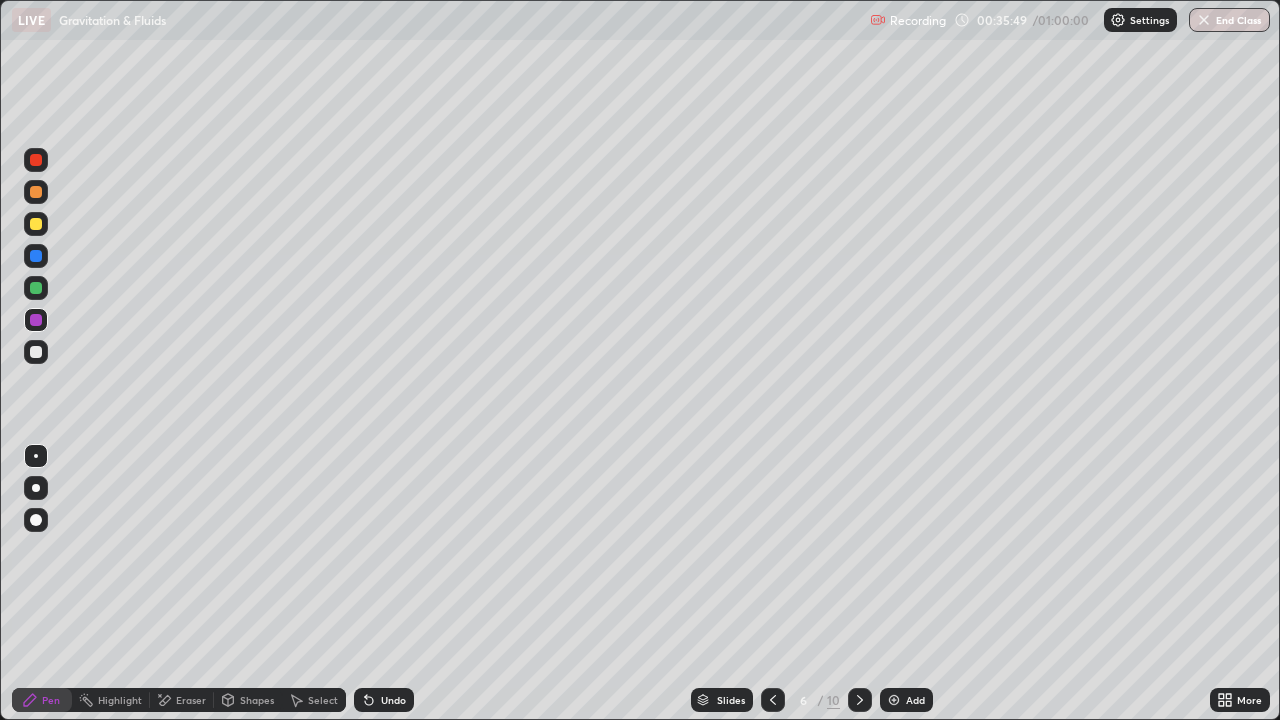 click at bounding box center (773, 700) 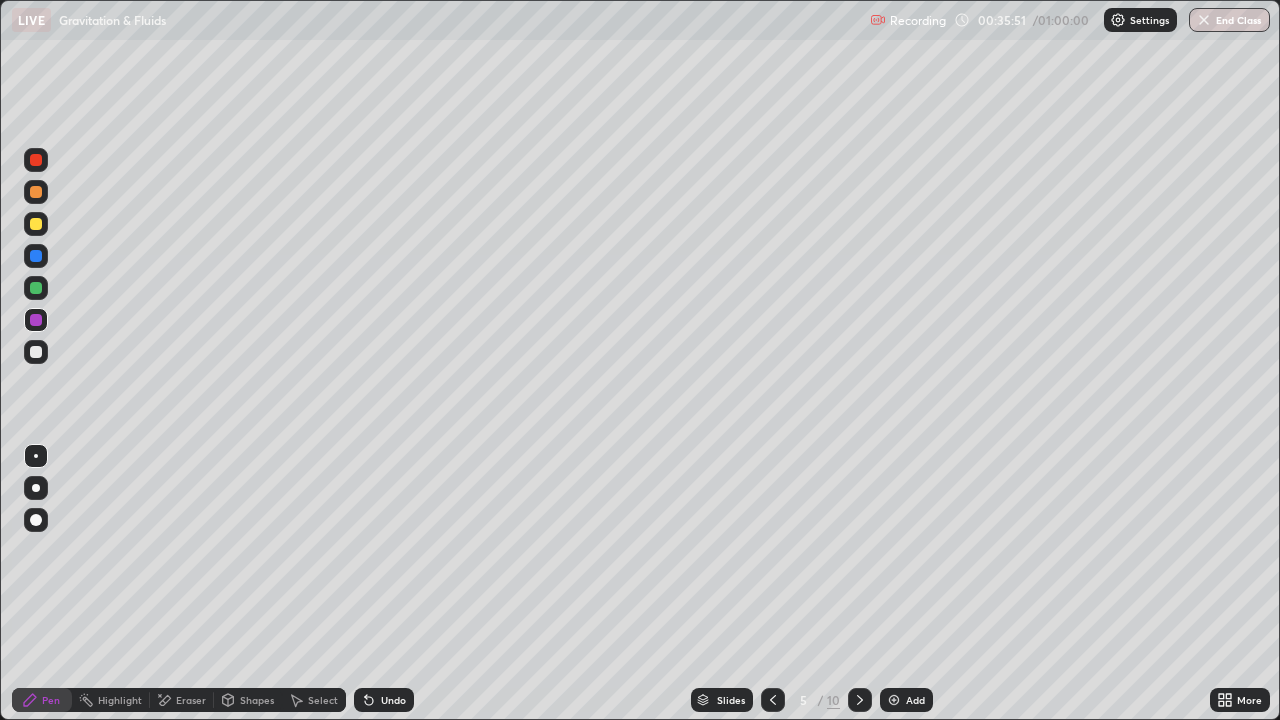 click 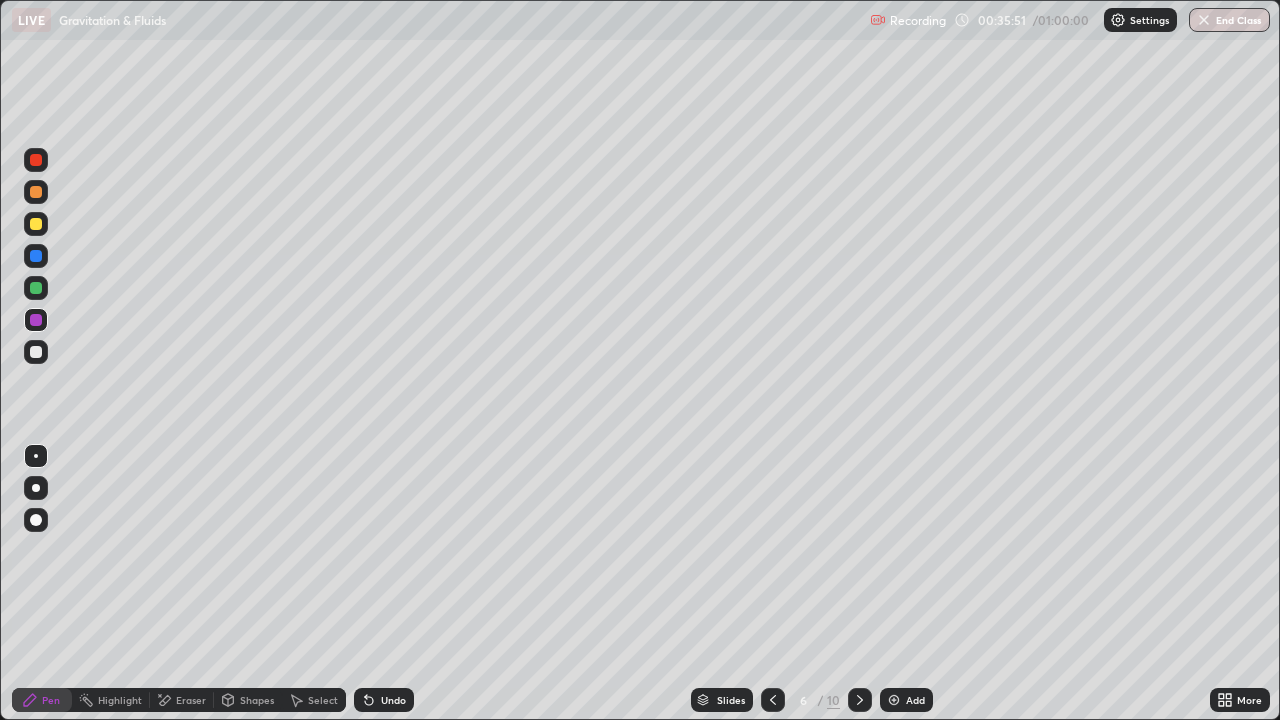 click 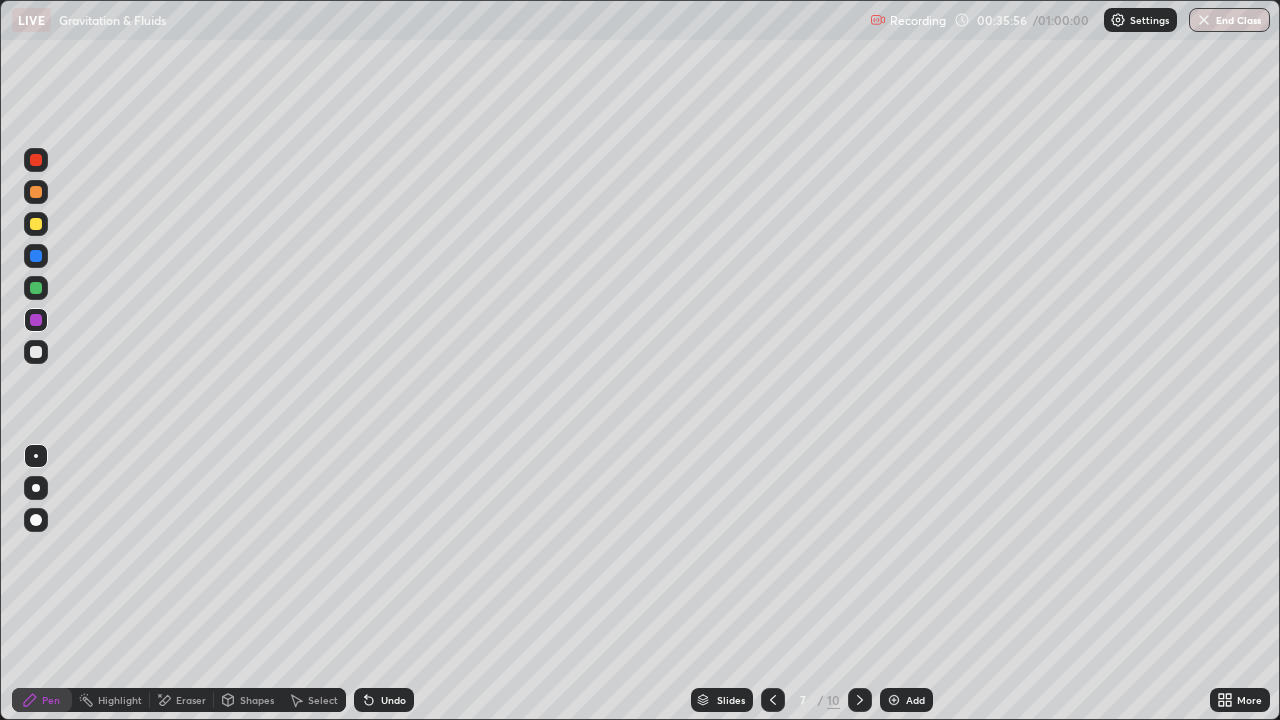 click at bounding box center (773, 700) 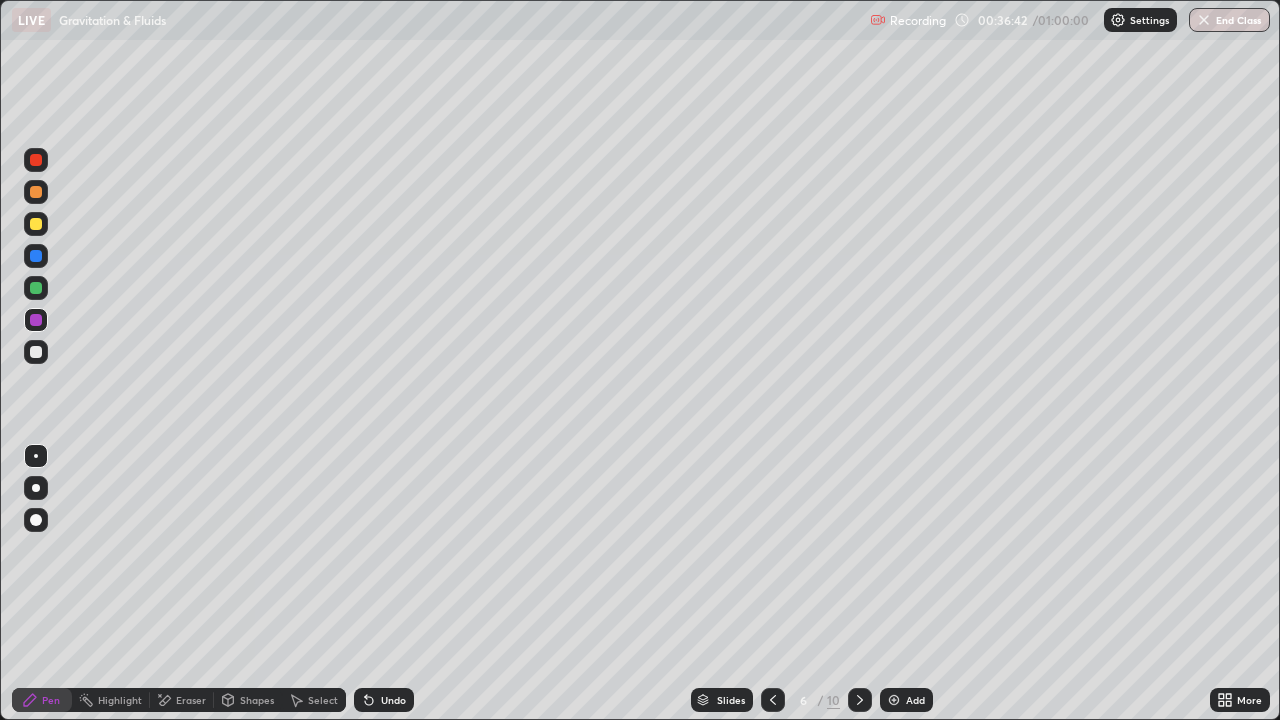 click 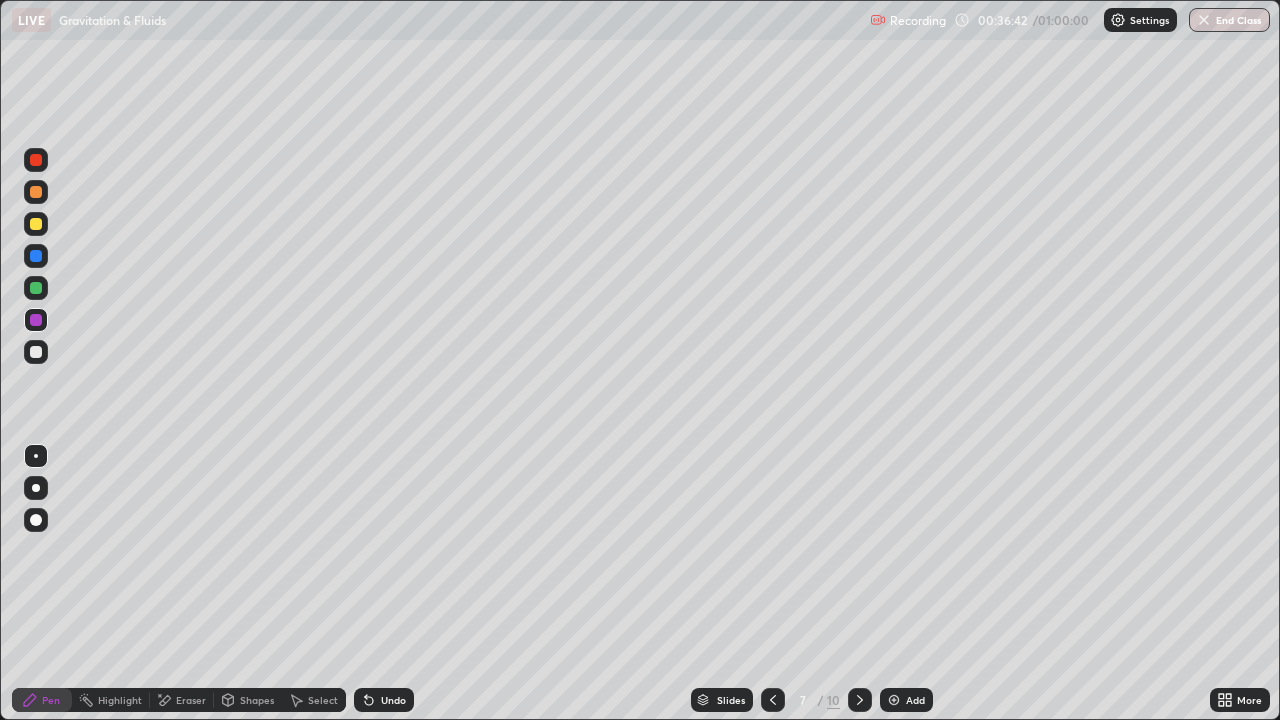 click 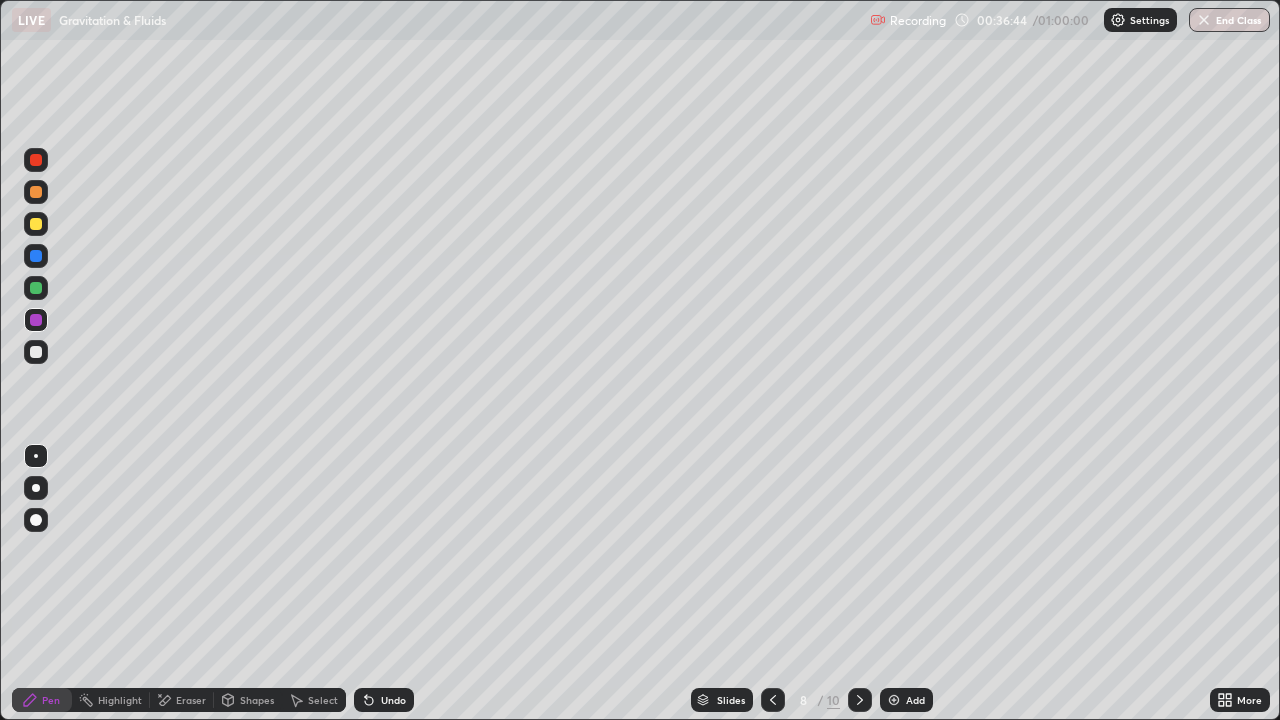 click at bounding box center (36, 288) 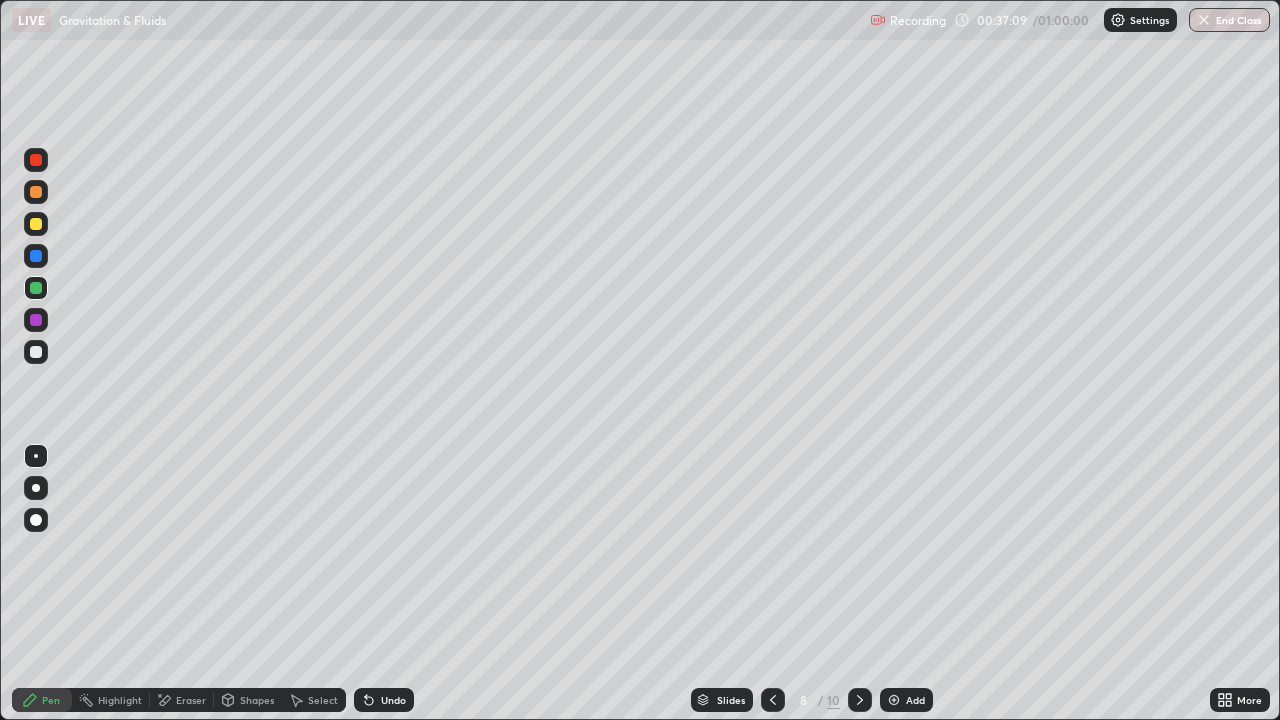 click at bounding box center (36, 224) 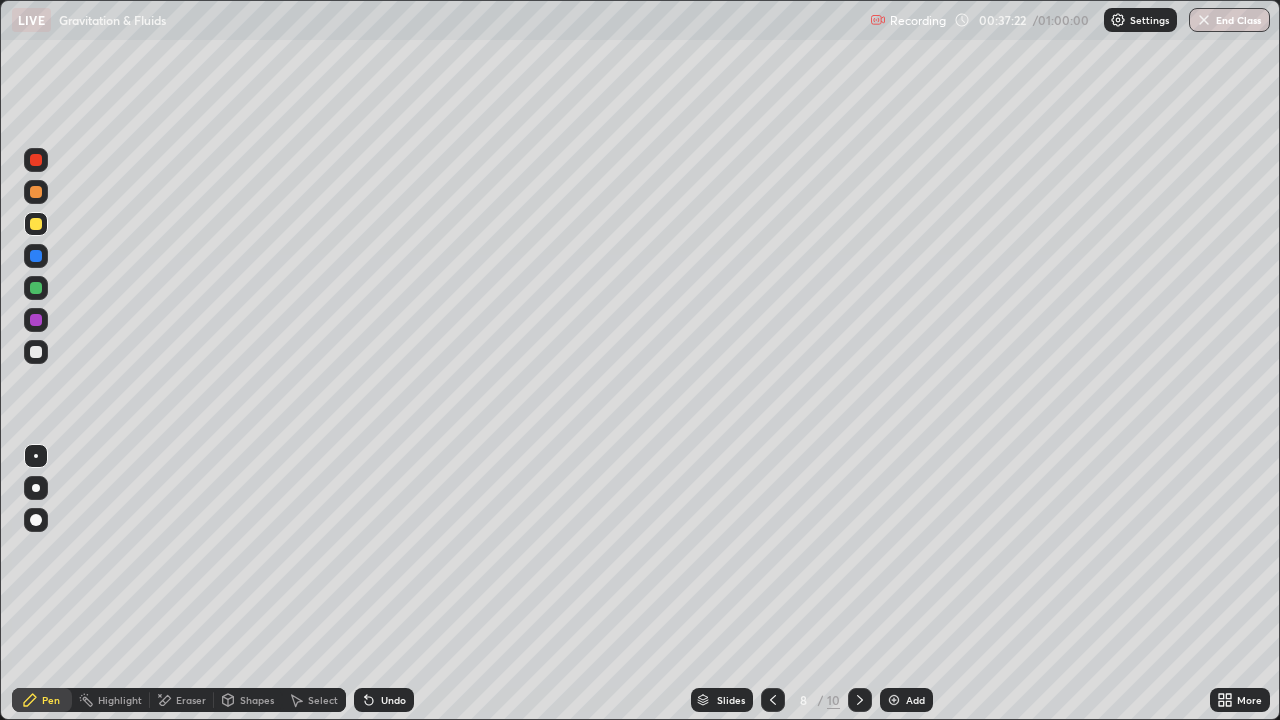 click on "Eraser" at bounding box center (191, 700) 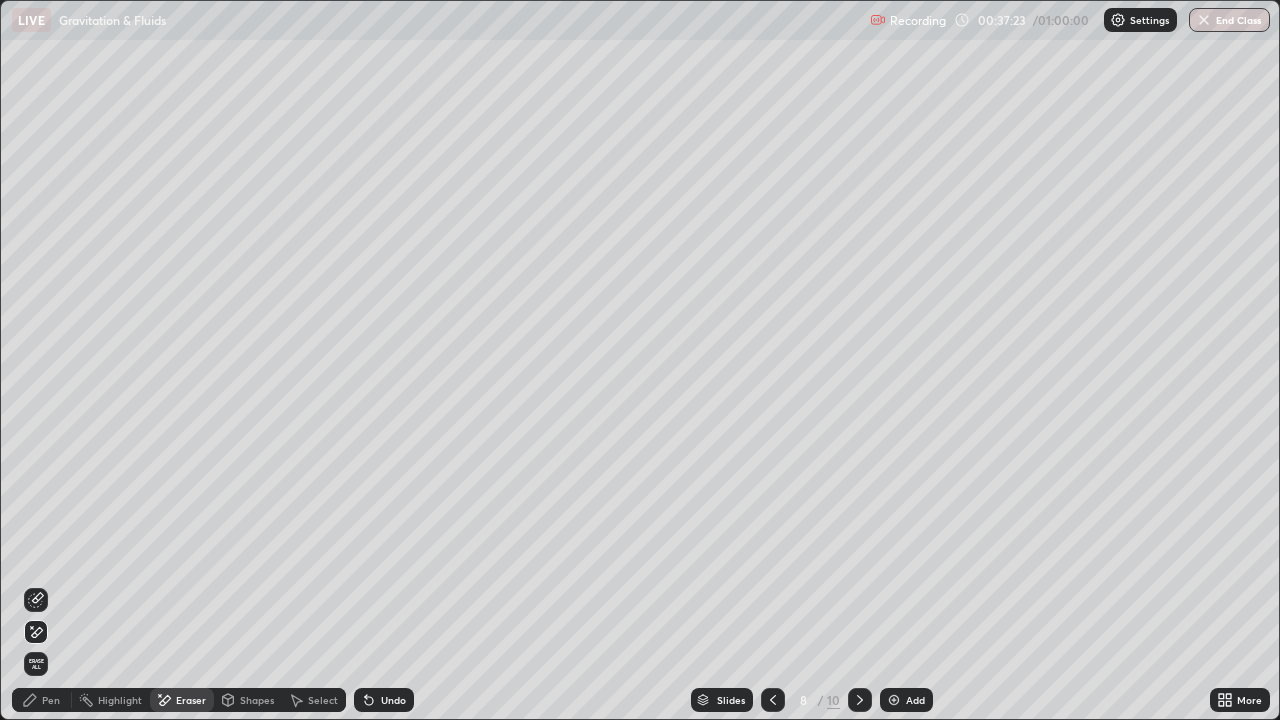 click 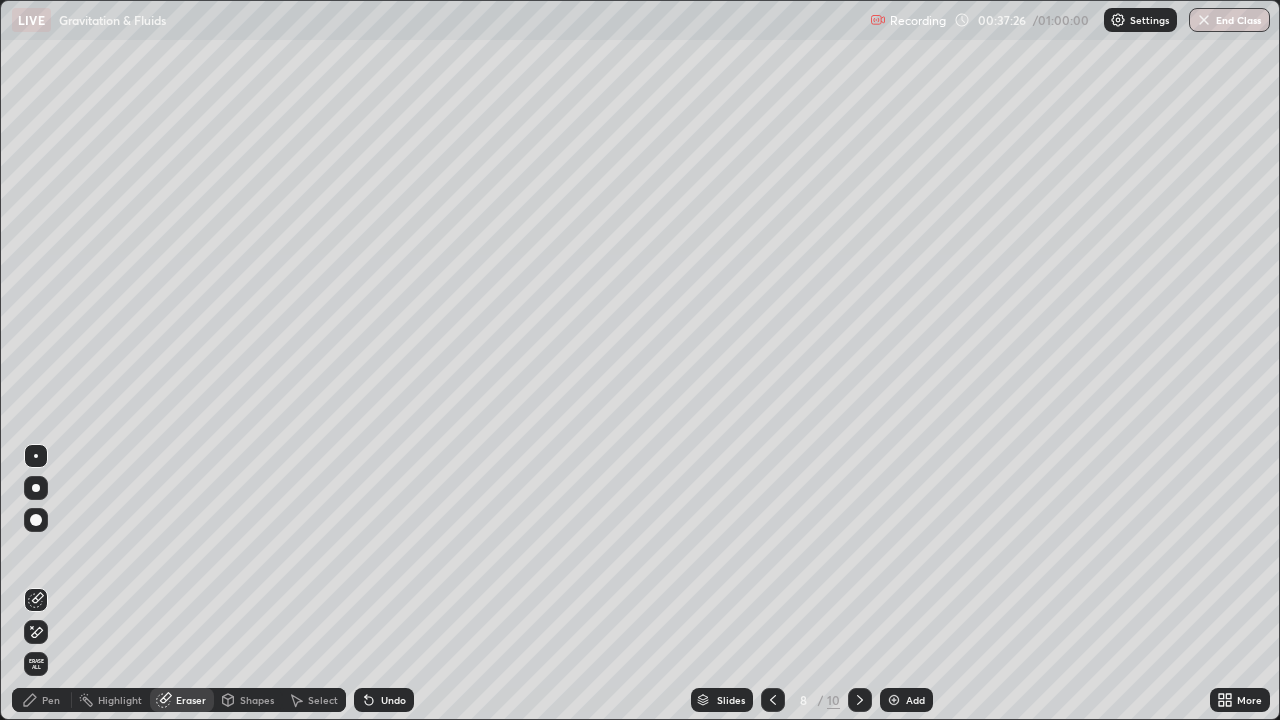 click on "Pen" at bounding box center (51, 700) 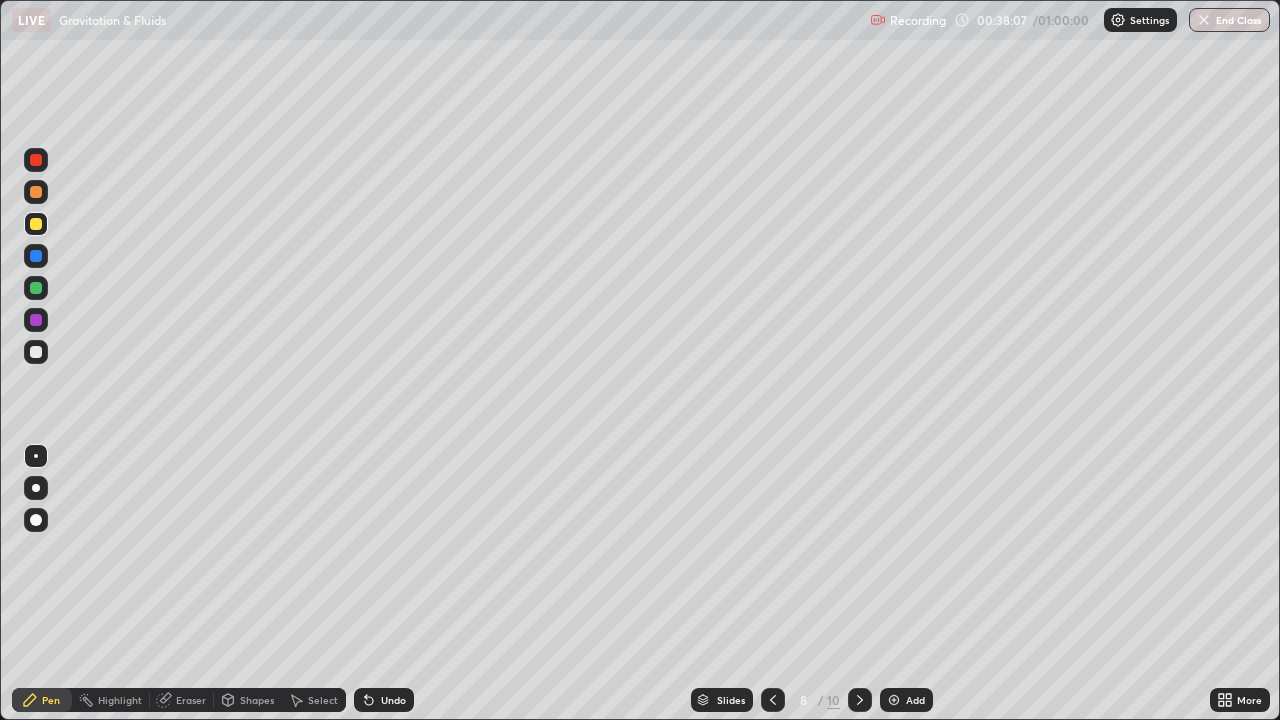click at bounding box center (36, 160) 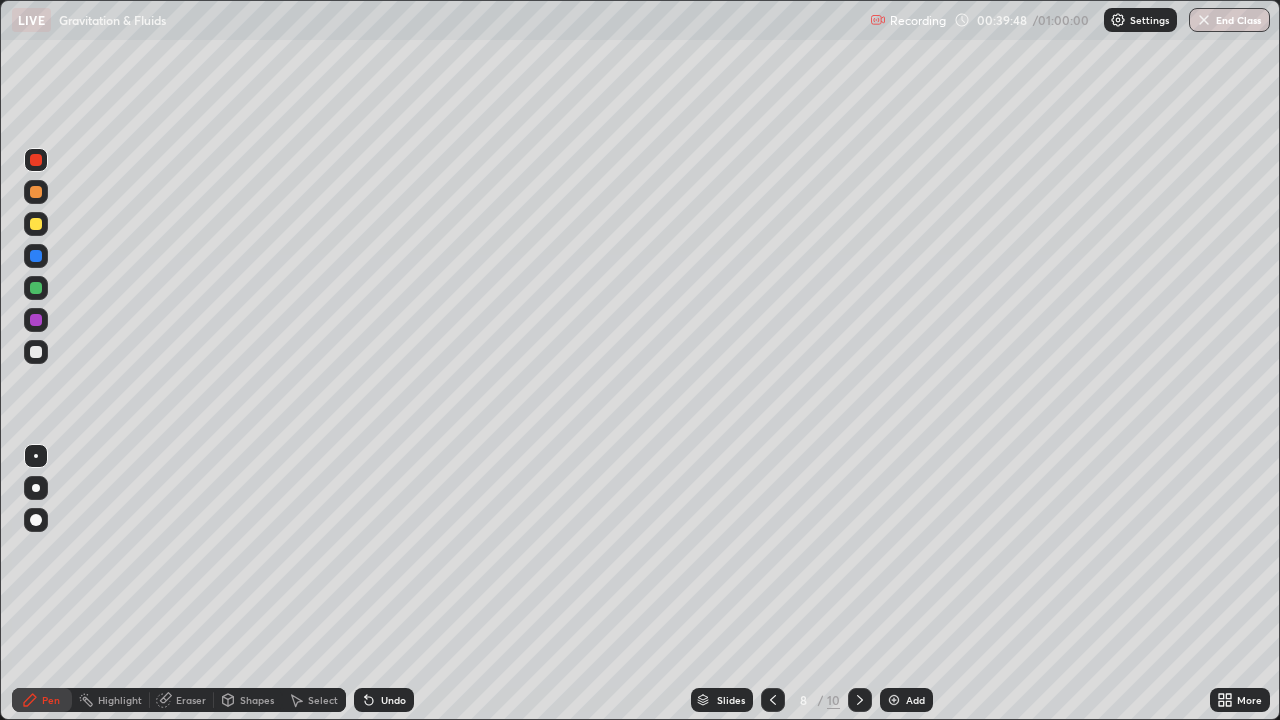 click 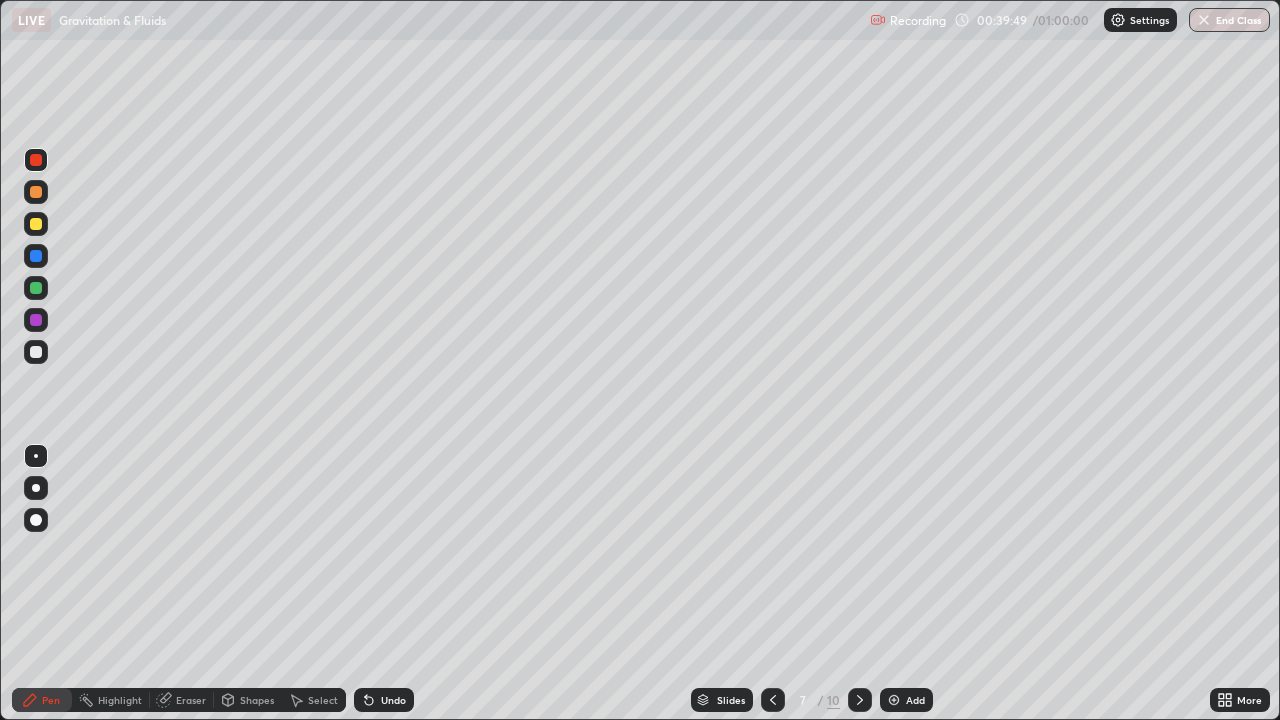 click at bounding box center (773, 700) 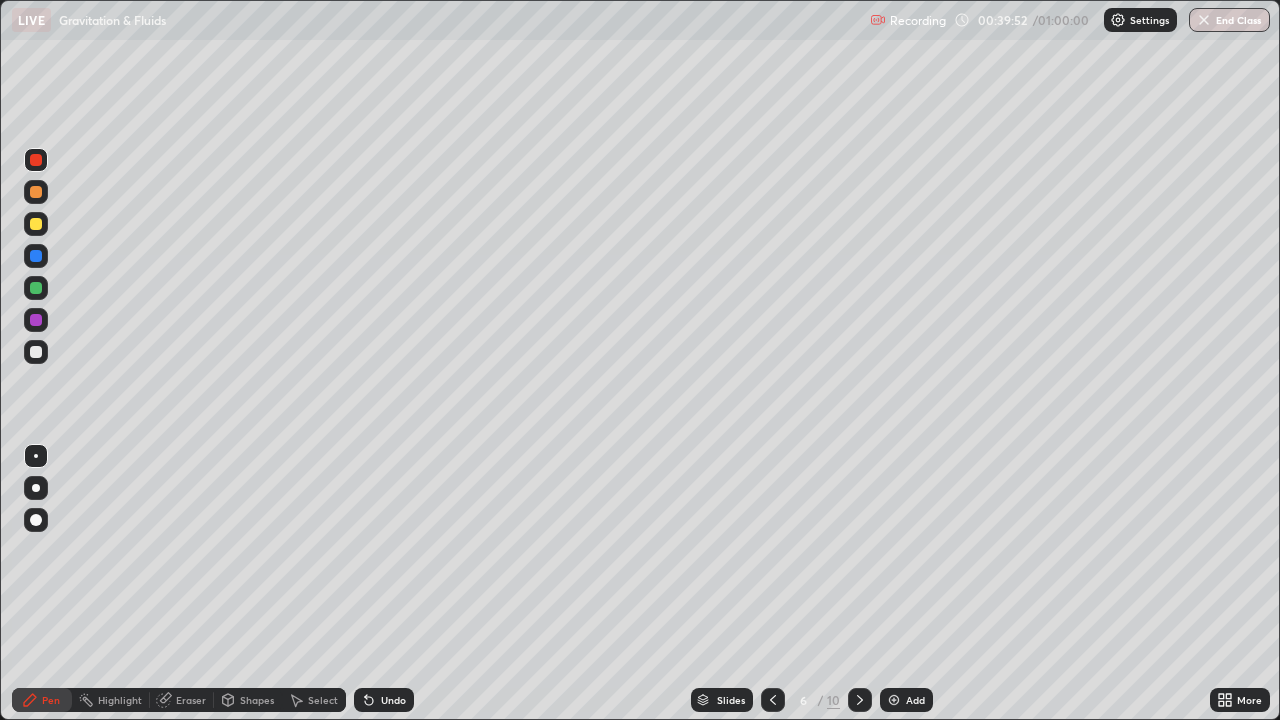 click 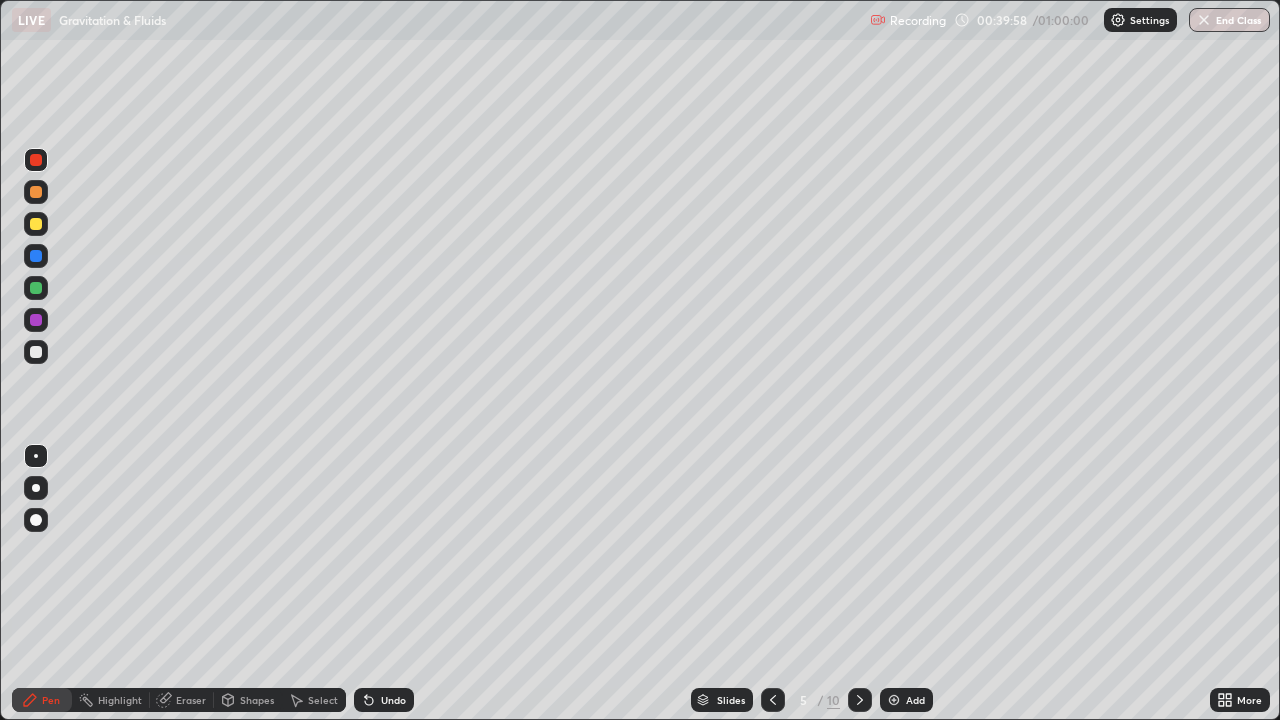 click 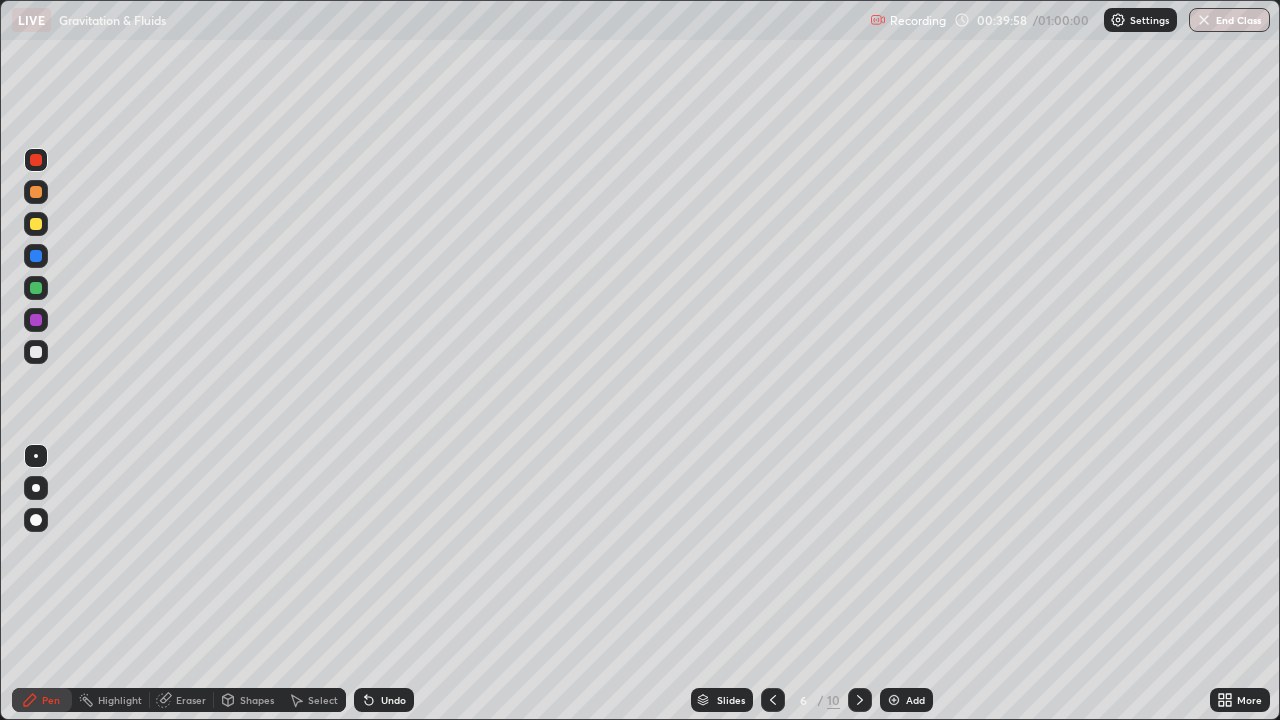 click 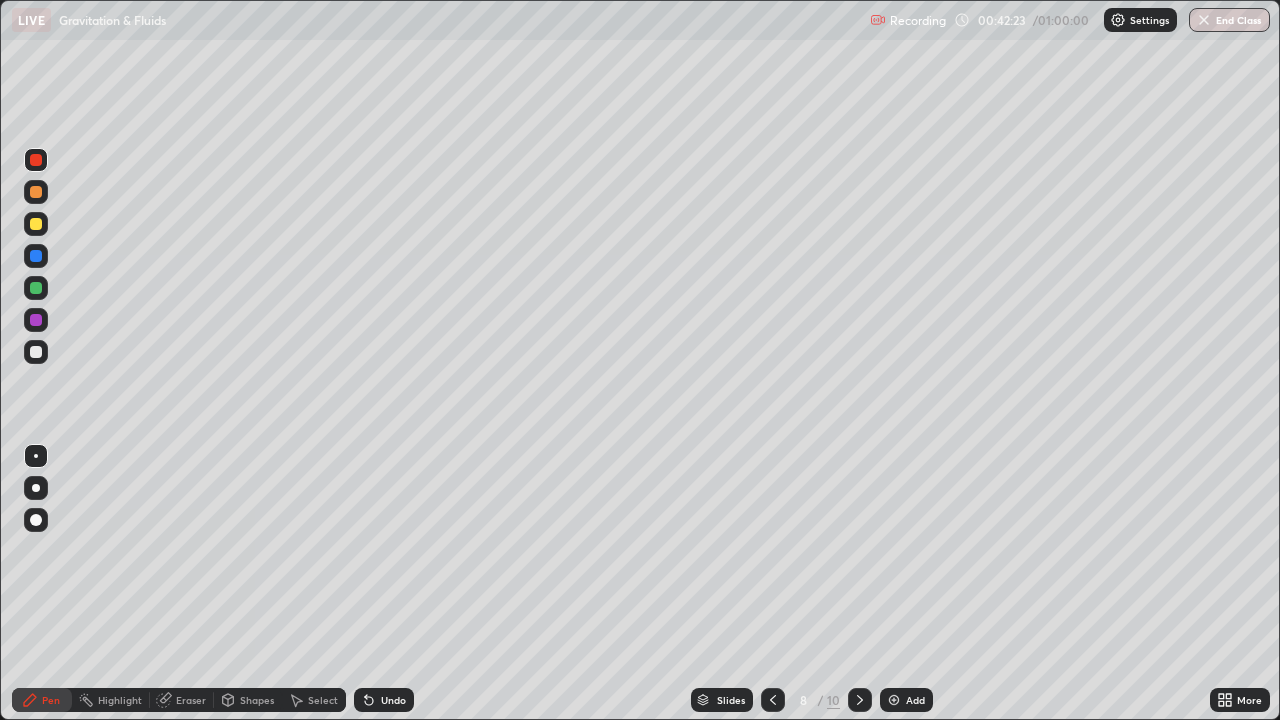 click on "Add" at bounding box center [906, 700] 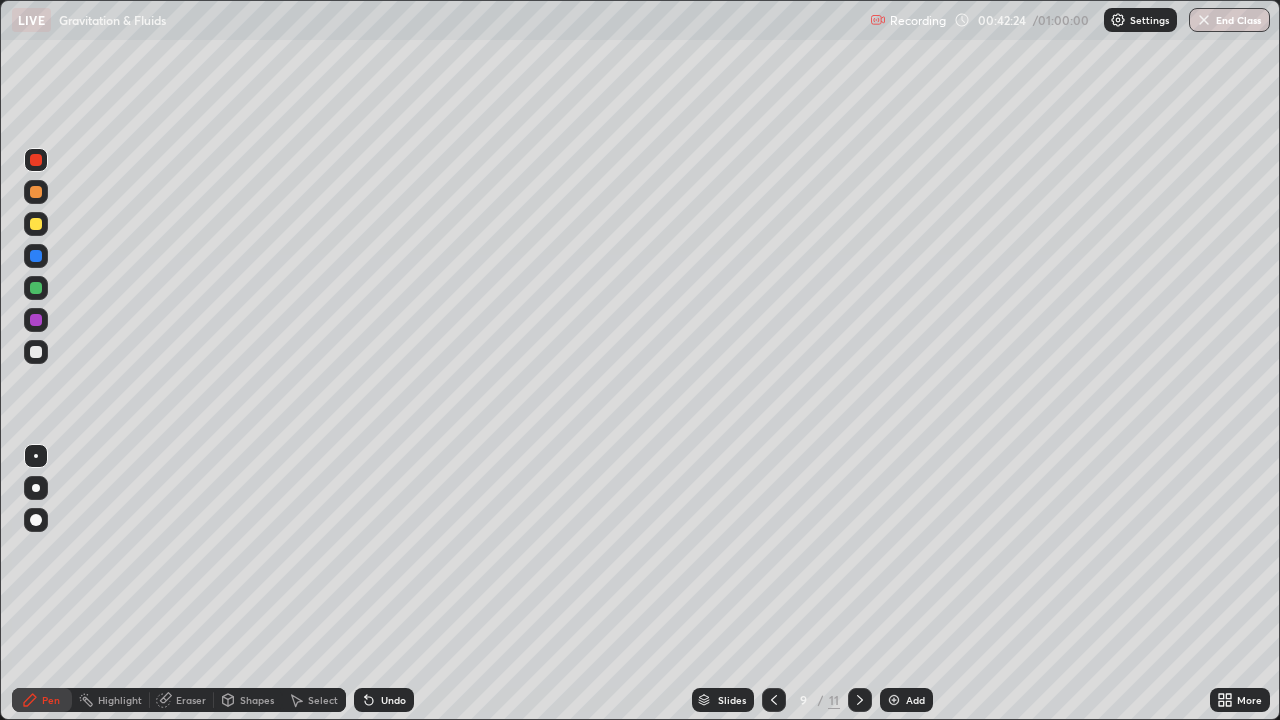 click at bounding box center (36, 192) 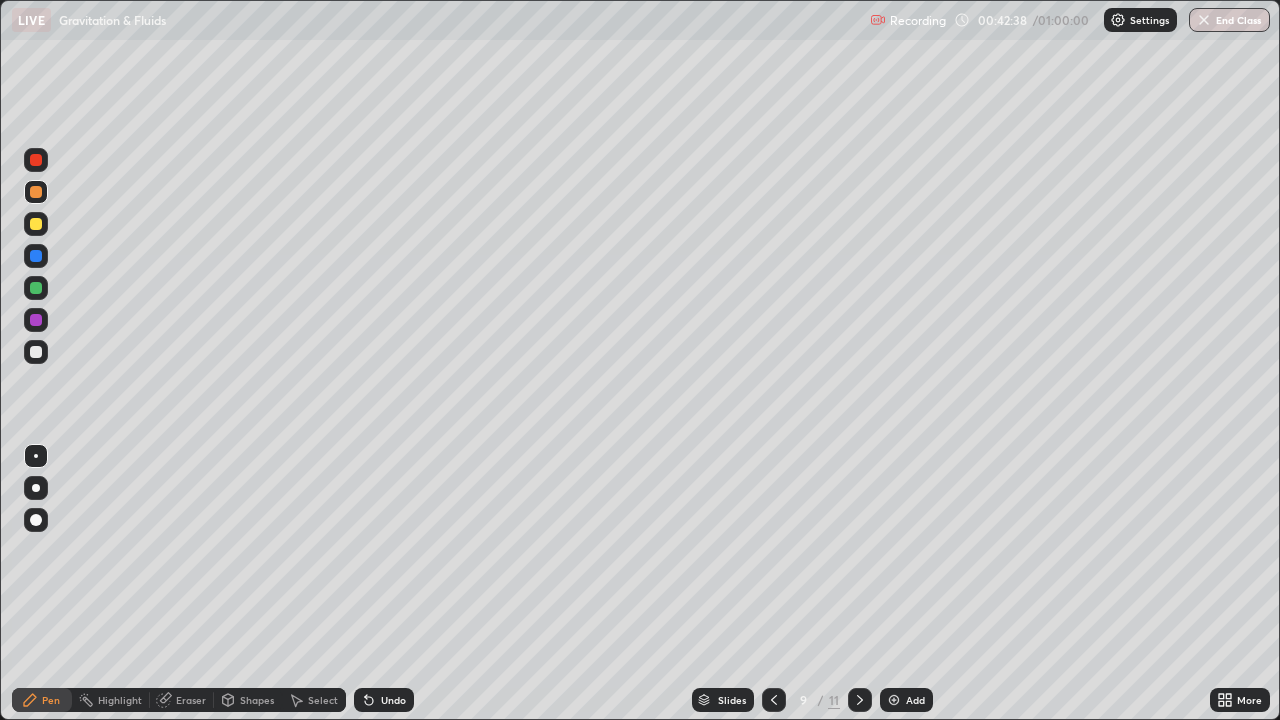 click at bounding box center [36, 256] 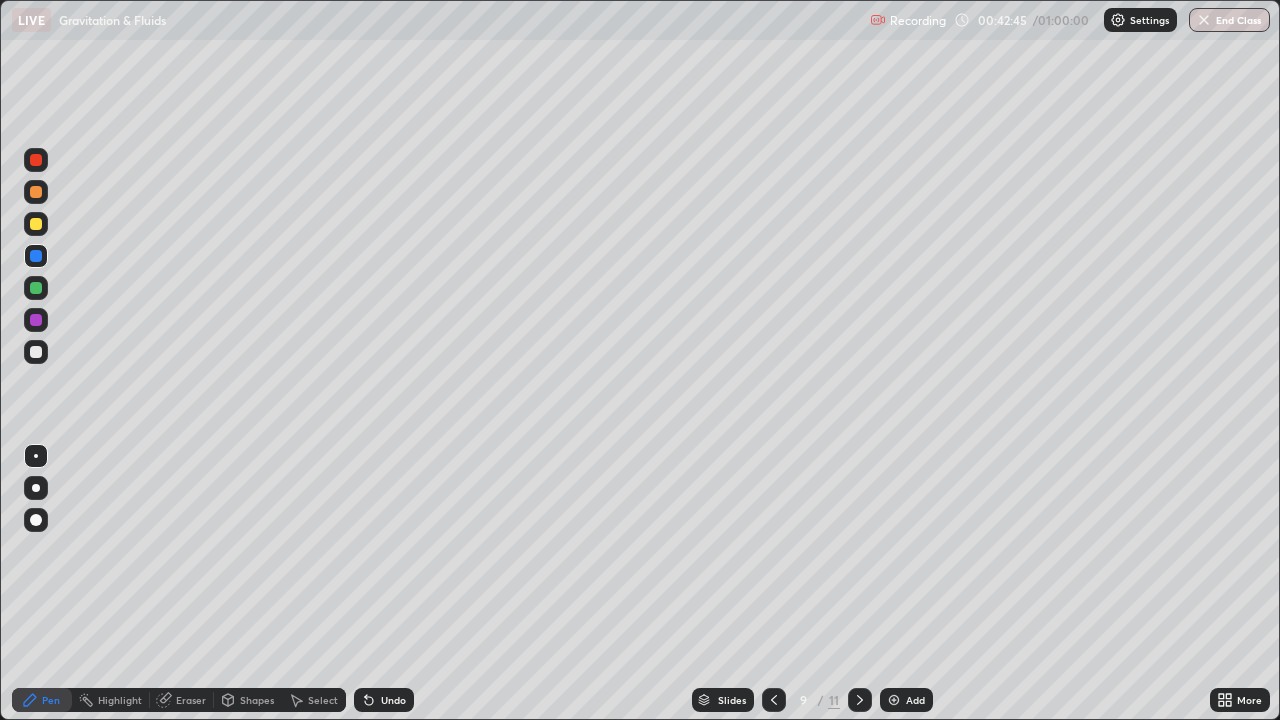 click at bounding box center (36, 160) 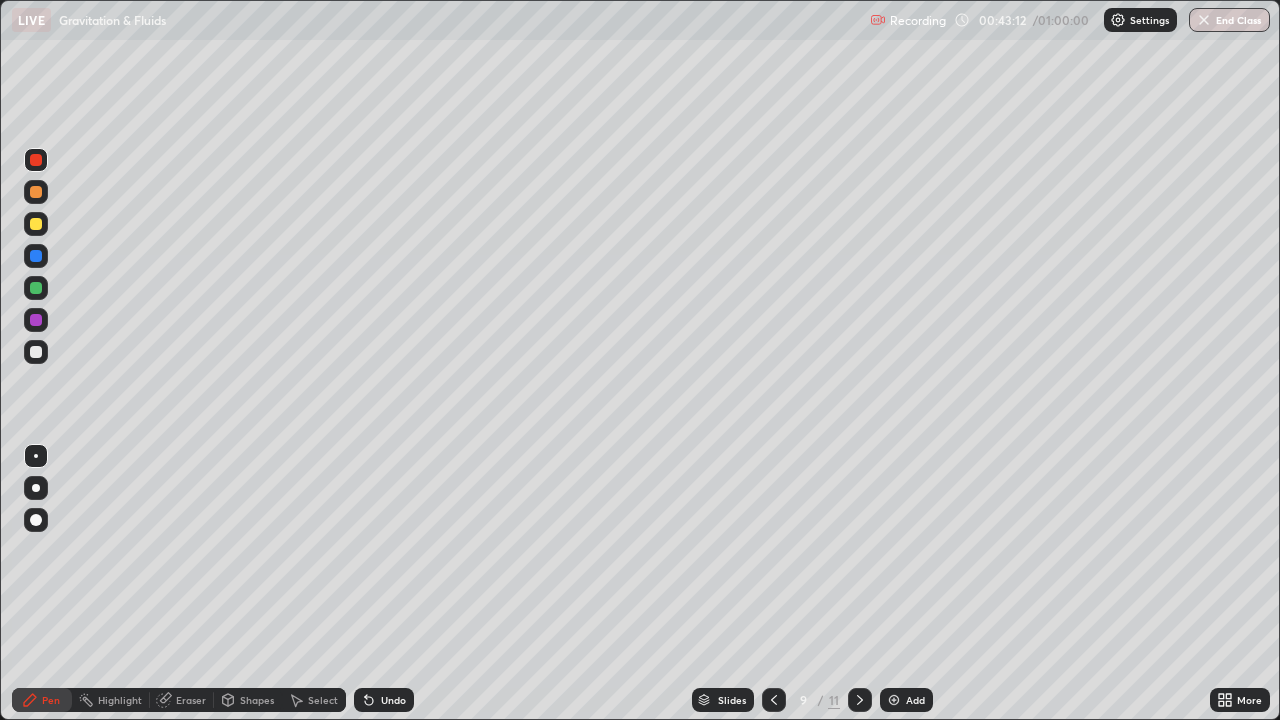 click at bounding box center (36, 288) 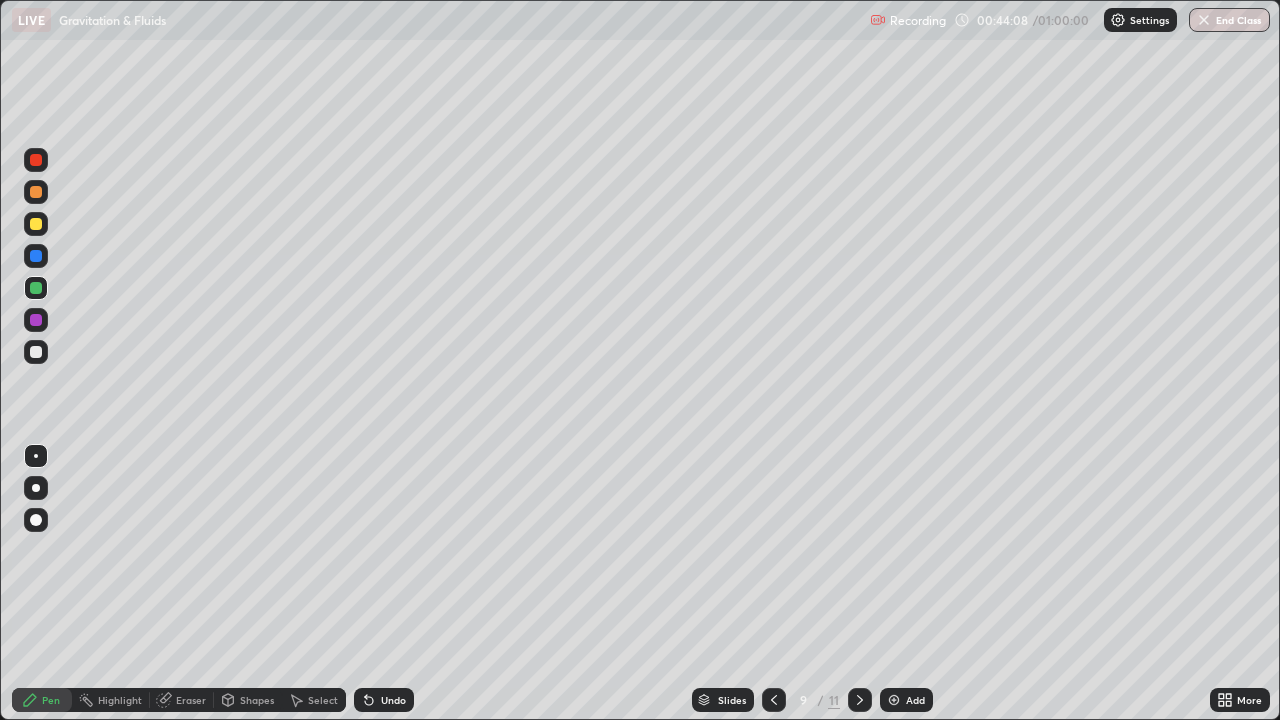 click on "Undo" at bounding box center [393, 700] 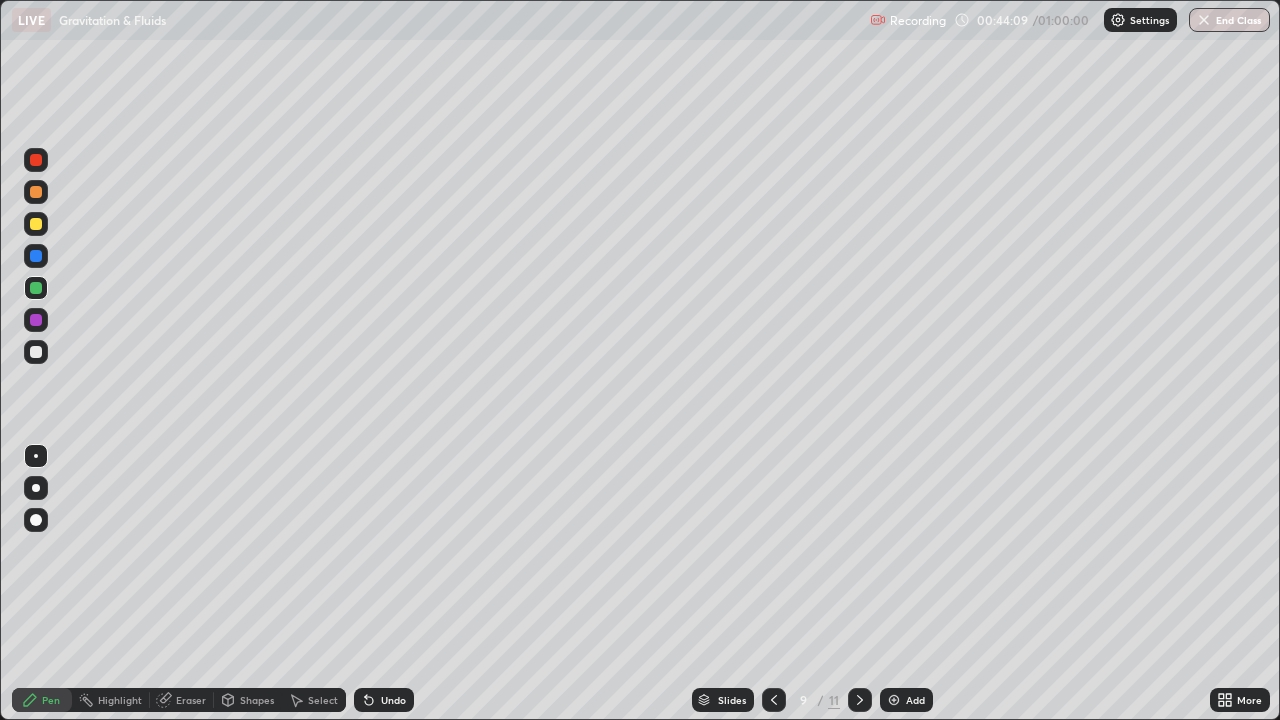 click on "Undo" at bounding box center (393, 700) 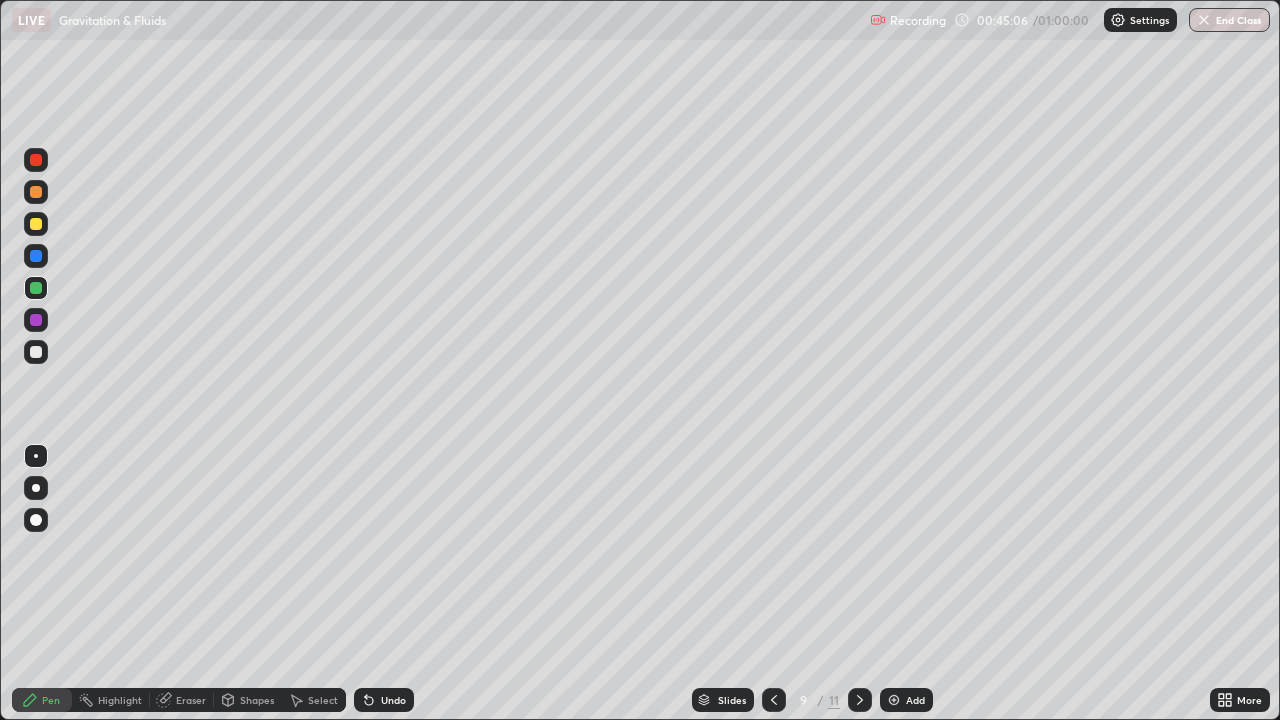 click at bounding box center [36, 320] 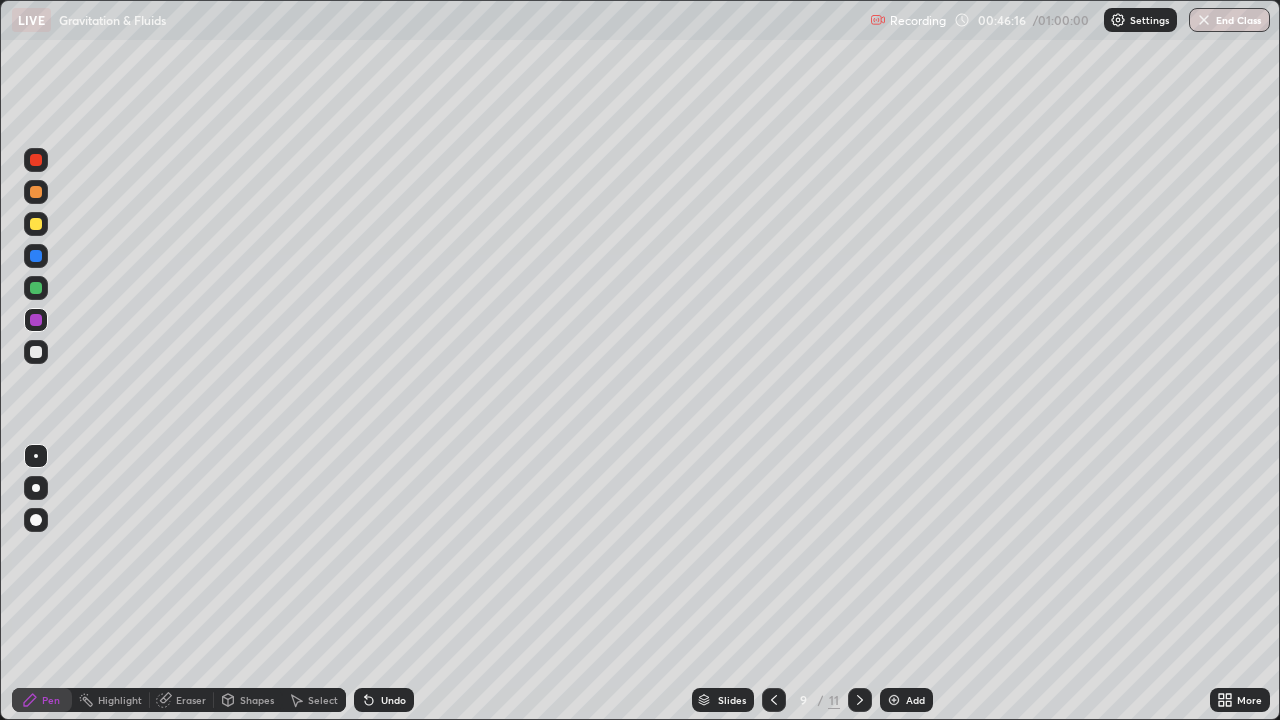 click 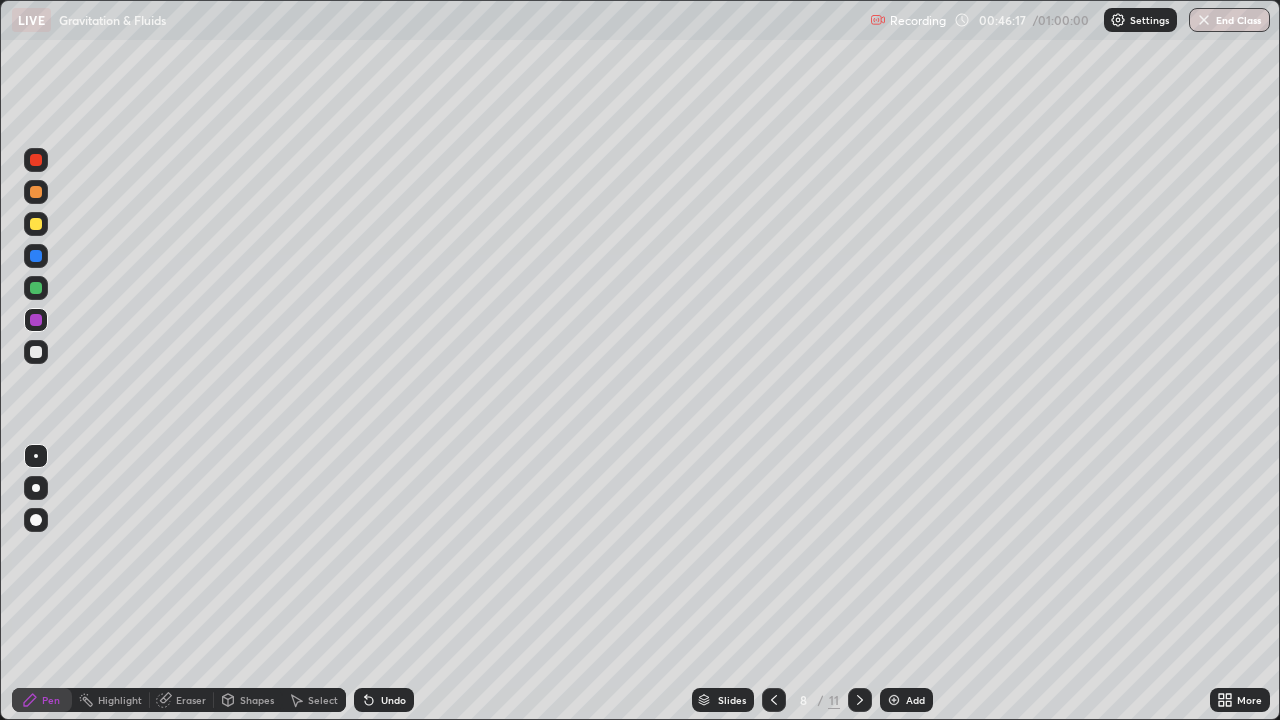 click 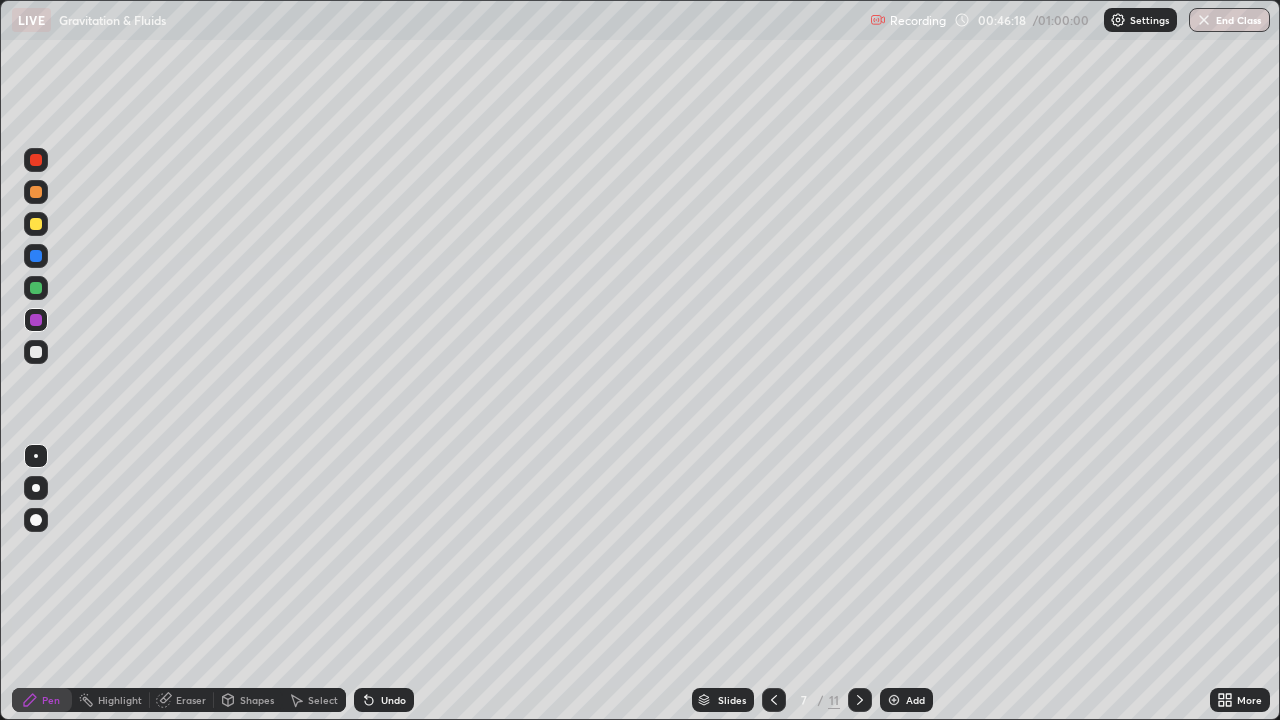 click 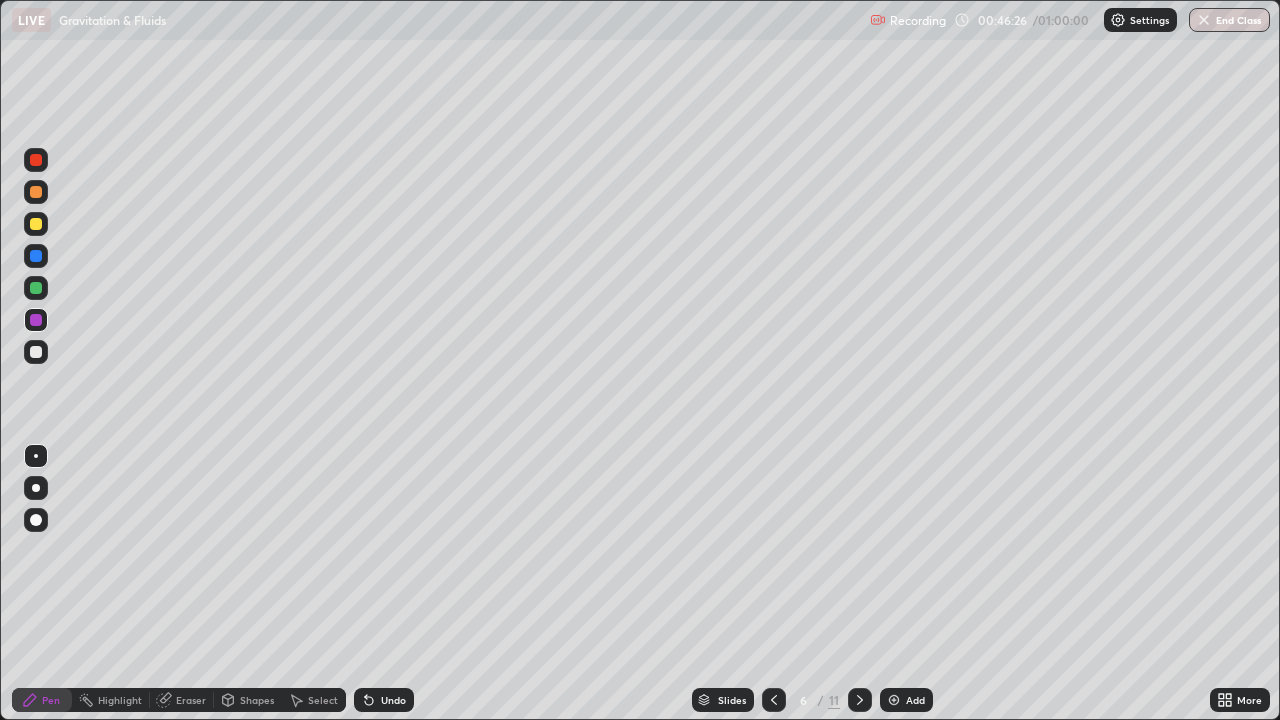 click 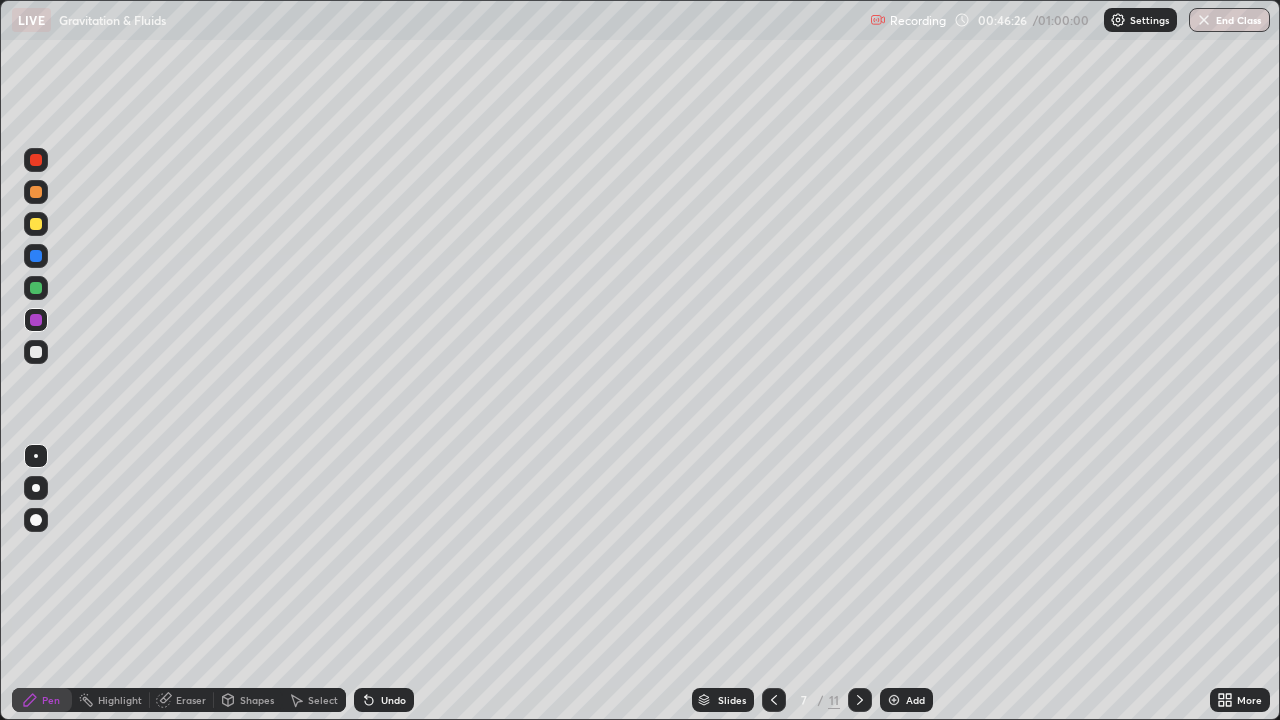 click 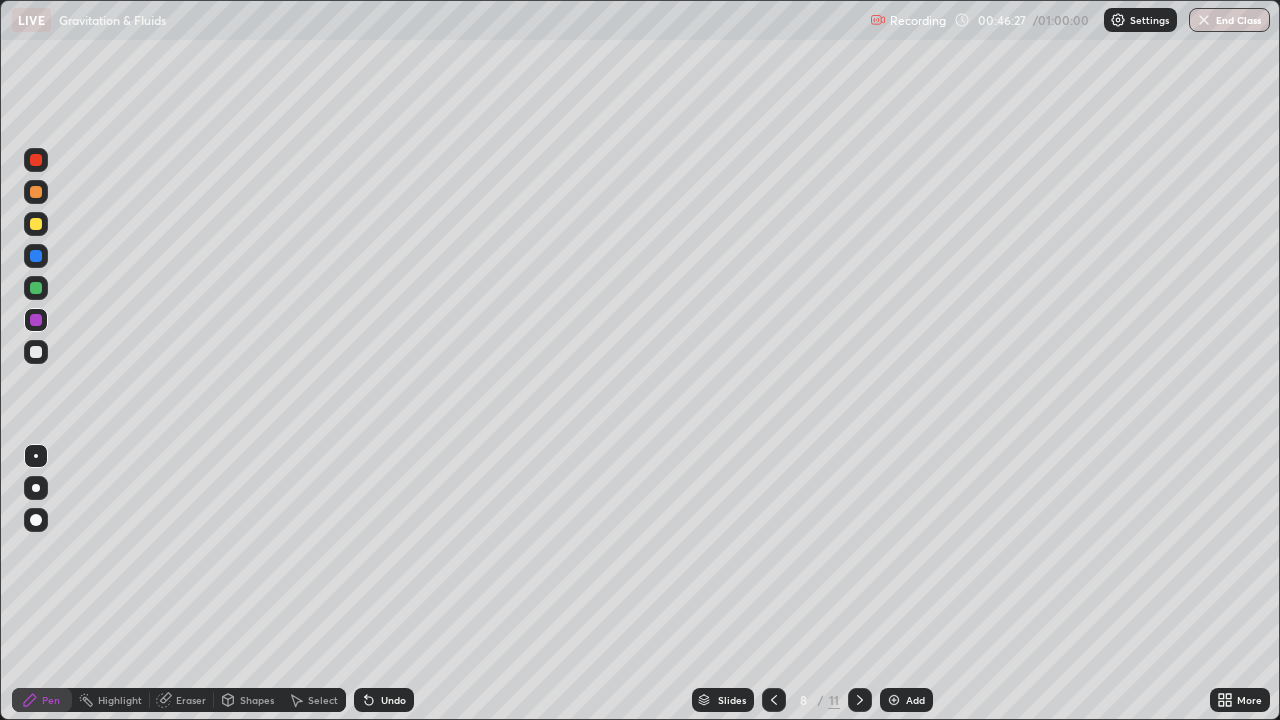 click 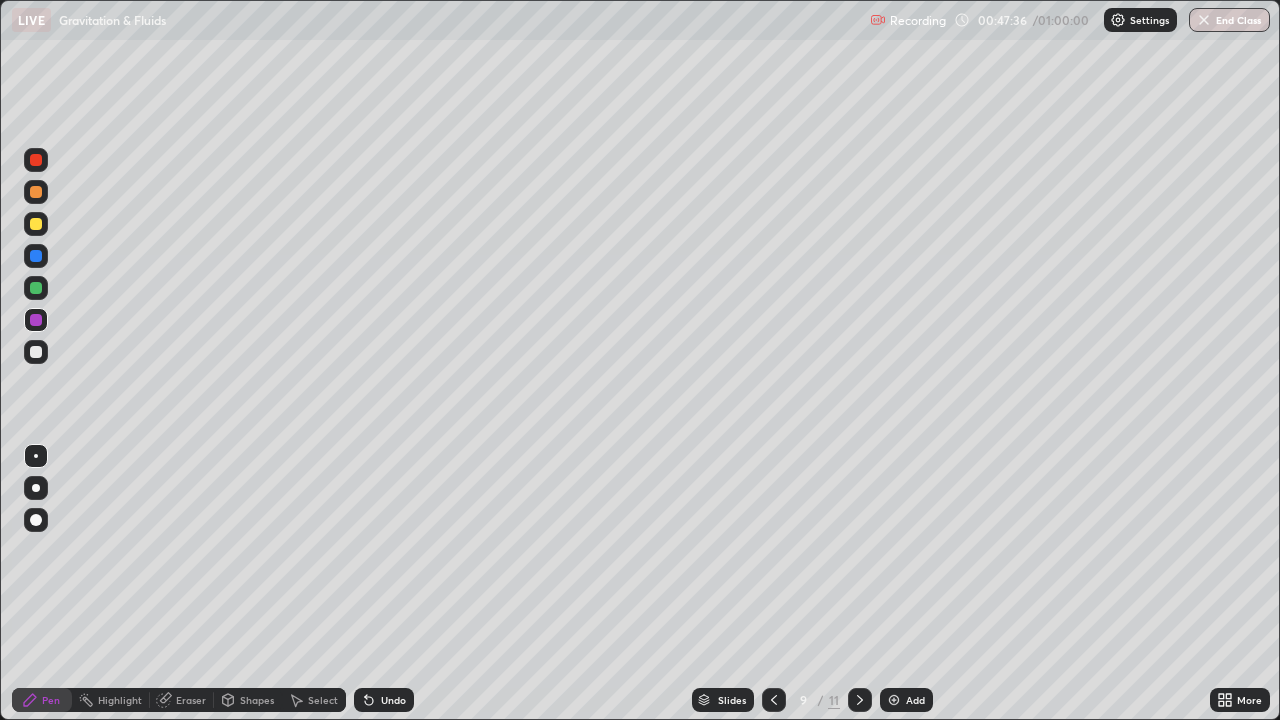 click 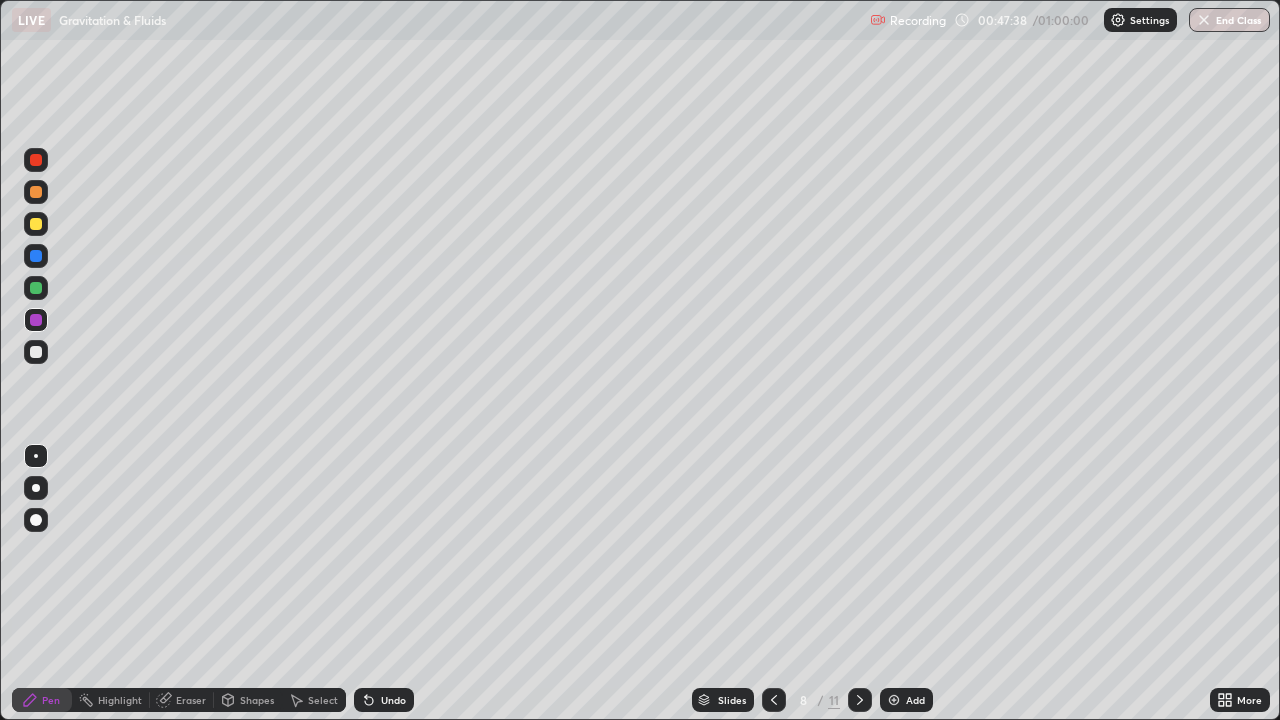 click at bounding box center (860, 700) 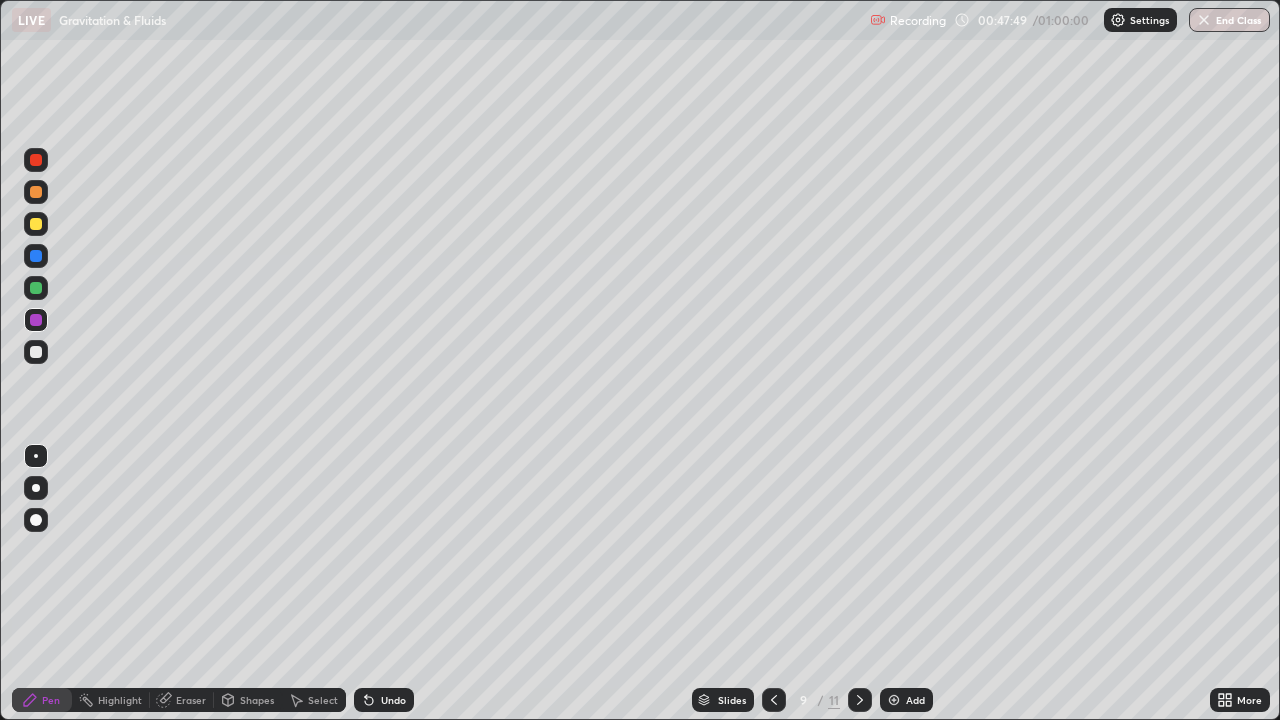 click 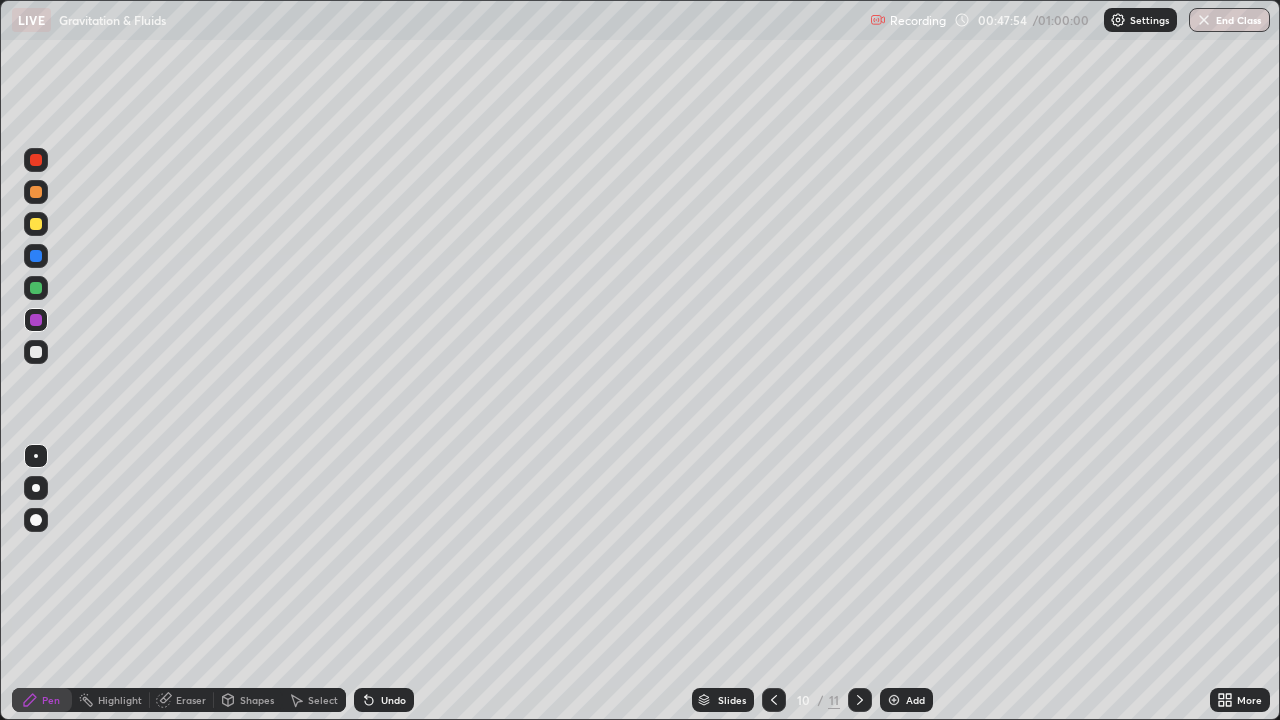 click at bounding box center (36, 160) 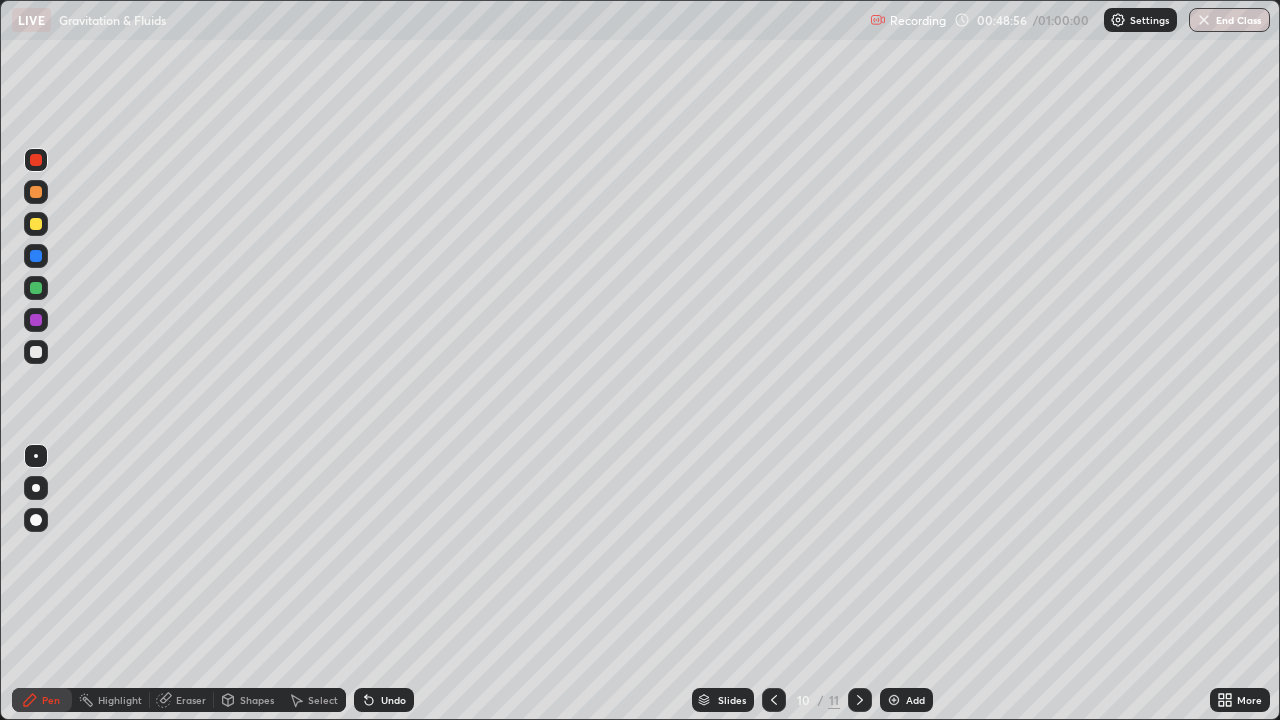 click at bounding box center [36, 288] 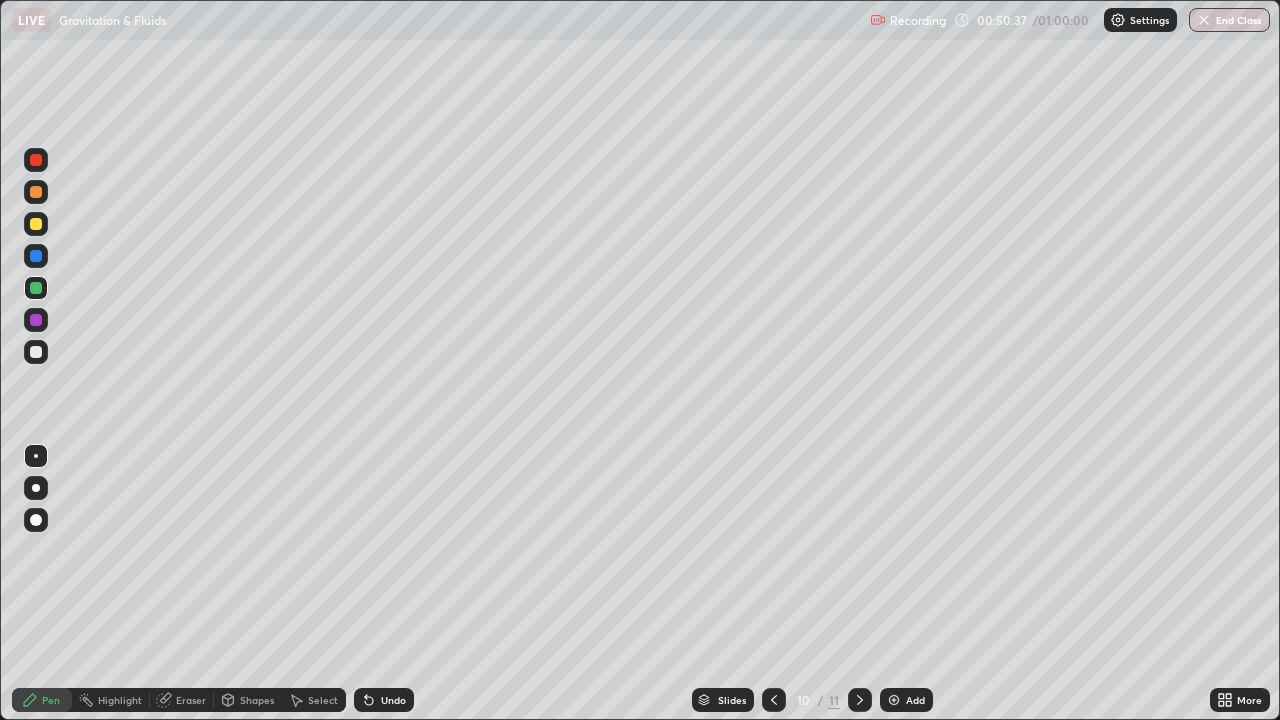 click on "Eraser" at bounding box center (191, 700) 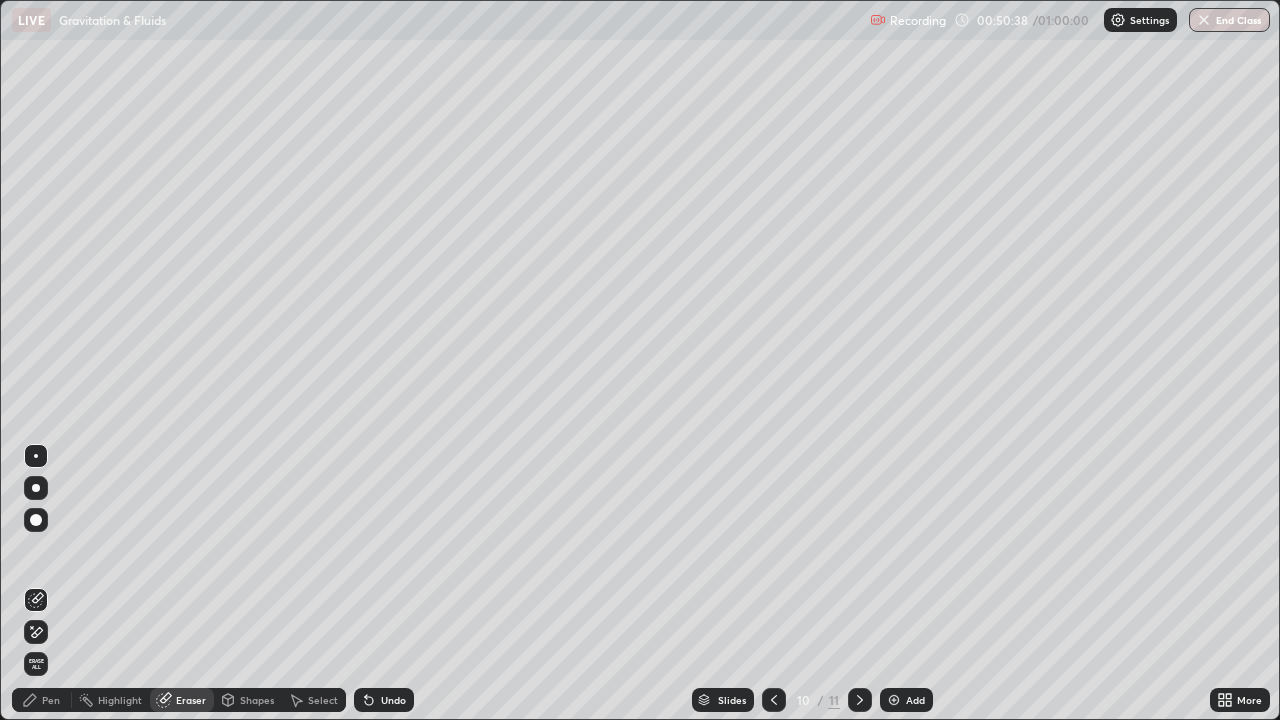 click 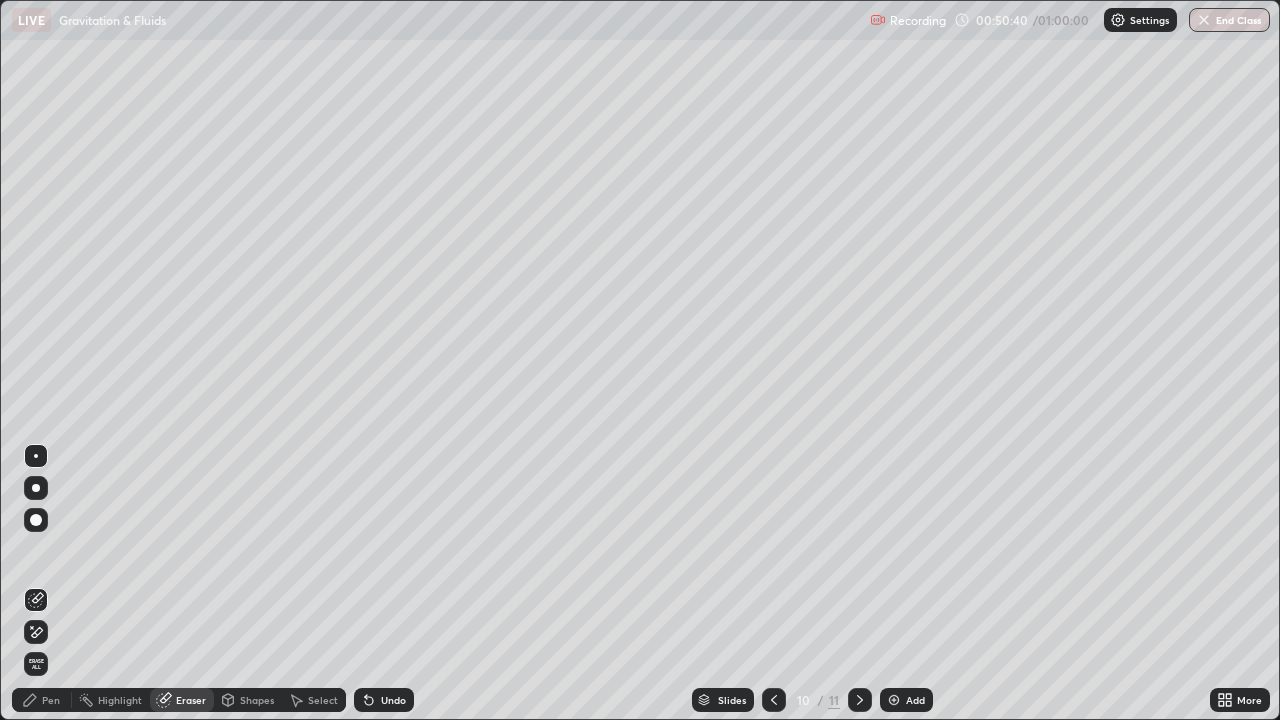 click on "Pen" at bounding box center (51, 700) 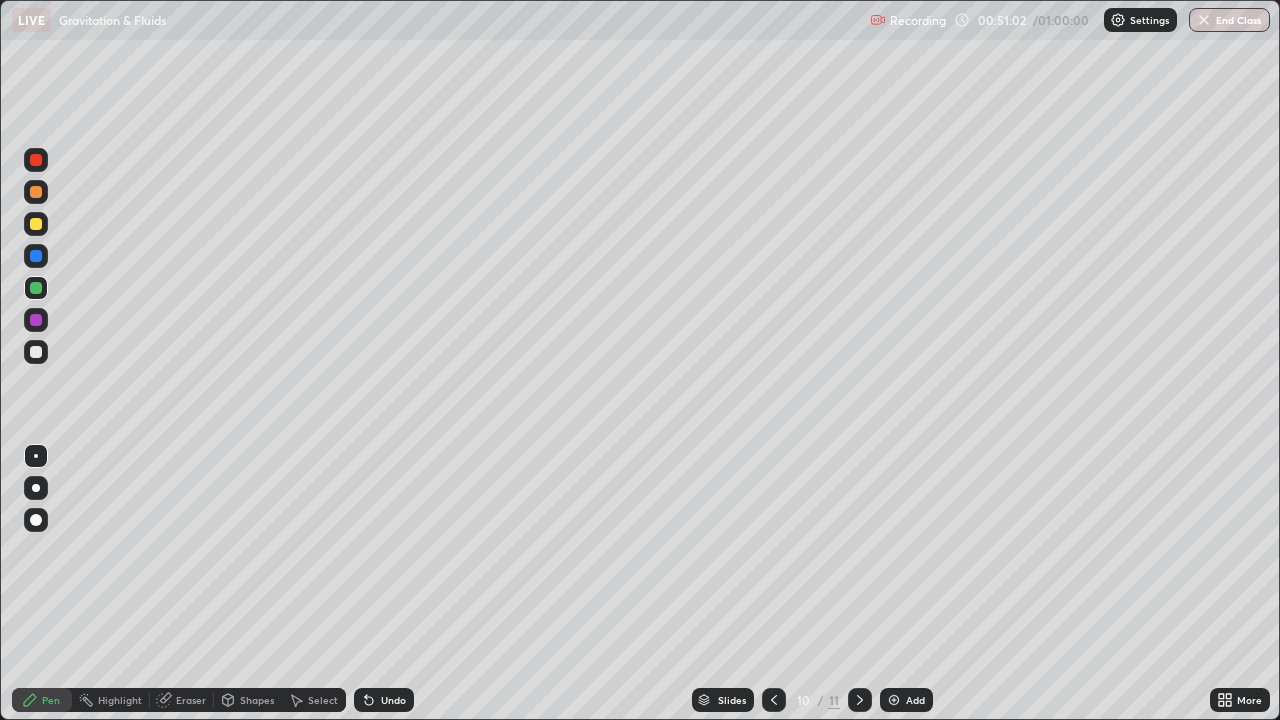 click at bounding box center [36, 288] 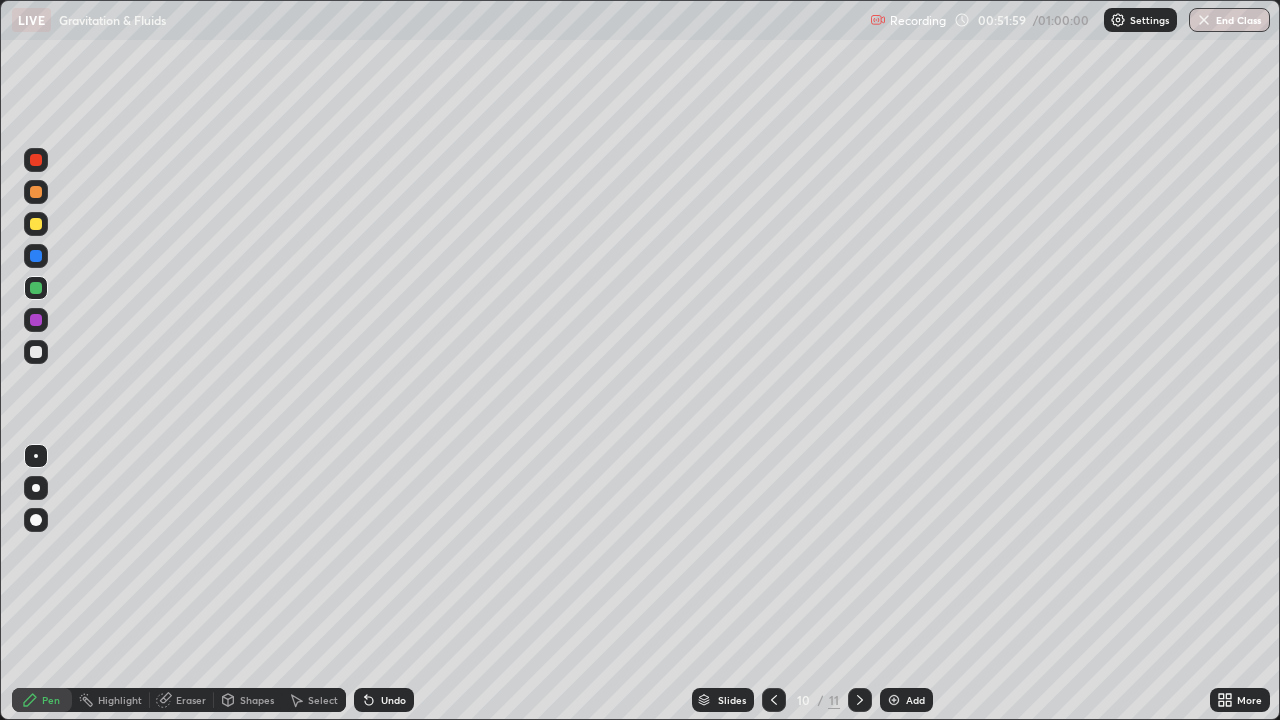 click at bounding box center (36, 160) 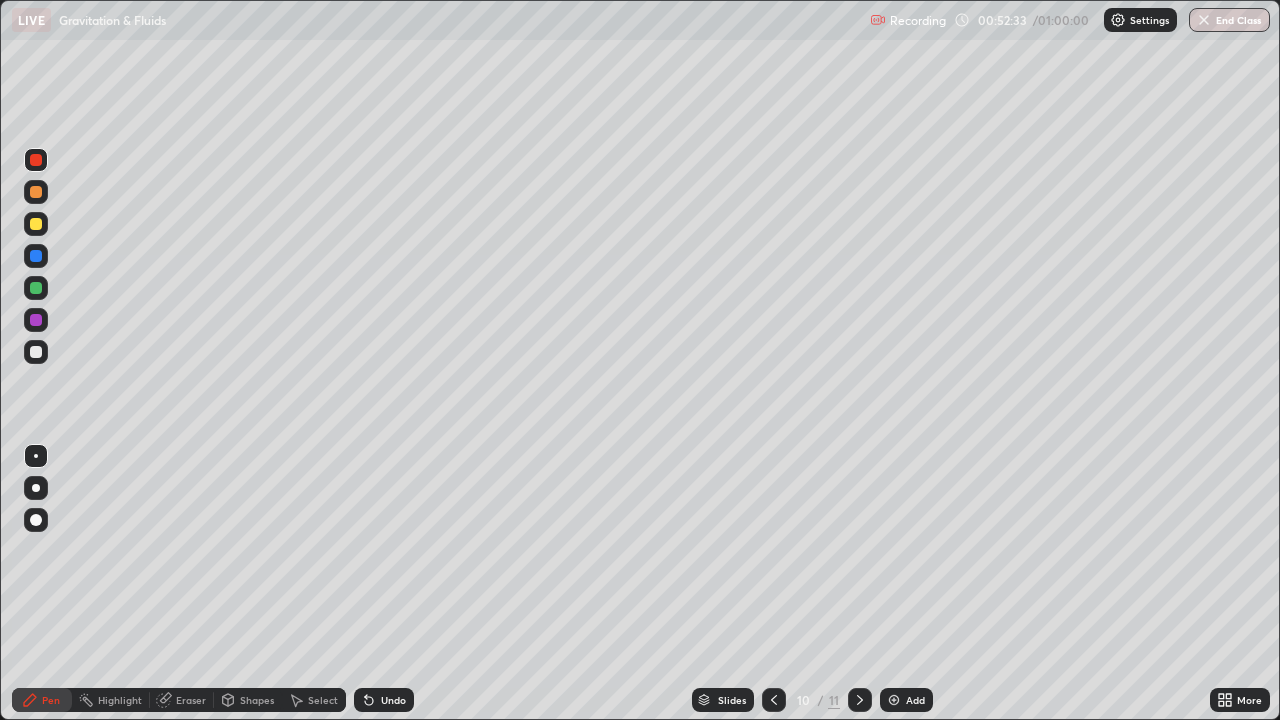 click on "Eraser" at bounding box center [191, 700] 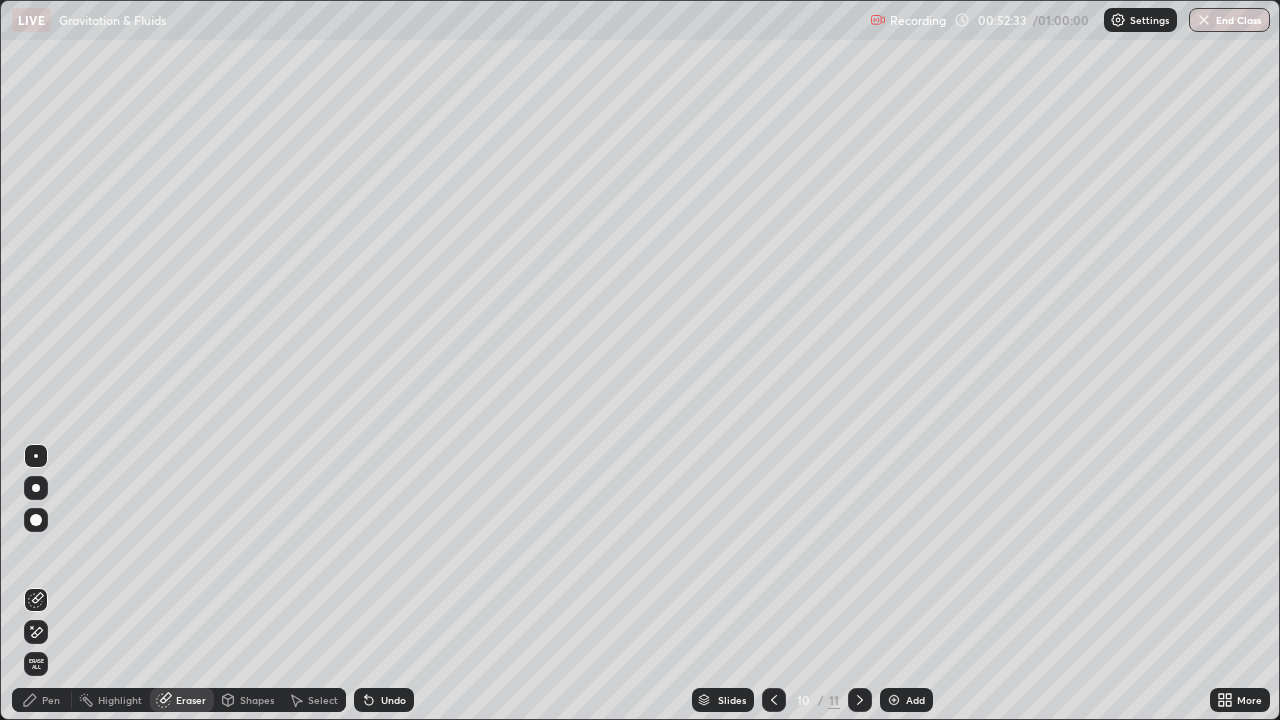 click 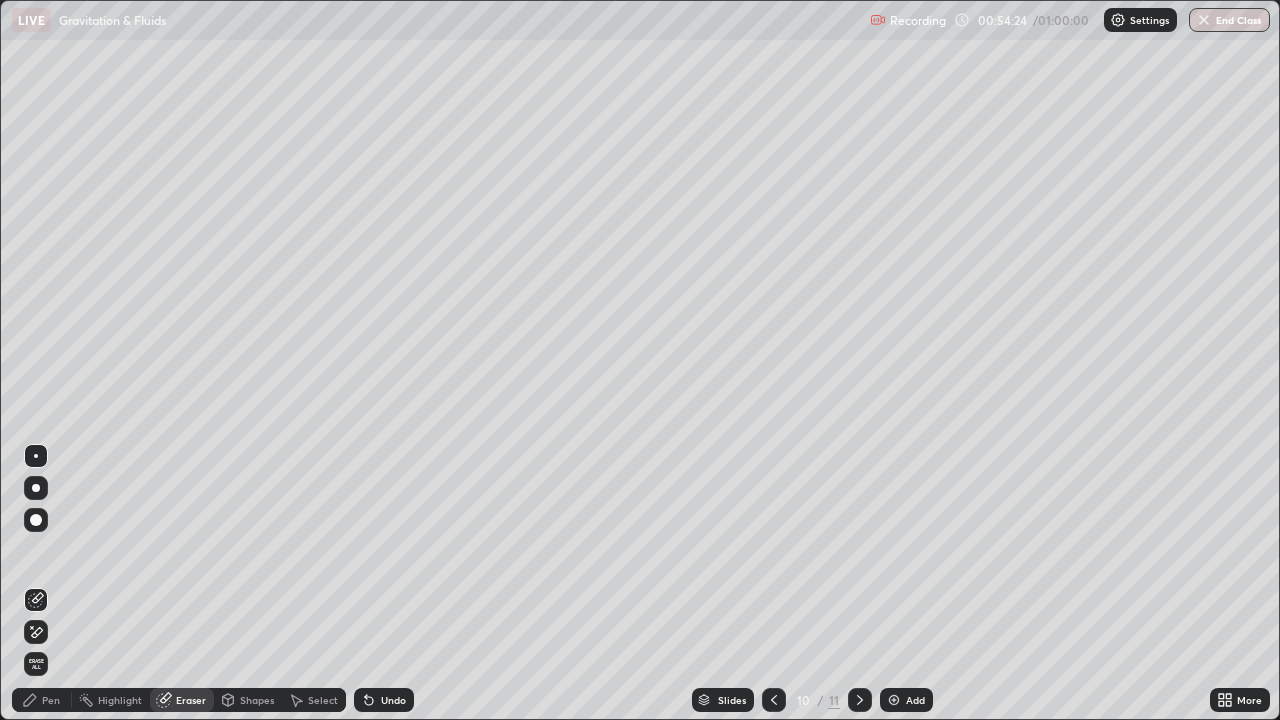 click on "Pen" at bounding box center (42, 700) 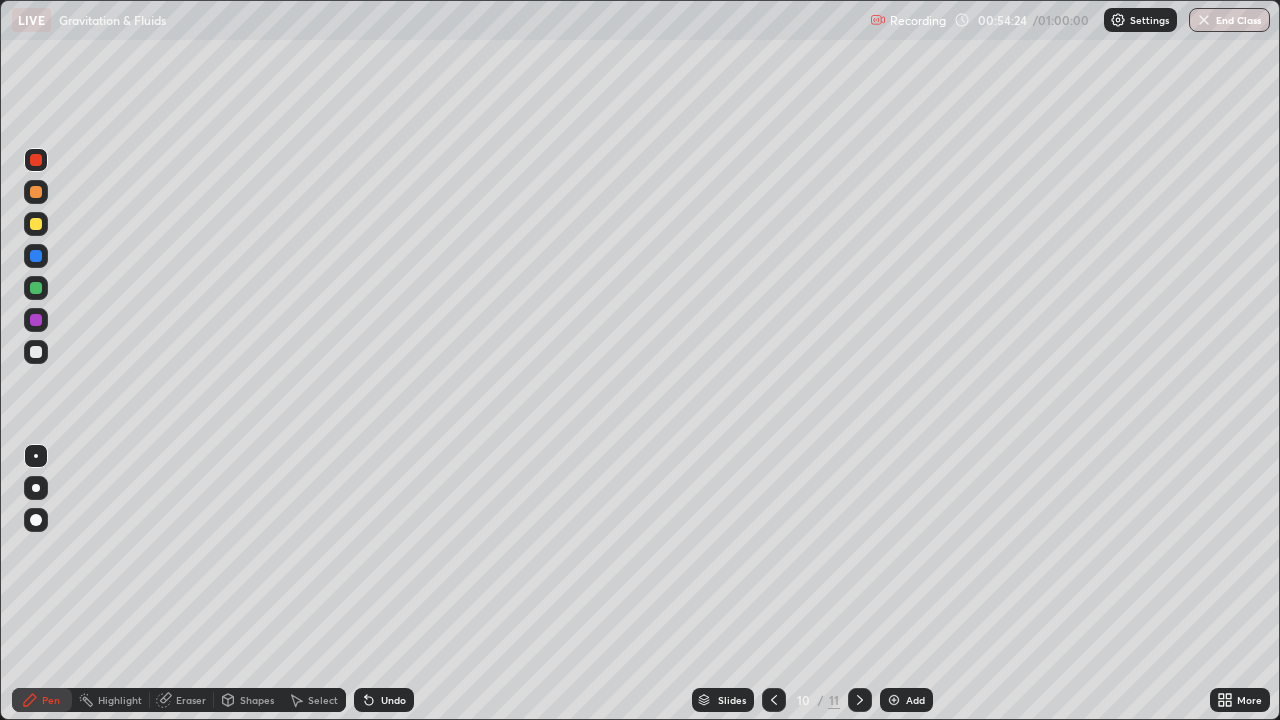 click at bounding box center [36, 352] 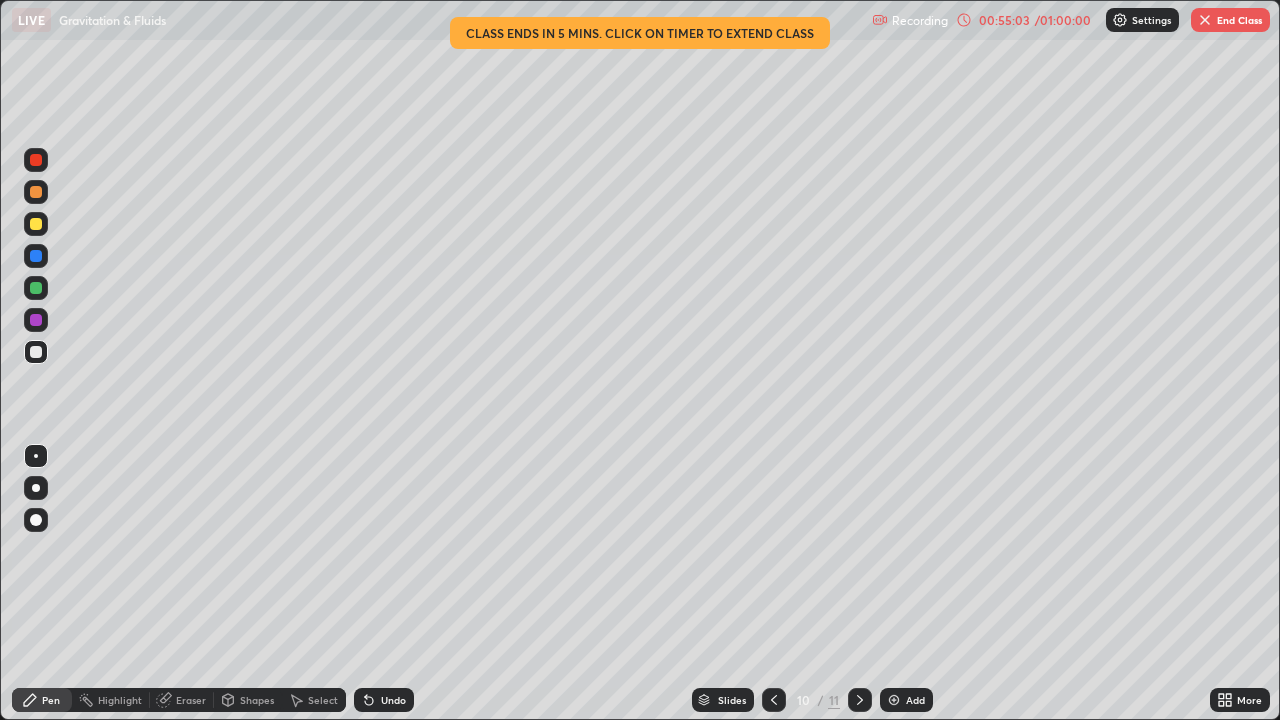 click on "End Class" at bounding box center (1230, 20) 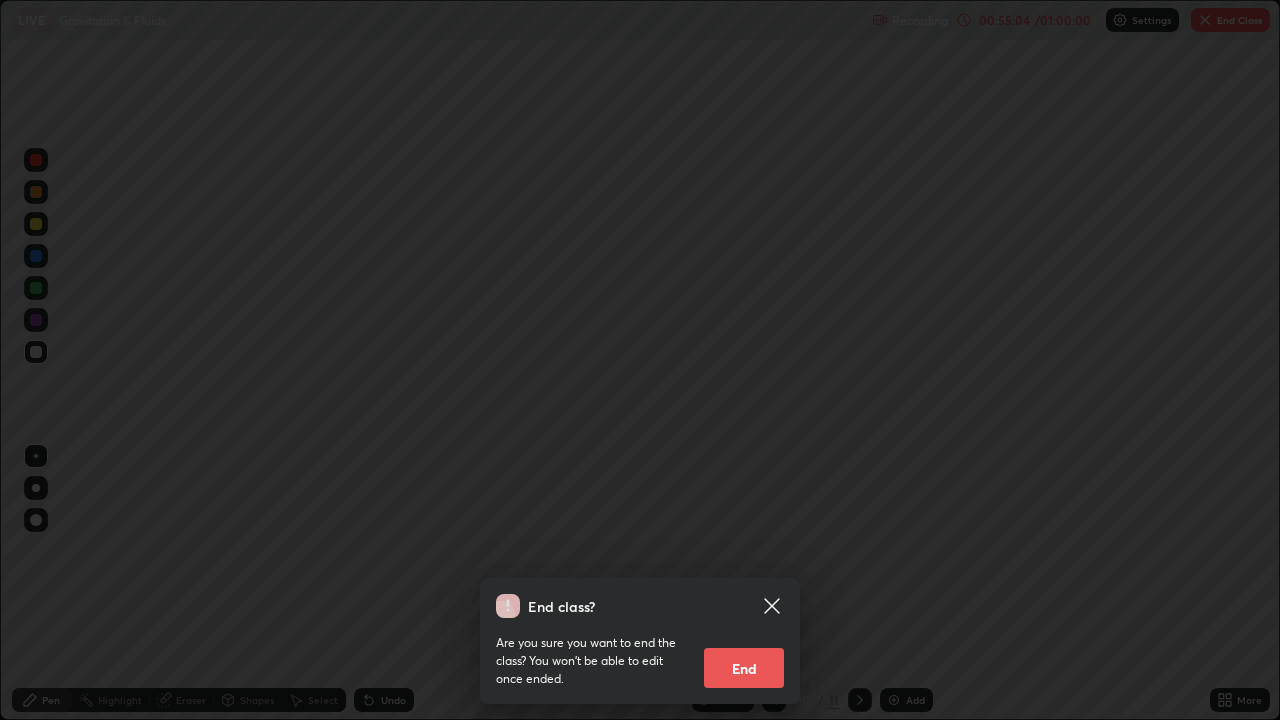 click on "End" at bounding box center (744, 668) 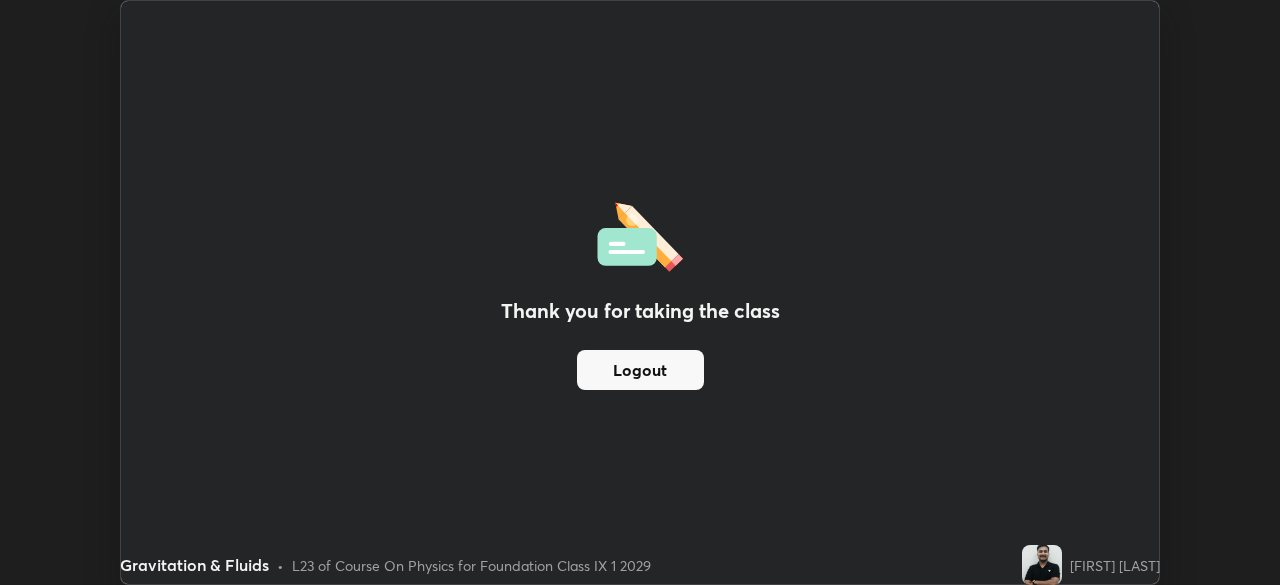 scroll, scrollTop: 585, scrollLeft: 1280, axis: both 